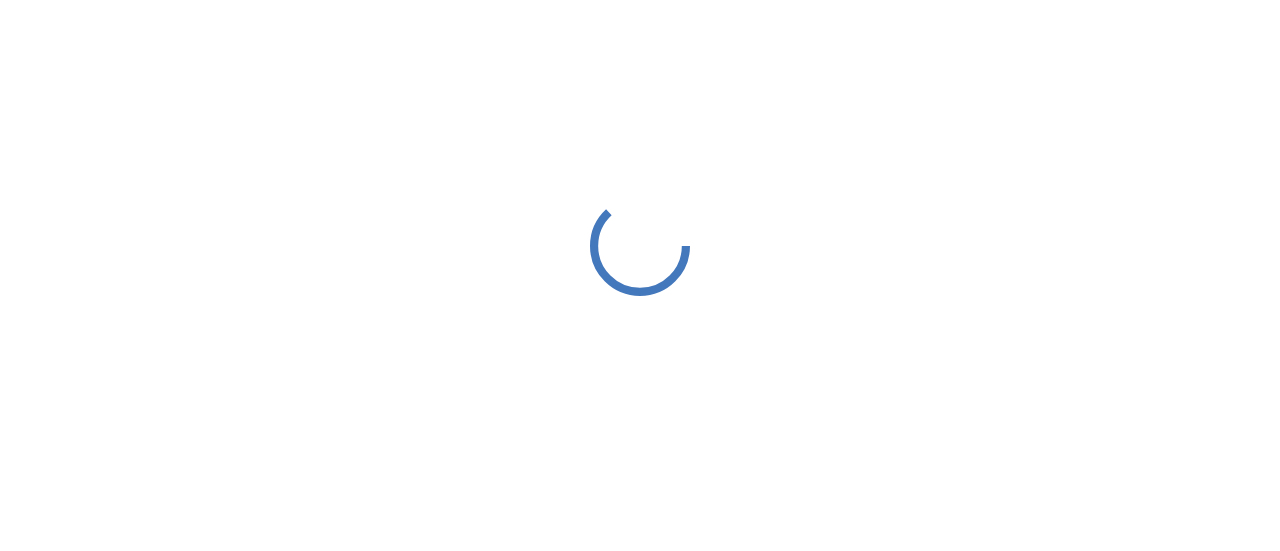 scroll, scrollTop: 0, scrollLeft: 0, axis: both 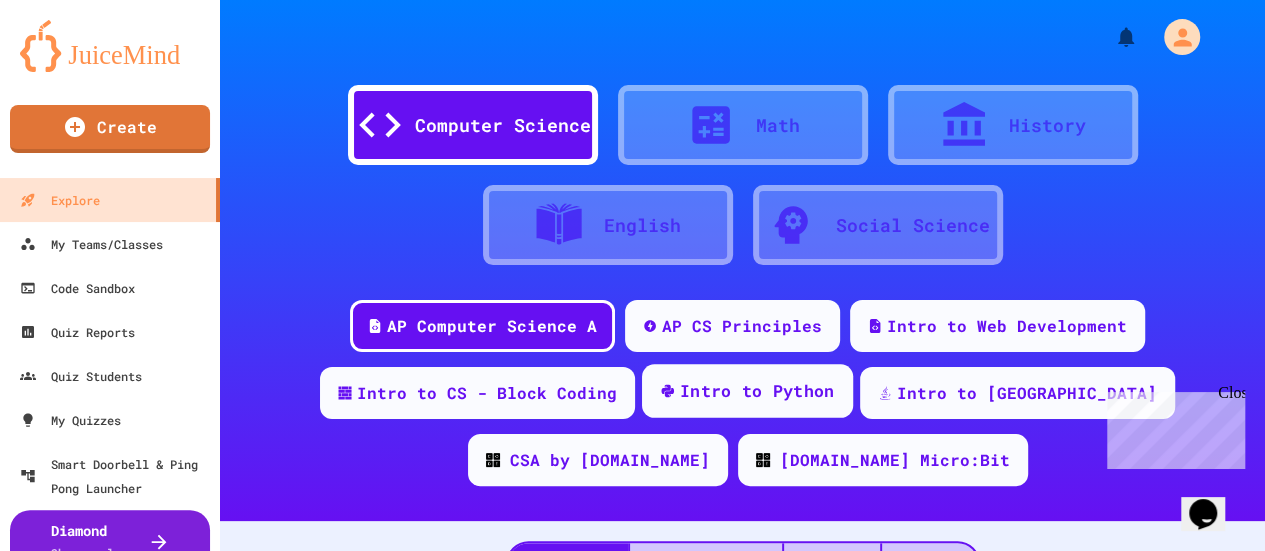 click on "Intro to Python" at bounding box center (757, 391) 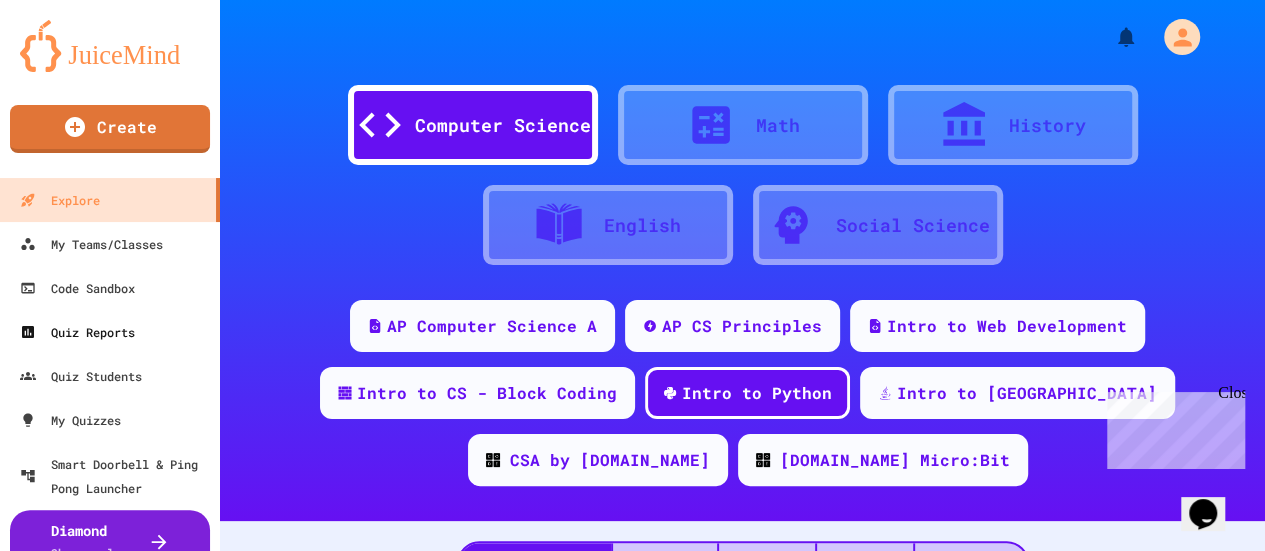 click on "Quiz Reports" at bounding box center [110, 332] 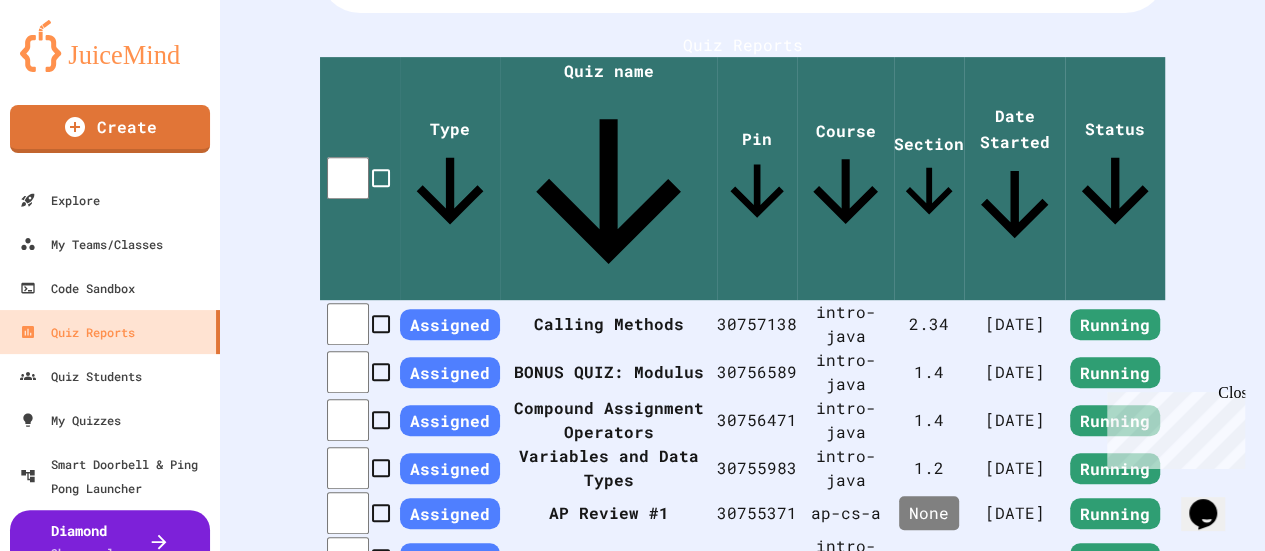 scroll, scrollTop: 400, scrollLeft: 0, axis: vertical 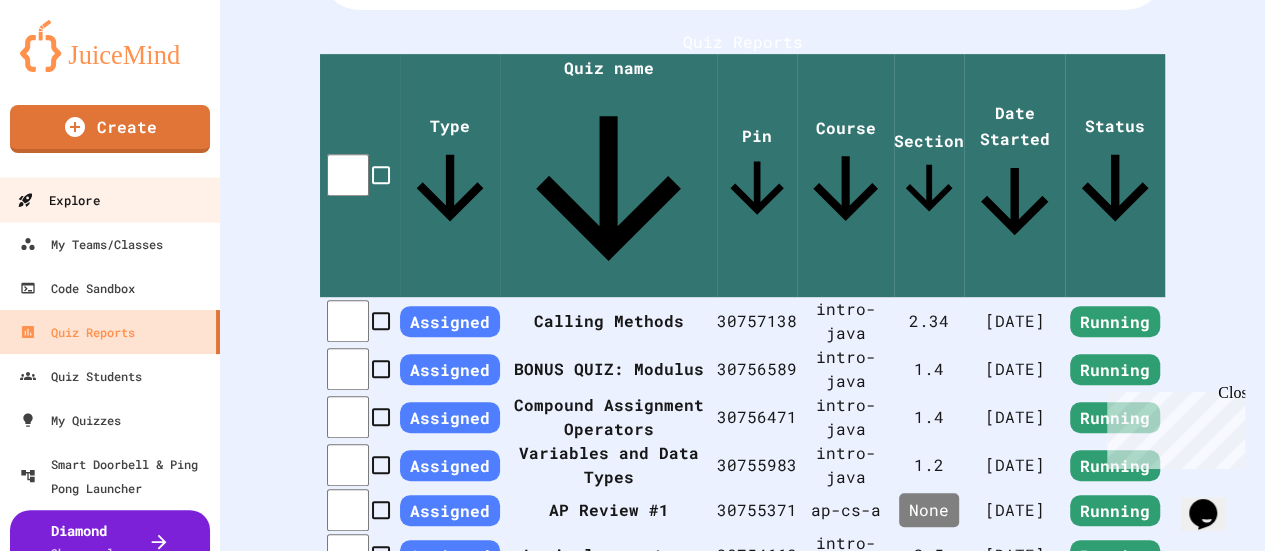 click on "Explore" at bounding box center [58, 200] 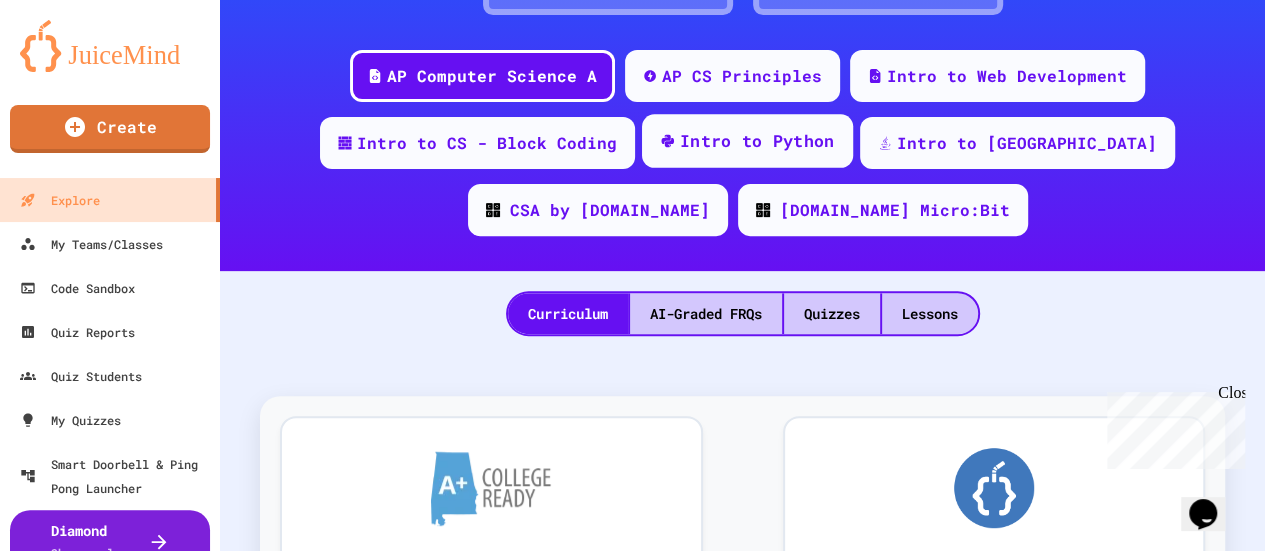 click on "Intro to Python" at bounding box center [757, 141] 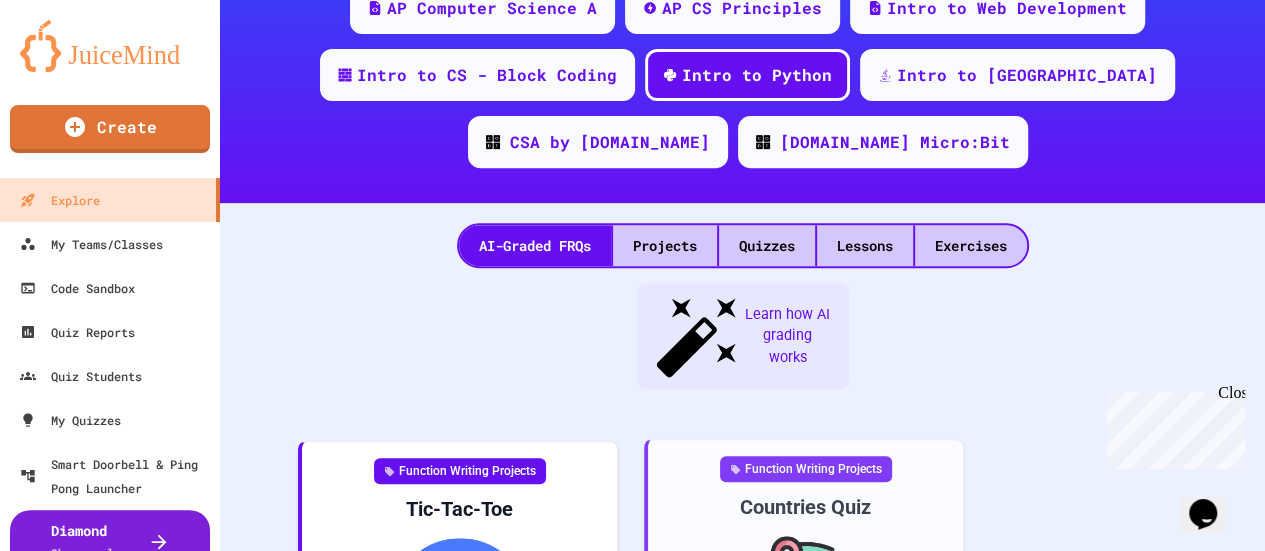 scroll, scrollTop: 350, scrollLeft: 0, axis: vertical 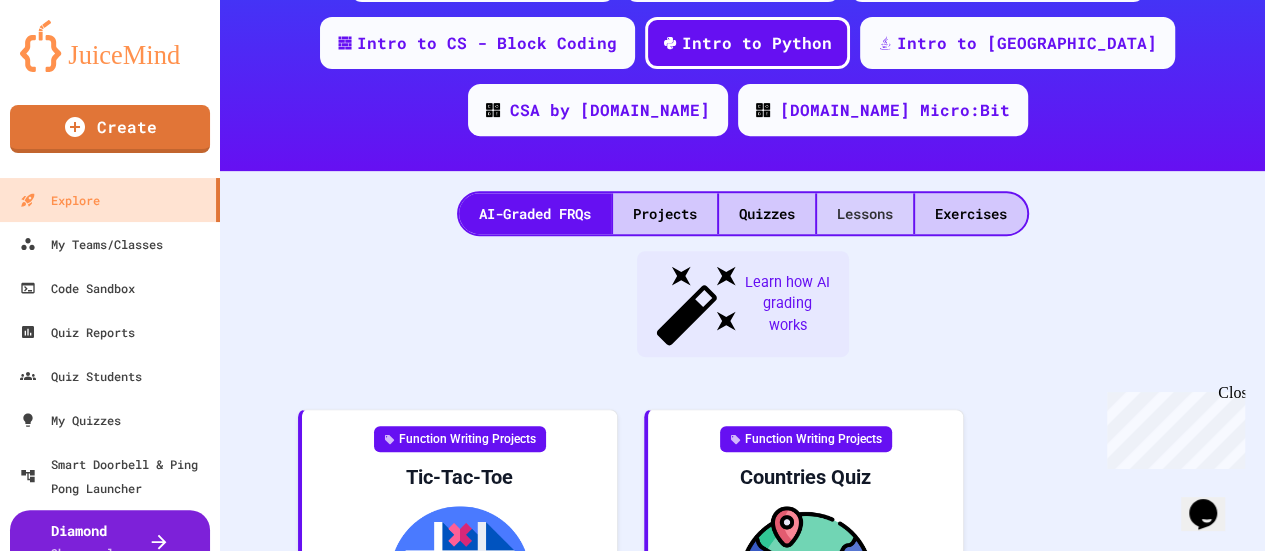 click on "Lessons" at bounding box center (865, 213) 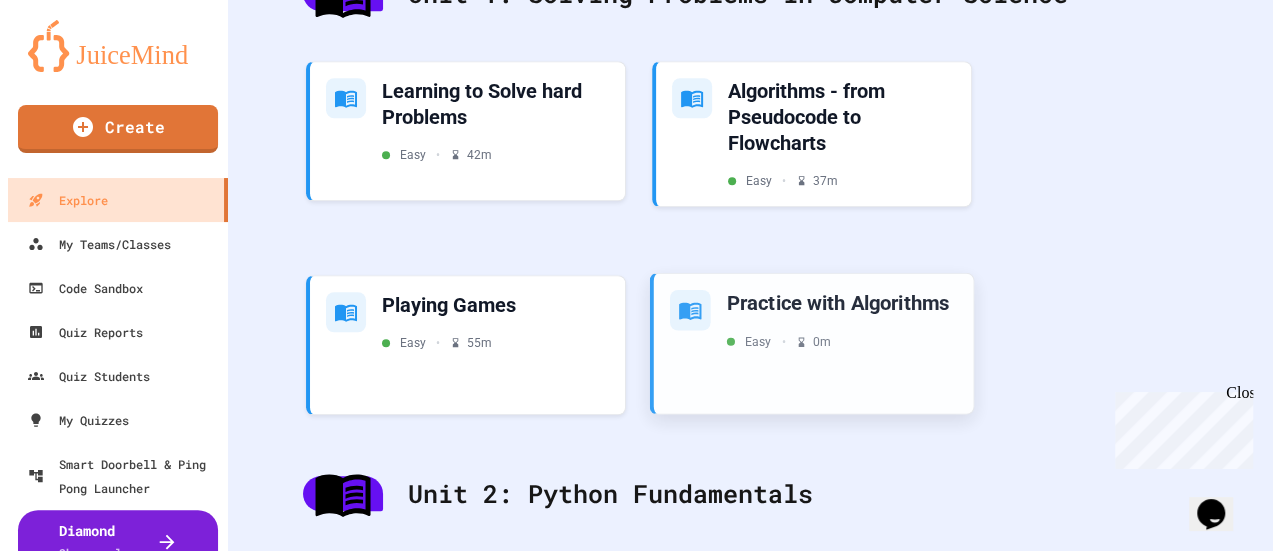 scroll, scrollTop: 650, scrollLeft: 0, axis: vertical 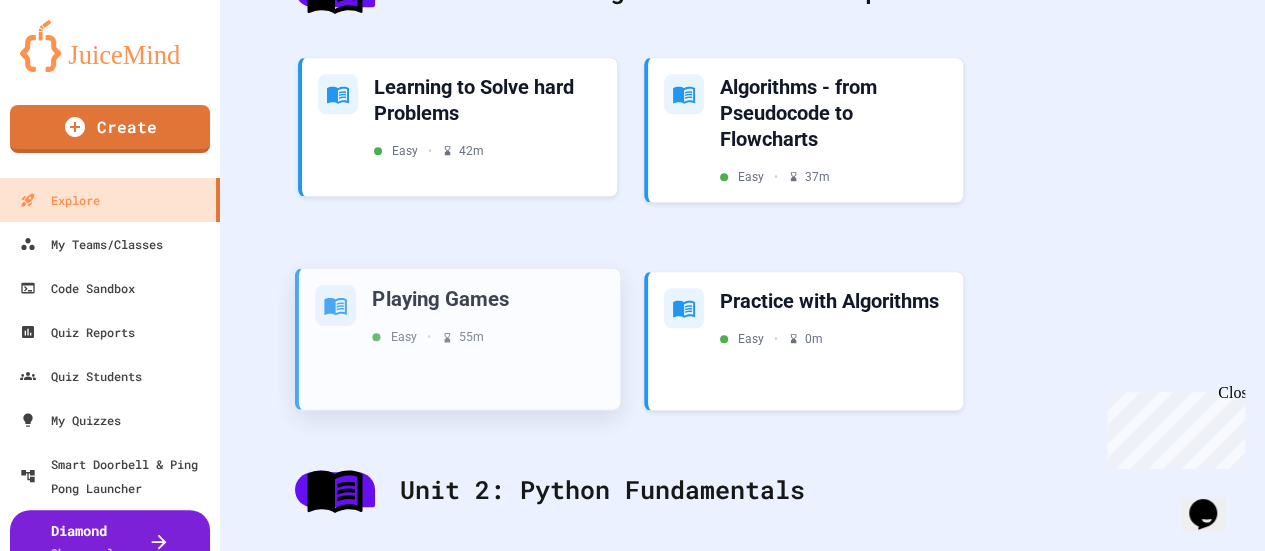 click on "Playing Games" at bounding box center (488, 297) 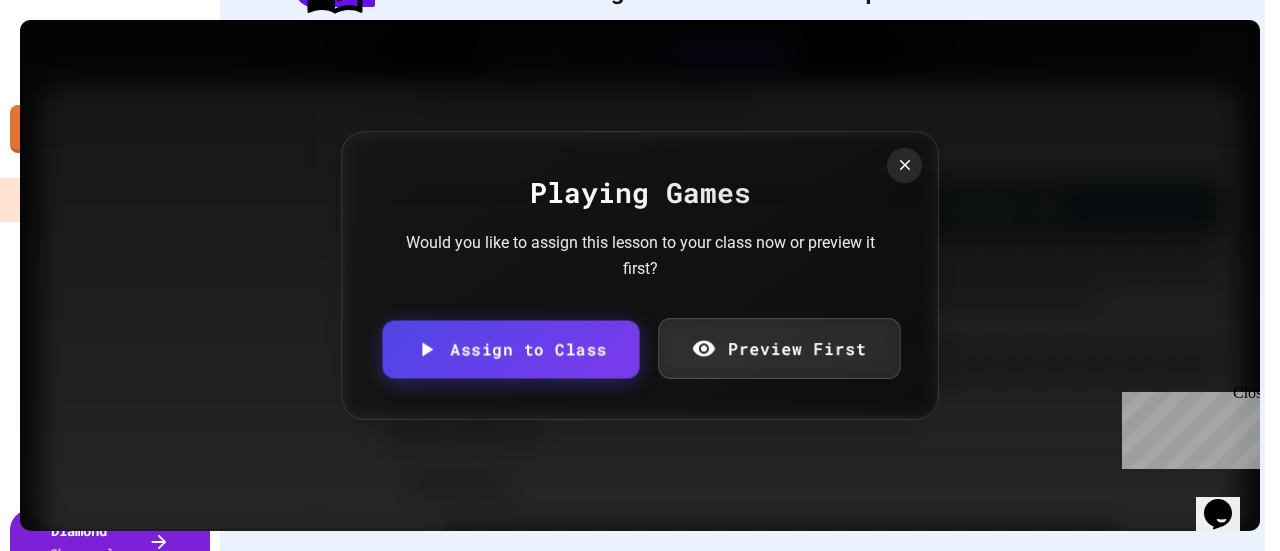 click on "Preview First" at bounding box center (779, 348) 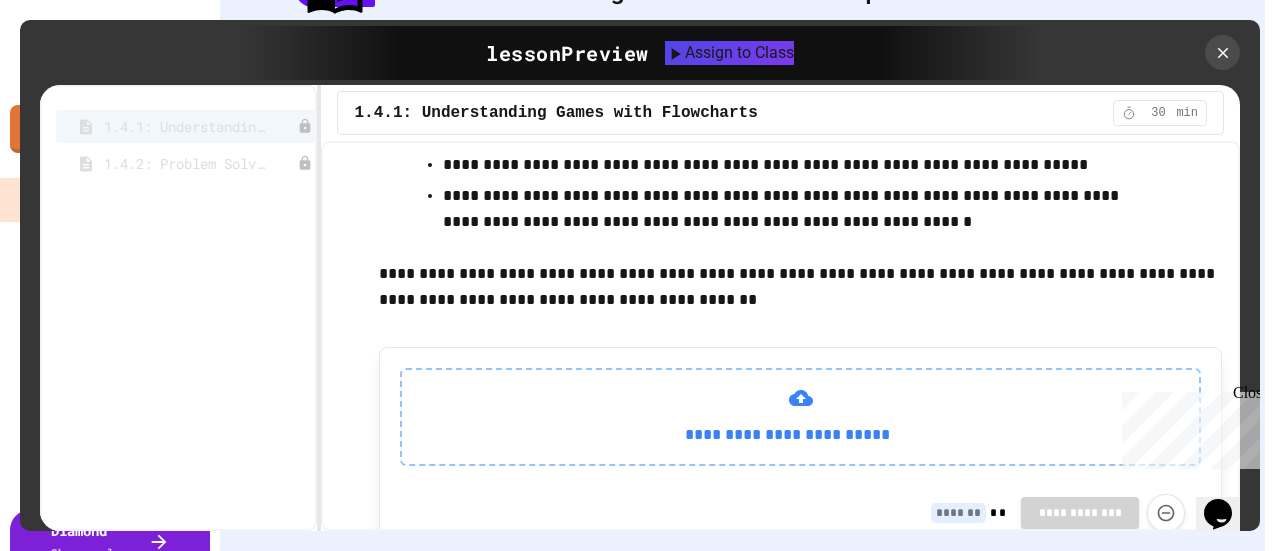 scroll, scrollTop: 1100, scrollLeft: 0, axis: vertical 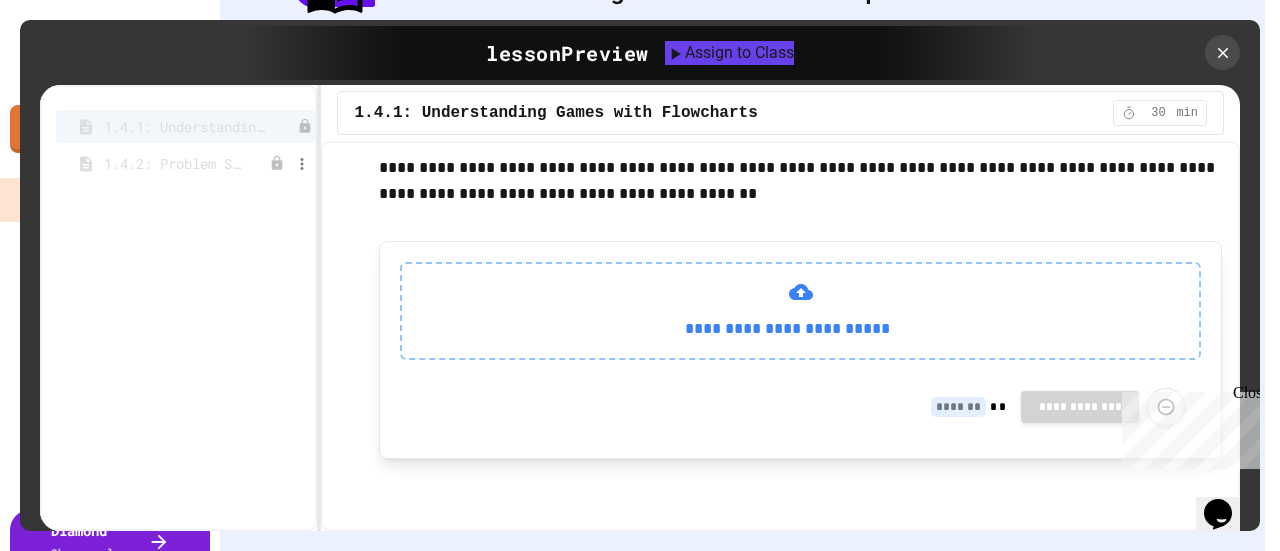 click on "1.4.2: Problem Solving Reflection" at bounding box center [175, 163] 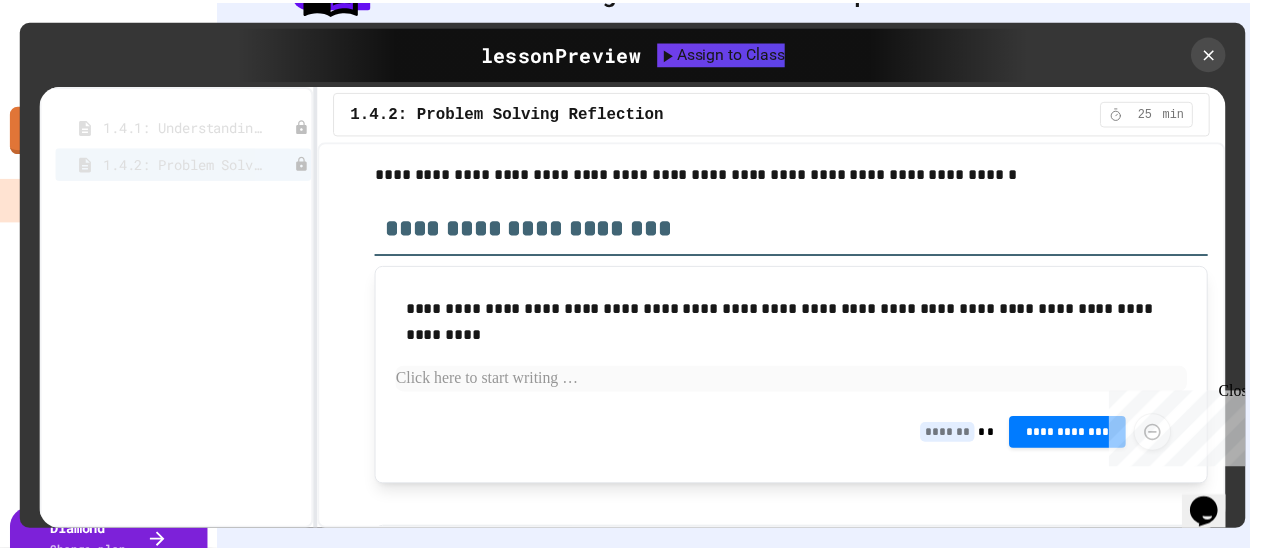 scroll, scrollTop: 0, scrollLeft: 0, axis: both 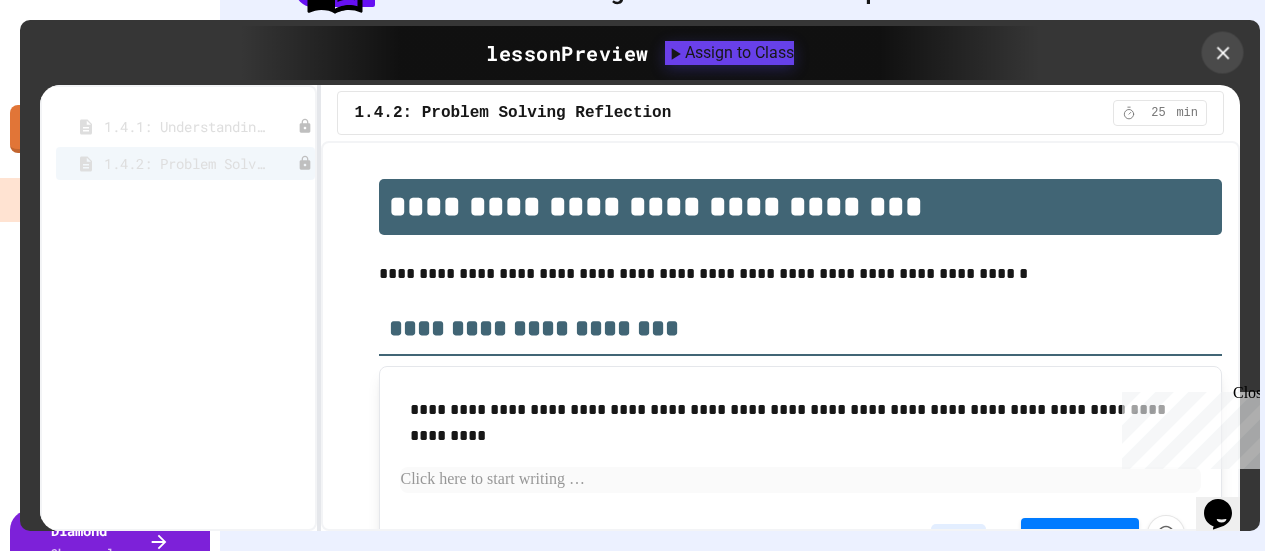 click 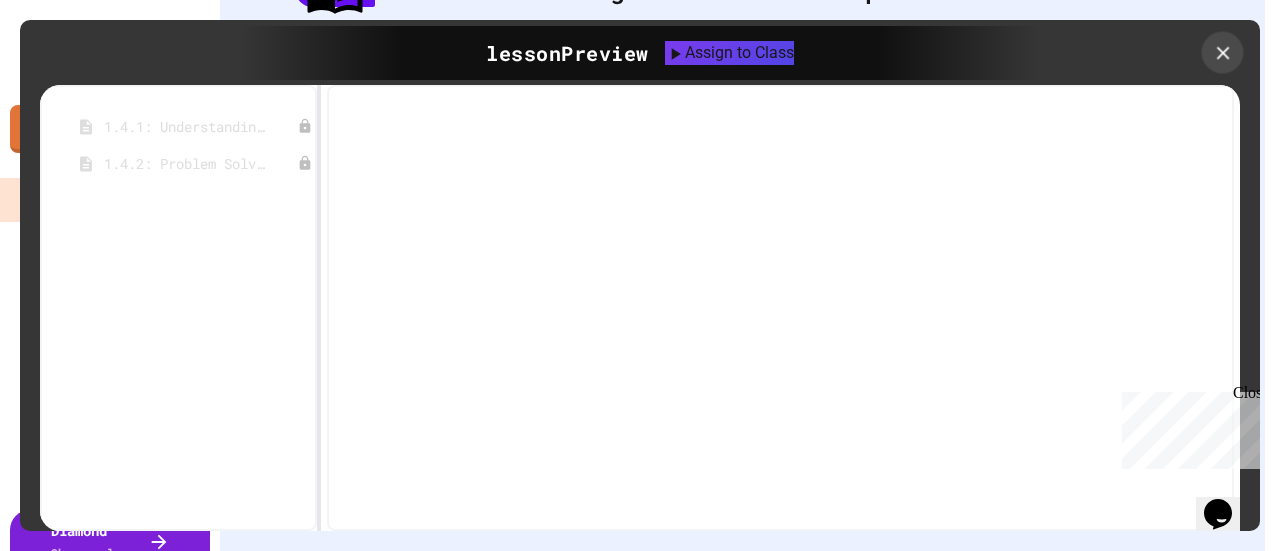 click at bounding box center [1223, 53] 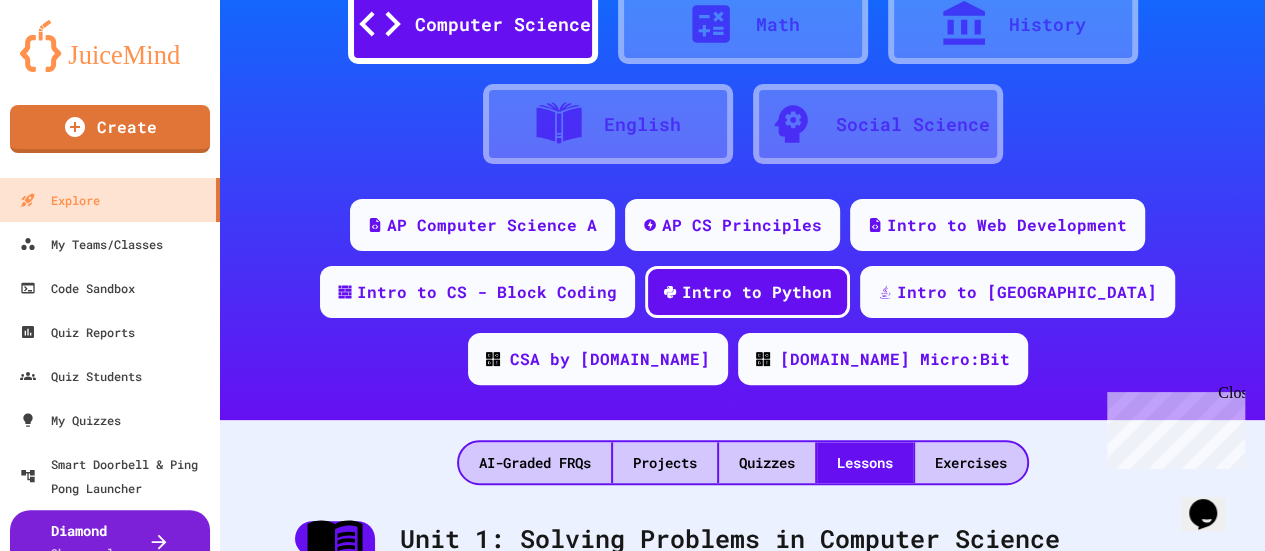scroll, scrollTop: 200, scrollLeft: 0, axis: vertical 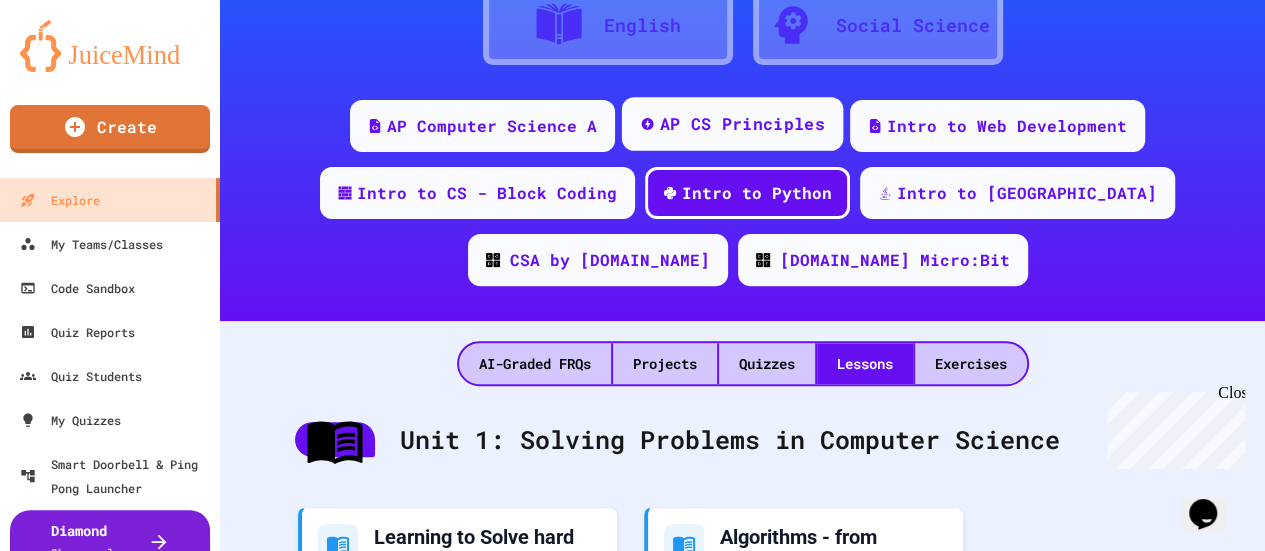 click on "AP CS Principles" at bounding box center (742, 124) 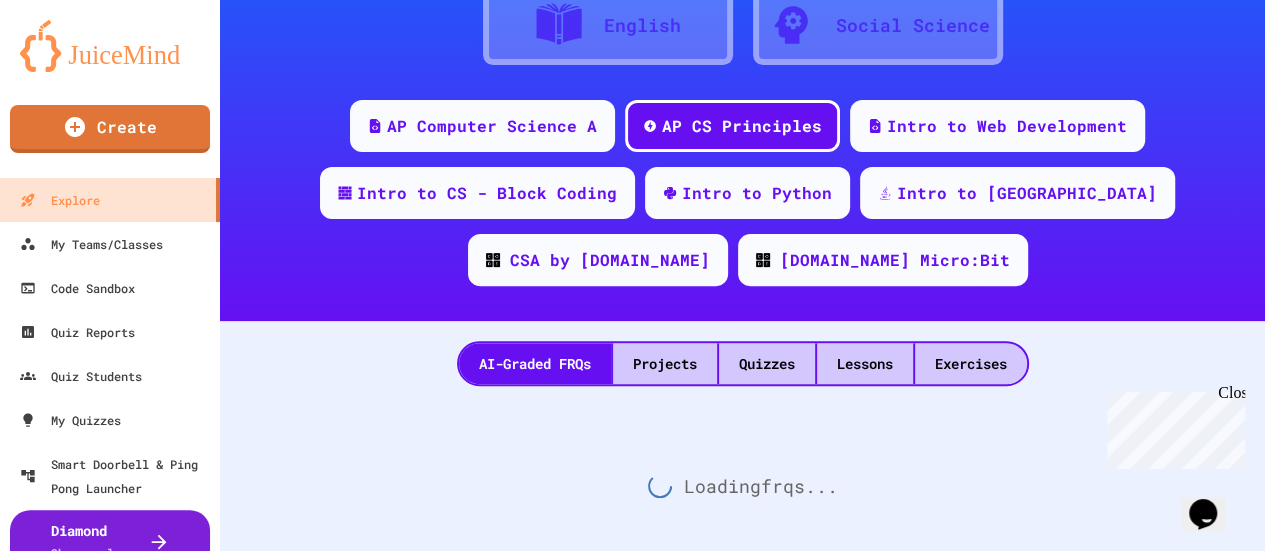 scroll, scrollTop: 250, scrollLeft: 0, axis: vertical 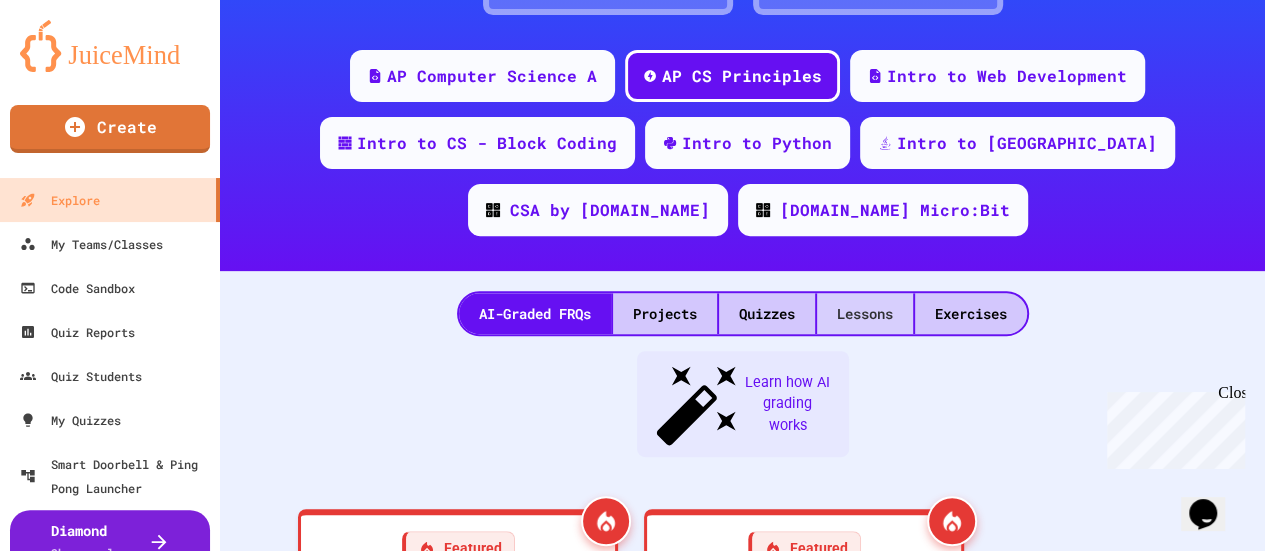 click on "Lessons" at bounding box center [865, 313] 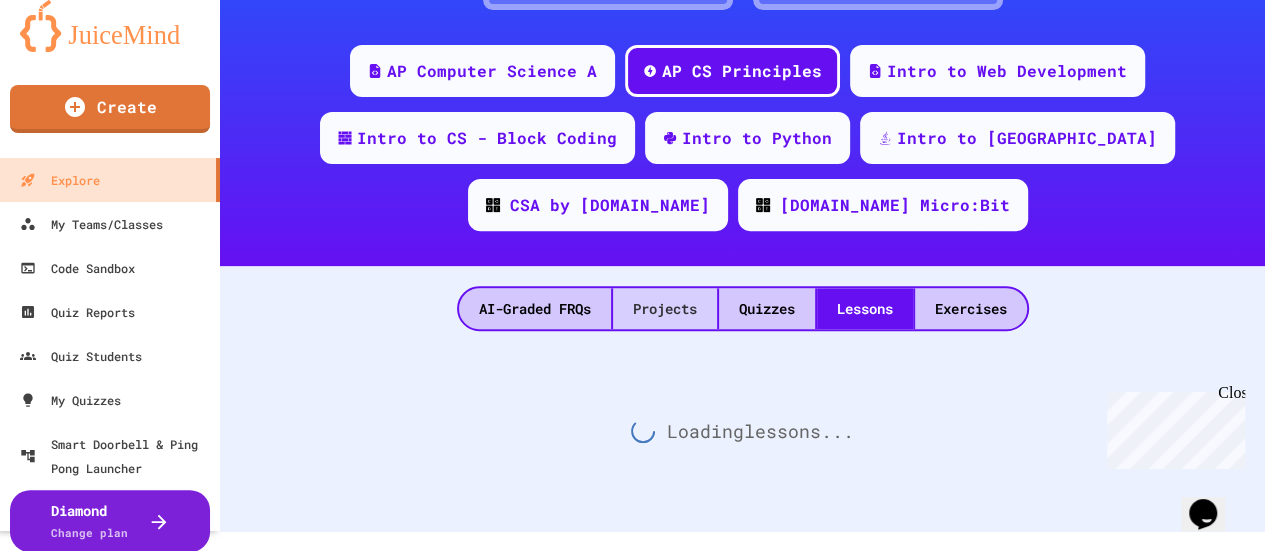 scroll, scrollTop: 40, scrollLeft: 0, axis: vertical 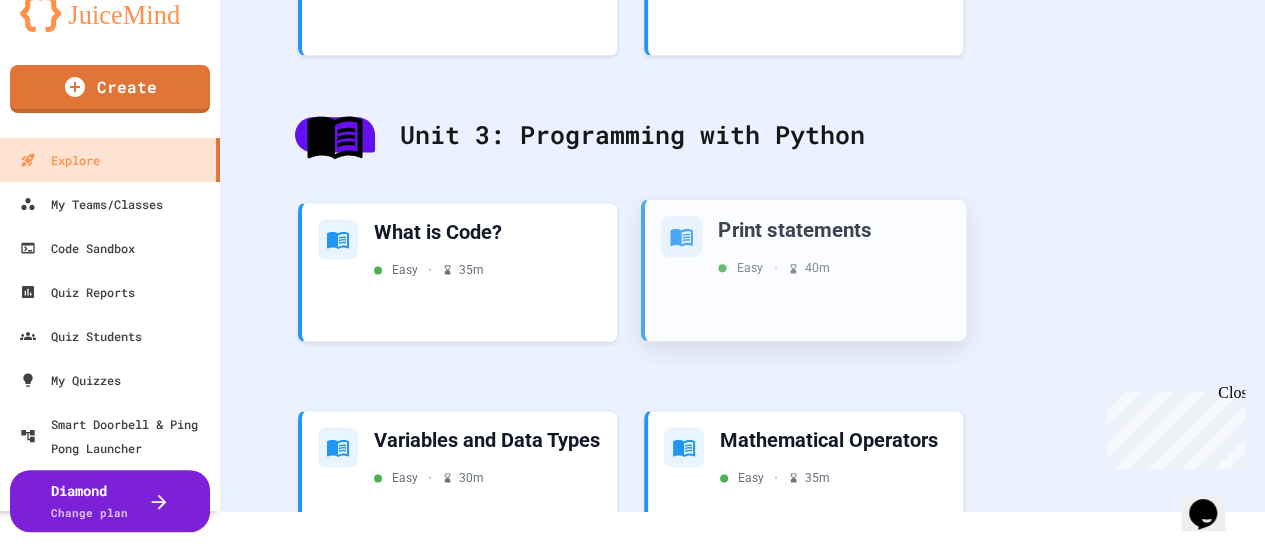 click on "Print statements" at bounding box center (834, 228) 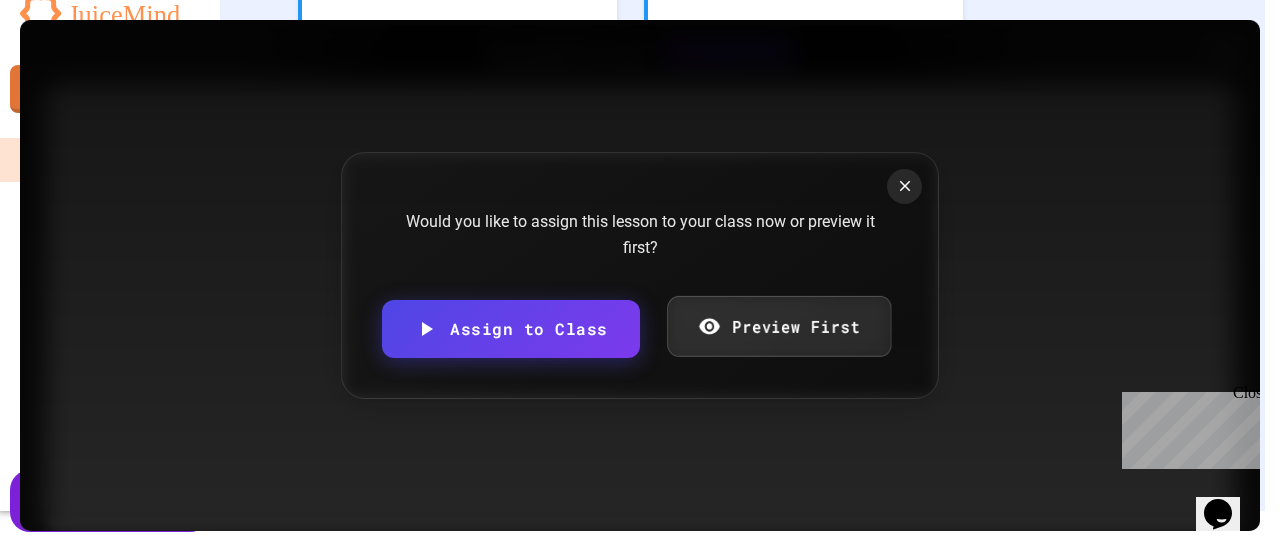 click on "Preview First" at bounding box center [779, 326] 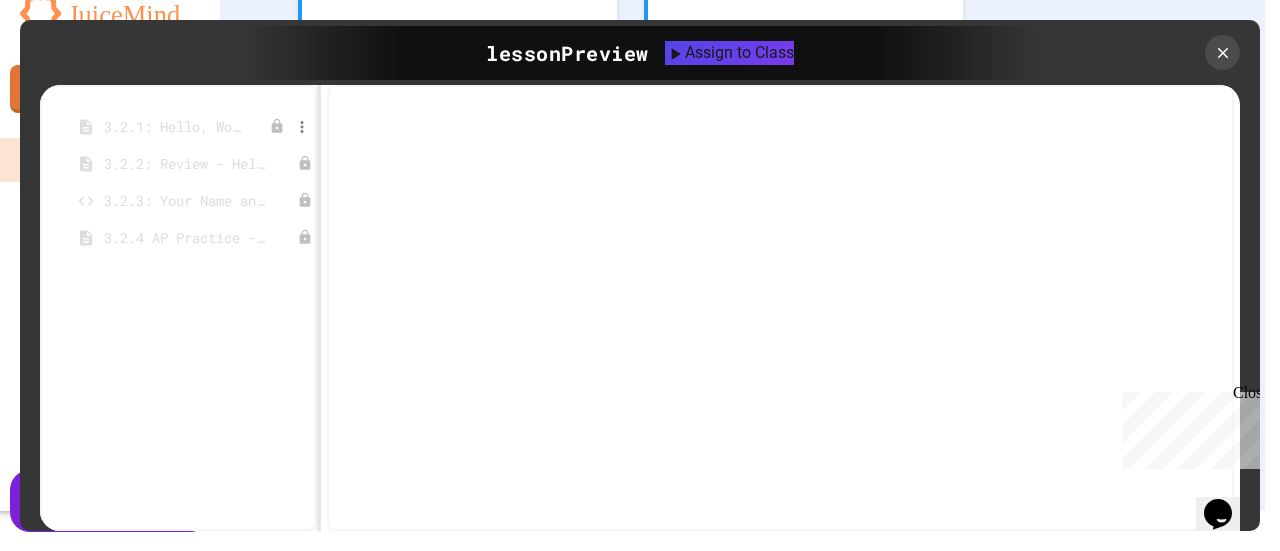 click on "3.2.1: Hello, World!" at bounding box center (175, 126) 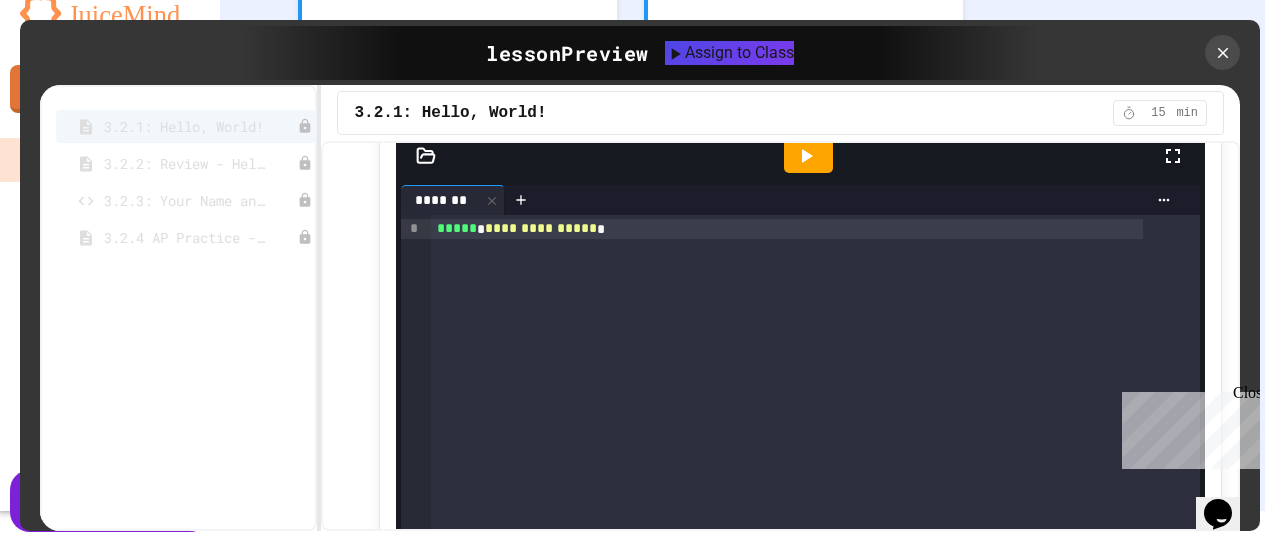 scroll, scrollTop: 1200, scrollLeft: 0, axis: vertical 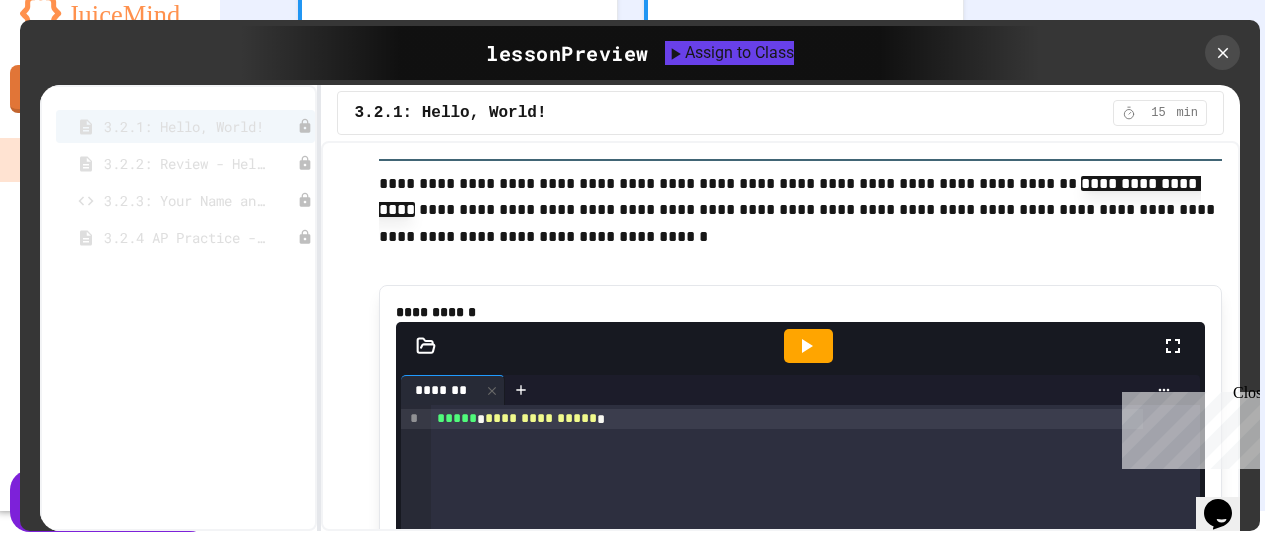 click 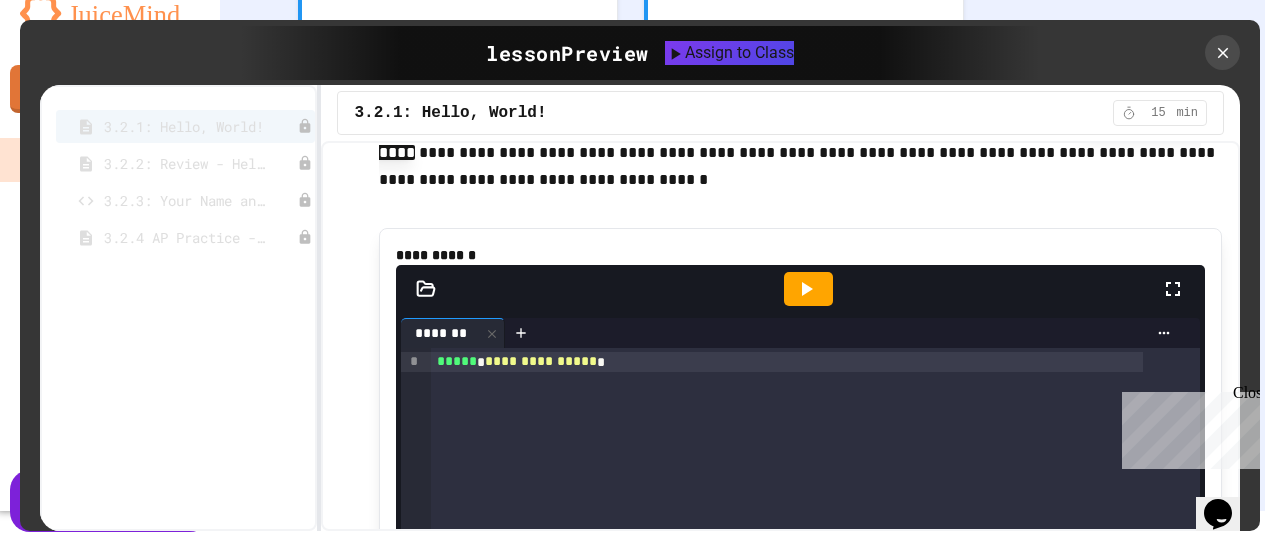 scroll, scrollTop: 1200, scrollLeft: 0, axis: vertical 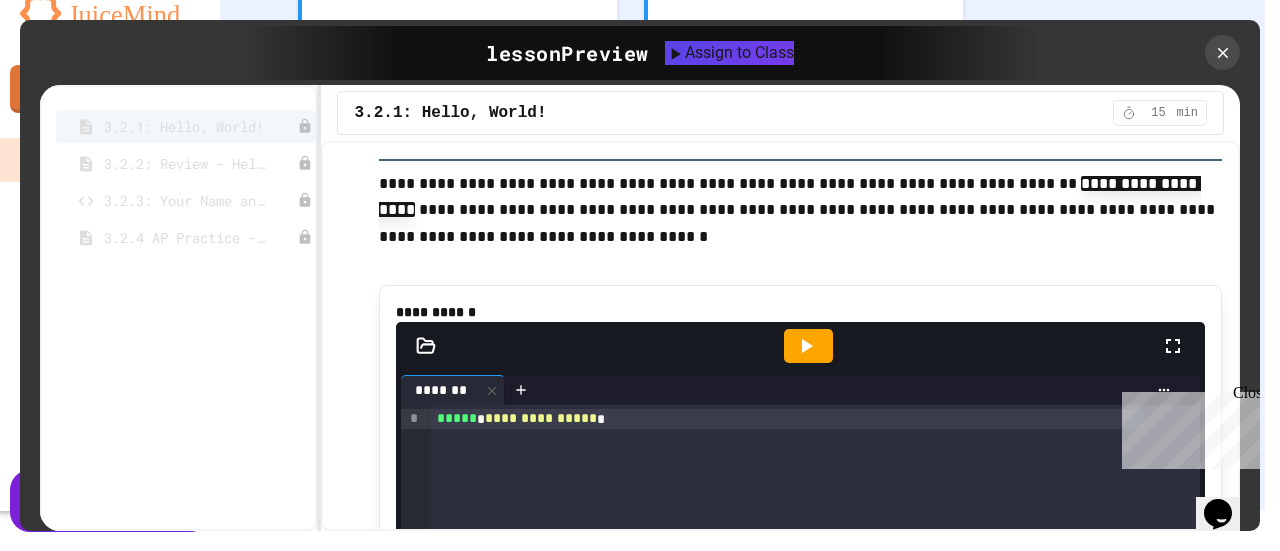 click at bounding box center (20, 276) 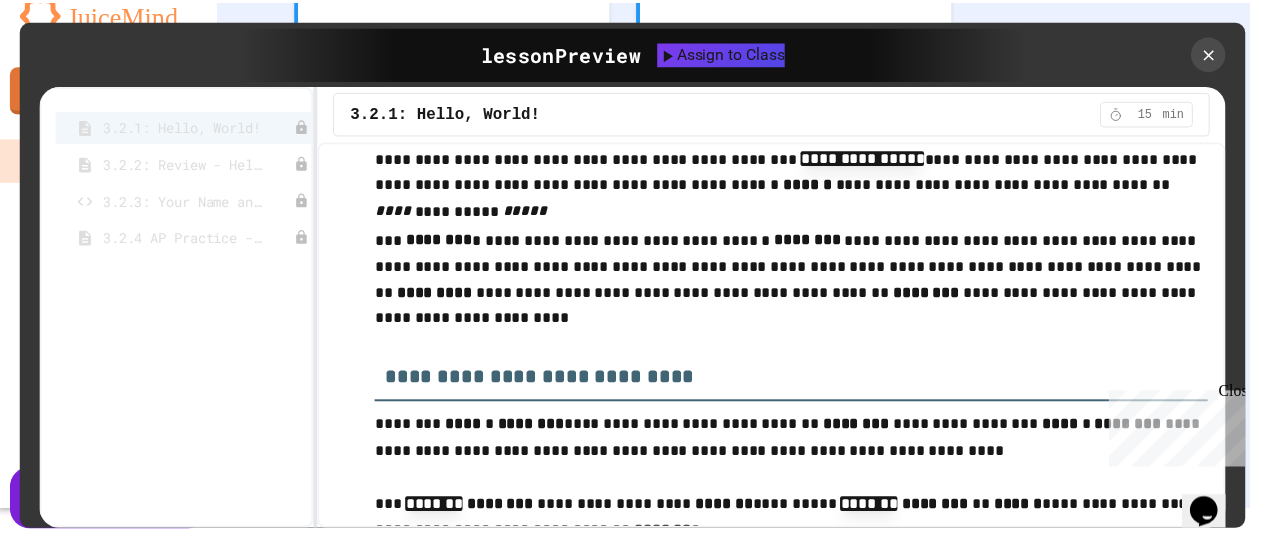 scroll, scrollTop: 2500, scrollLeft: 0, axis: vertical 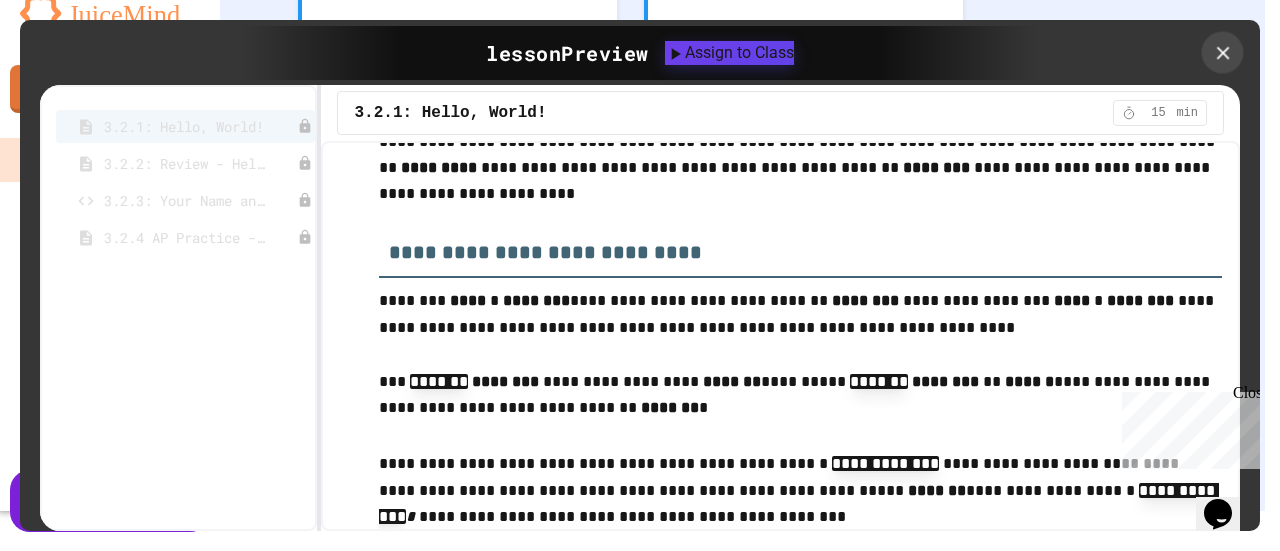 click 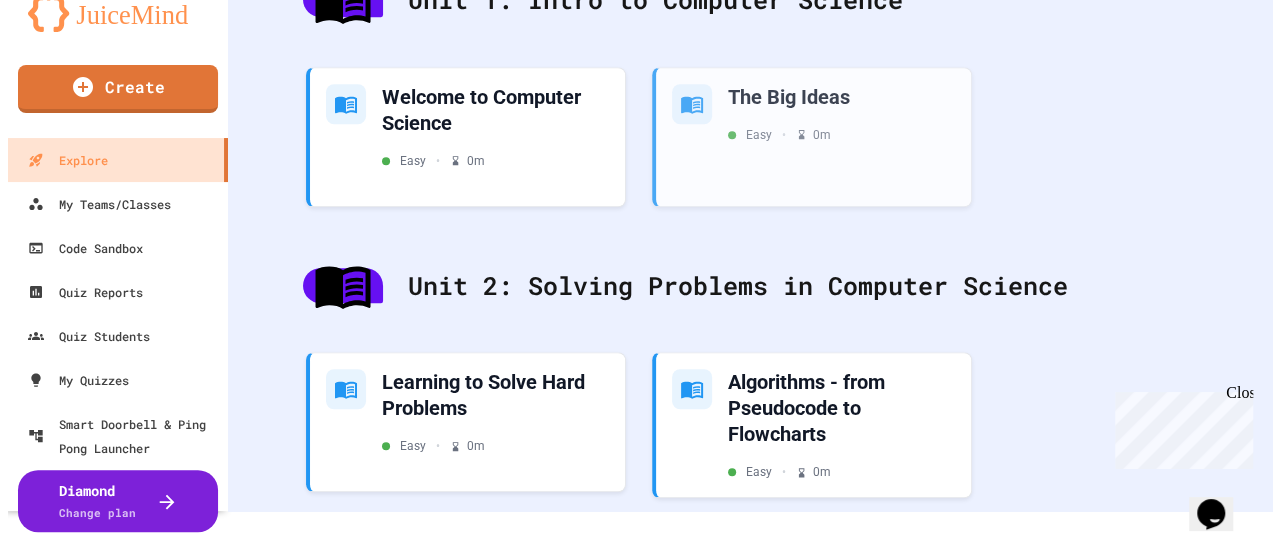 scroll, scrollTop: 800, scrollLeft: 0, axis: vertical 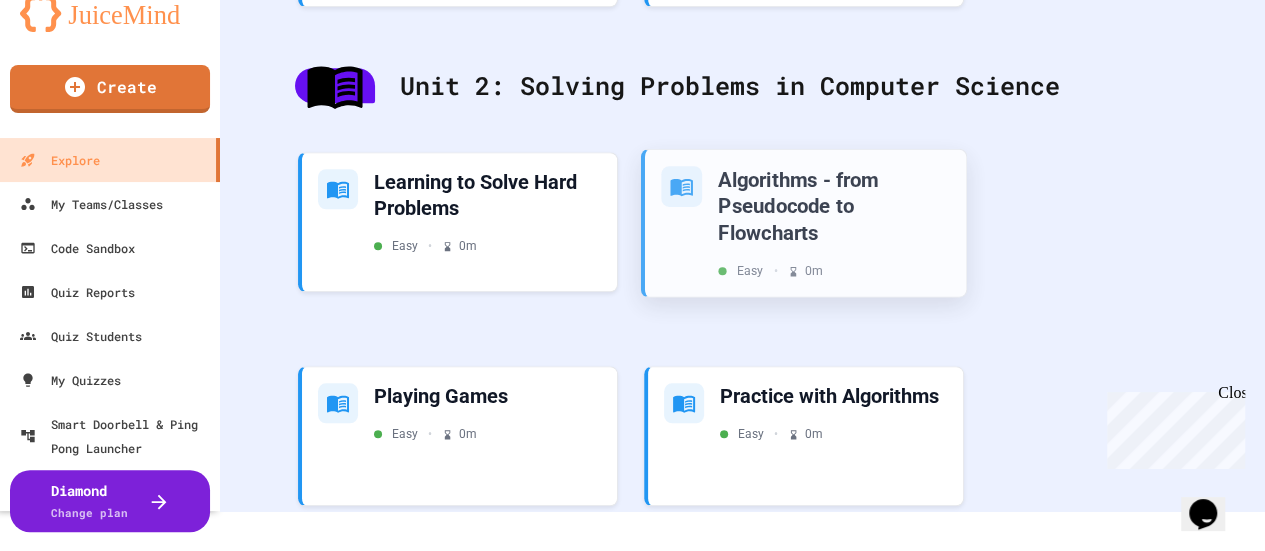 click on "Algorithms - from Pseudocode to Flowcharts" at bounding box center (834, 206) 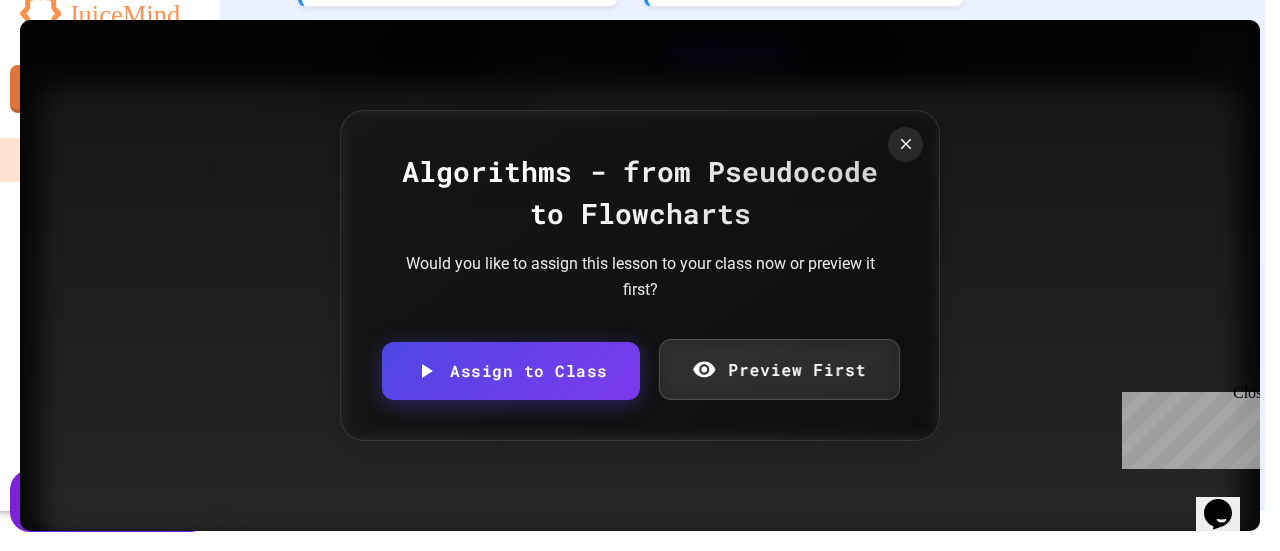 click on "Preview First" at bounding box center [778, 369] 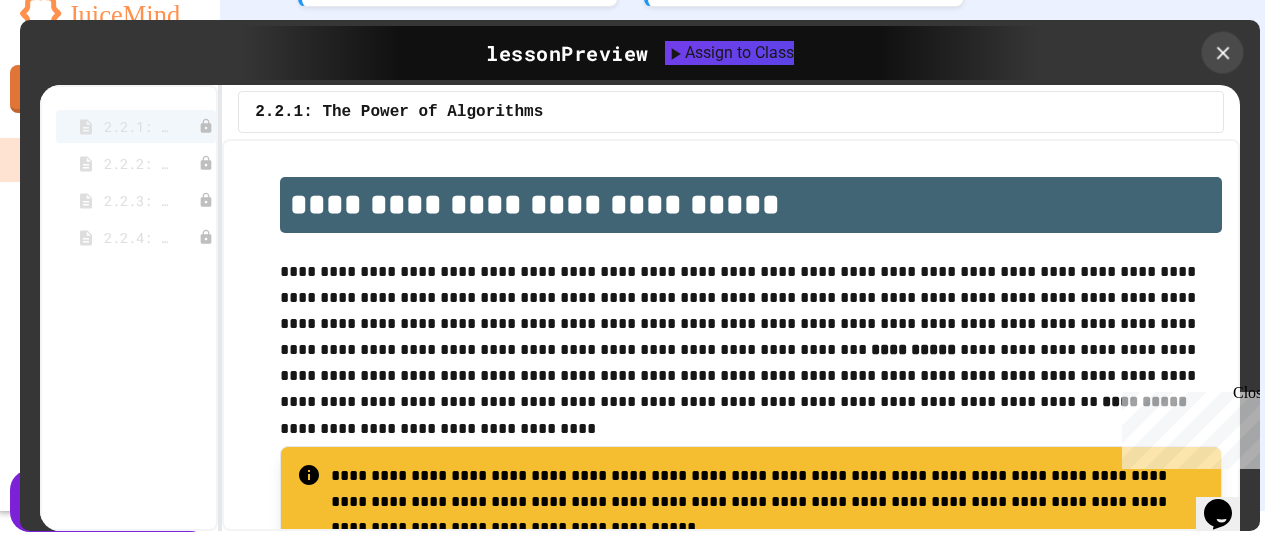 click 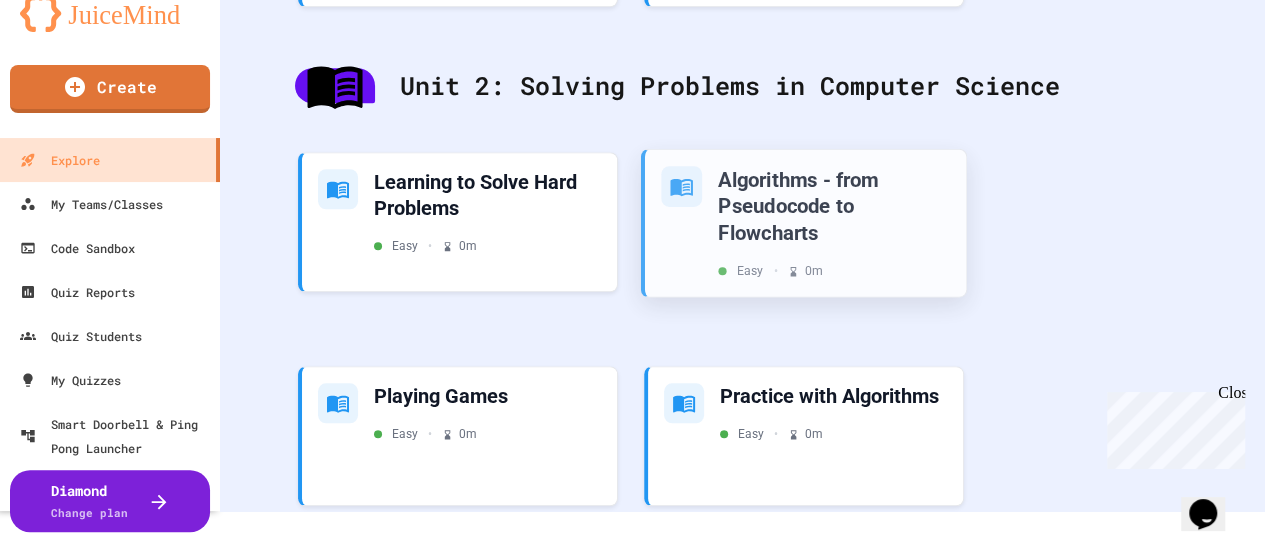 click on "Algorithms - from Pseudocode to Flowcharts" at bounding box center (834, 206) 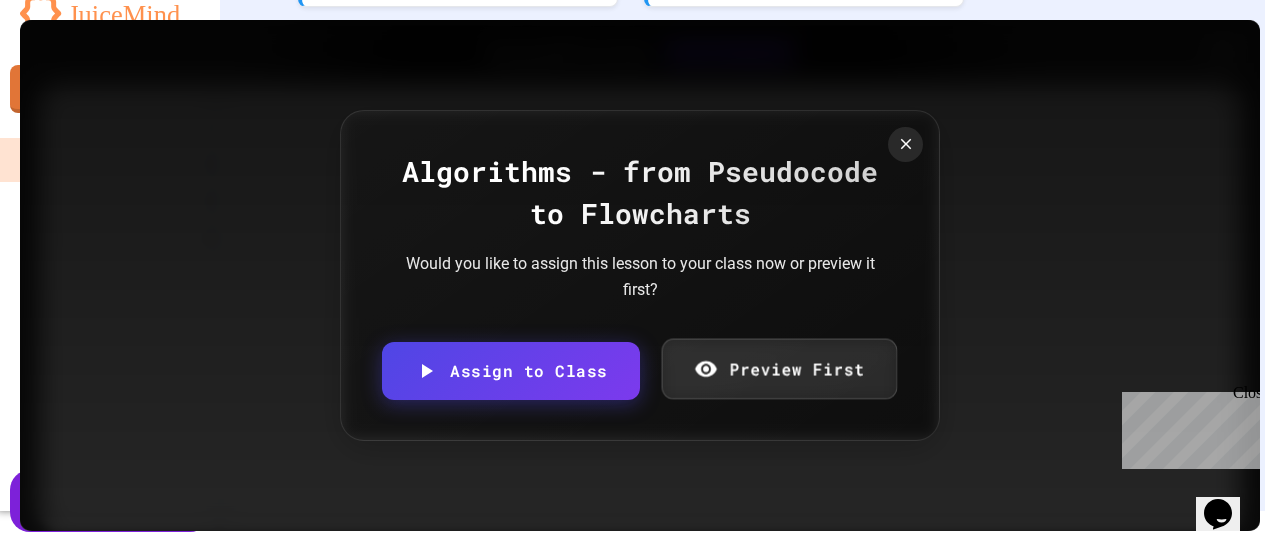 click on "Preview First" at bounding box center [778, 369] 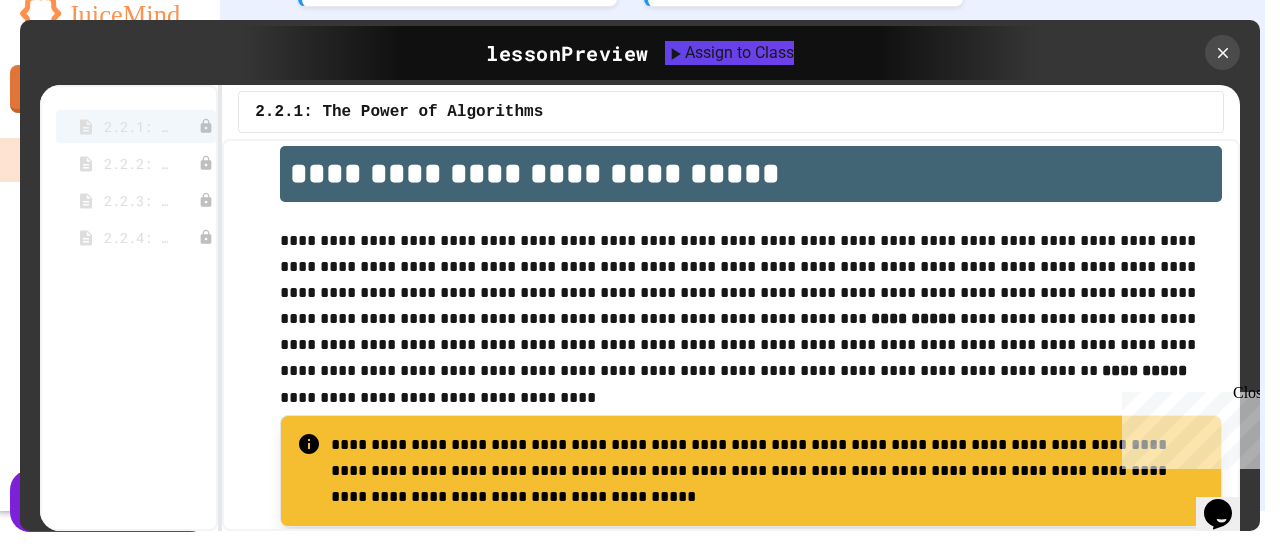 scroll, scrollTop: 0, scrollLeft: 0, axis: both 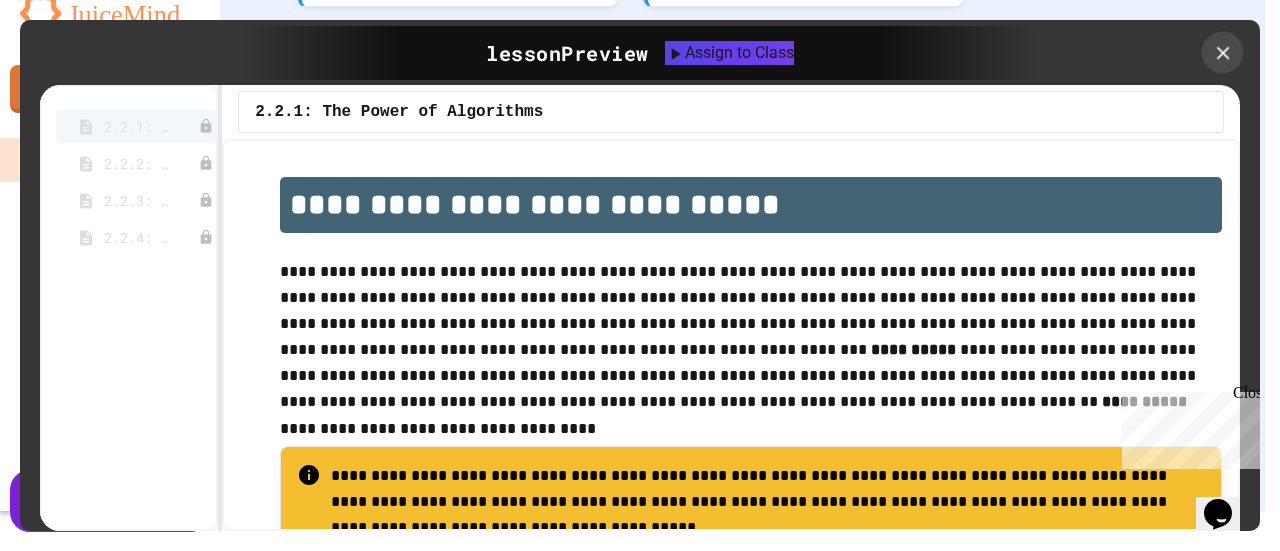 click 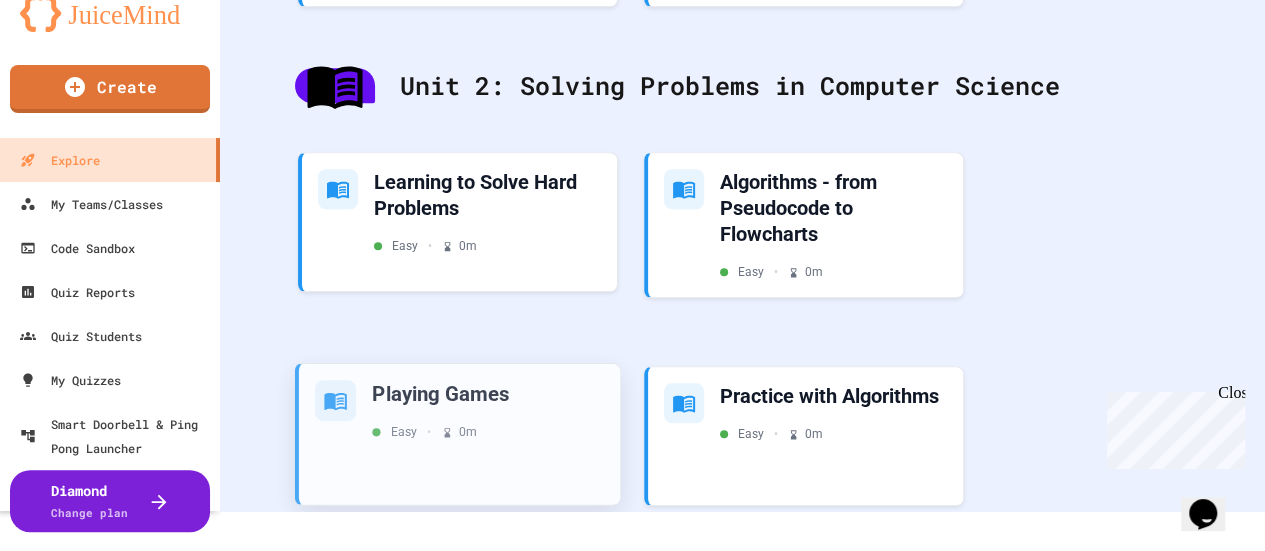 click on "Playing Games" at bounding box center (488, 393) 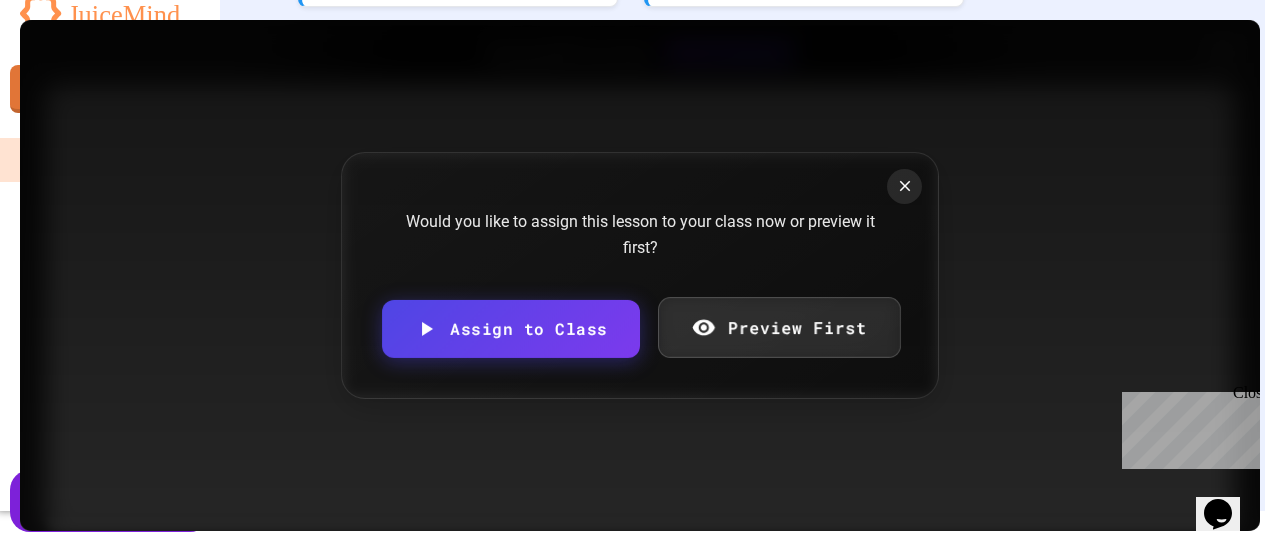 click on "Preview First" at bounding box center [779, 327] 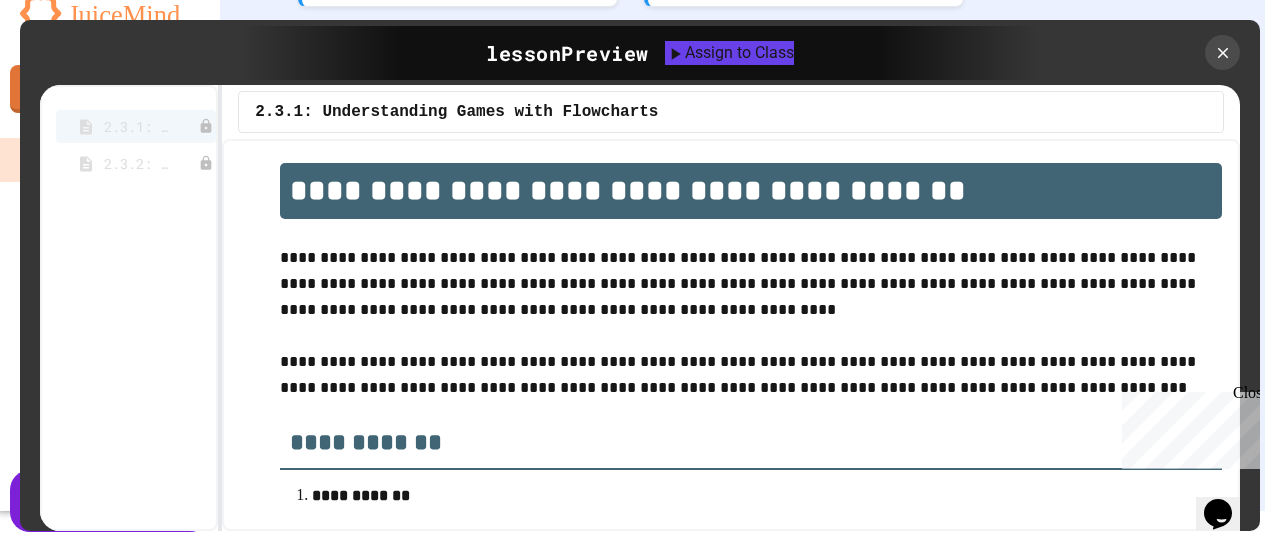 scroll, scrollTop: 0, scrollLeft: 0, axis: both 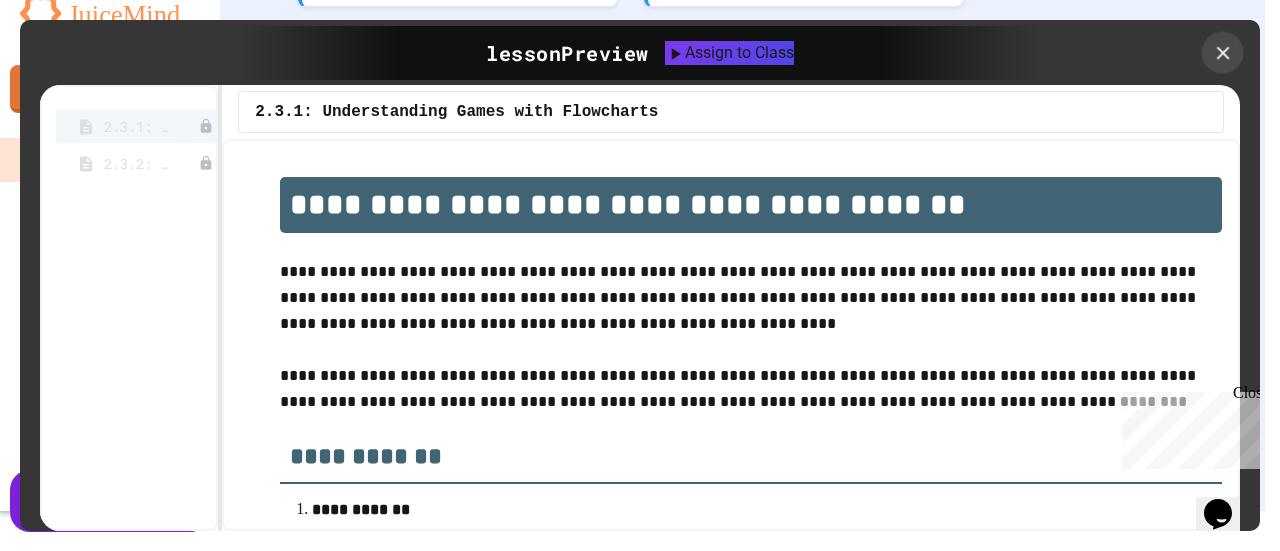 click at bounding box center [1223, 53] 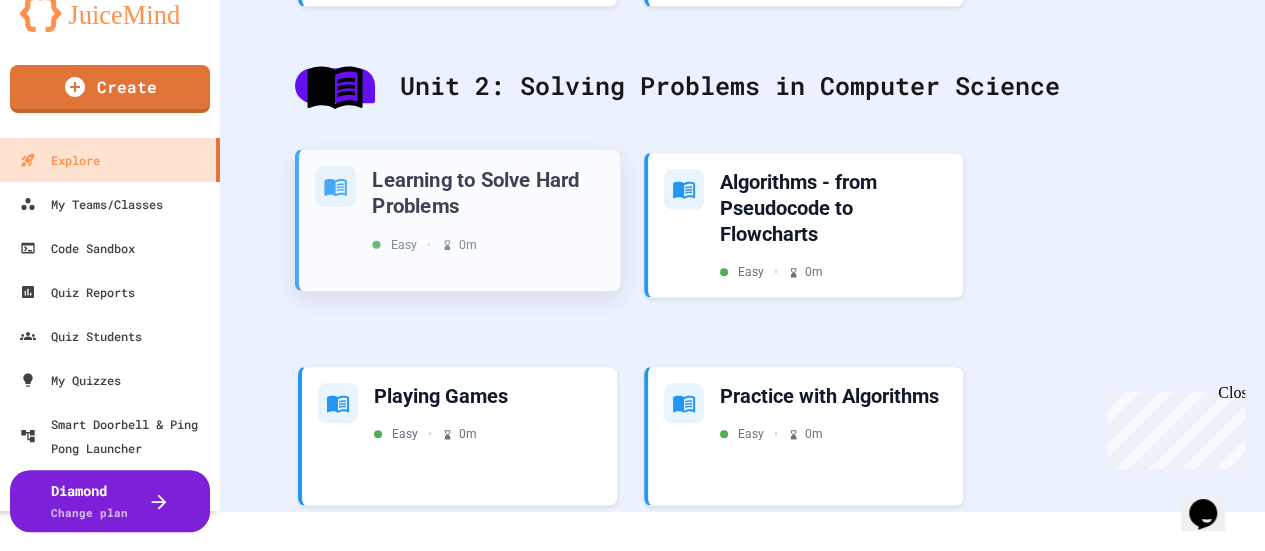 click on "Learning to Solve Hard Problems" at bounding box center [488, 192] 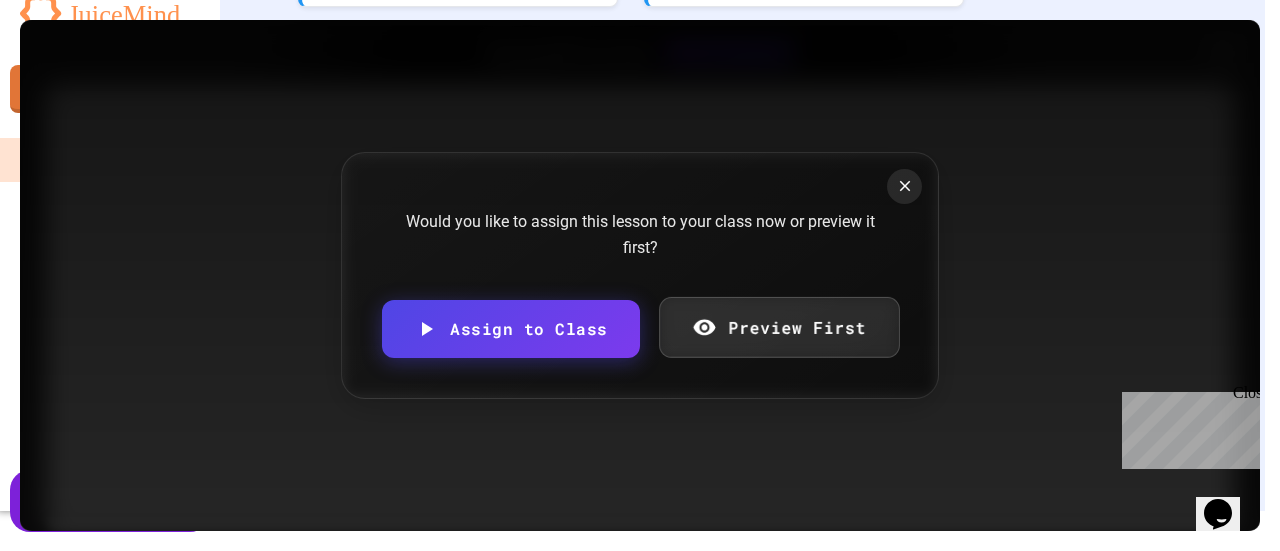 click on "Preview First" at bounding box center [779, 327] 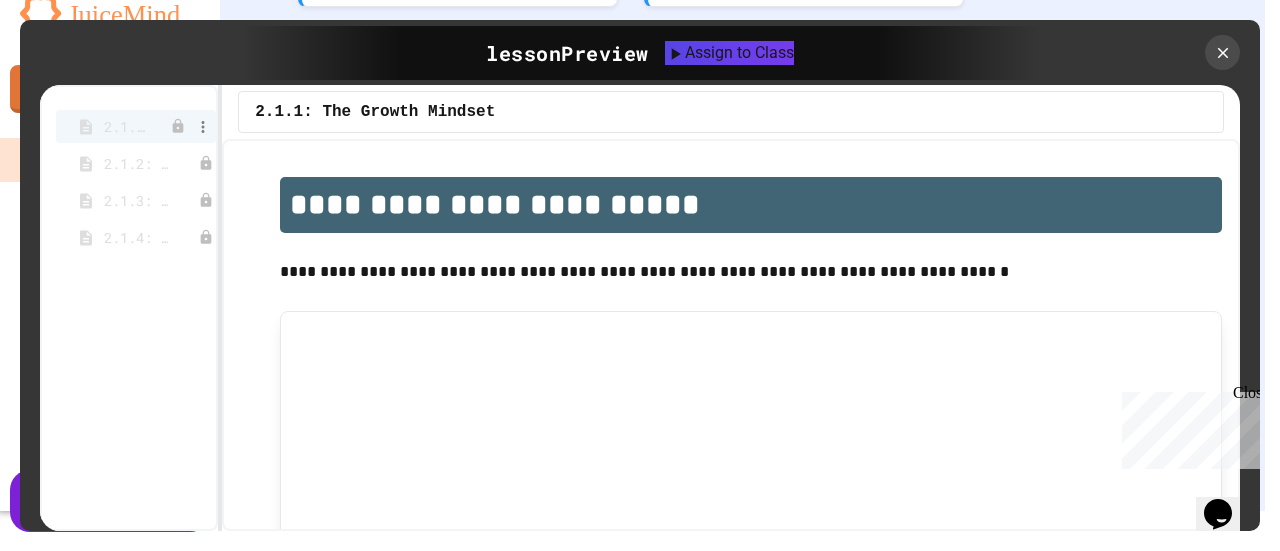 click on "2.1.1: The Growth Mindset" at bounding box center [126, 126] 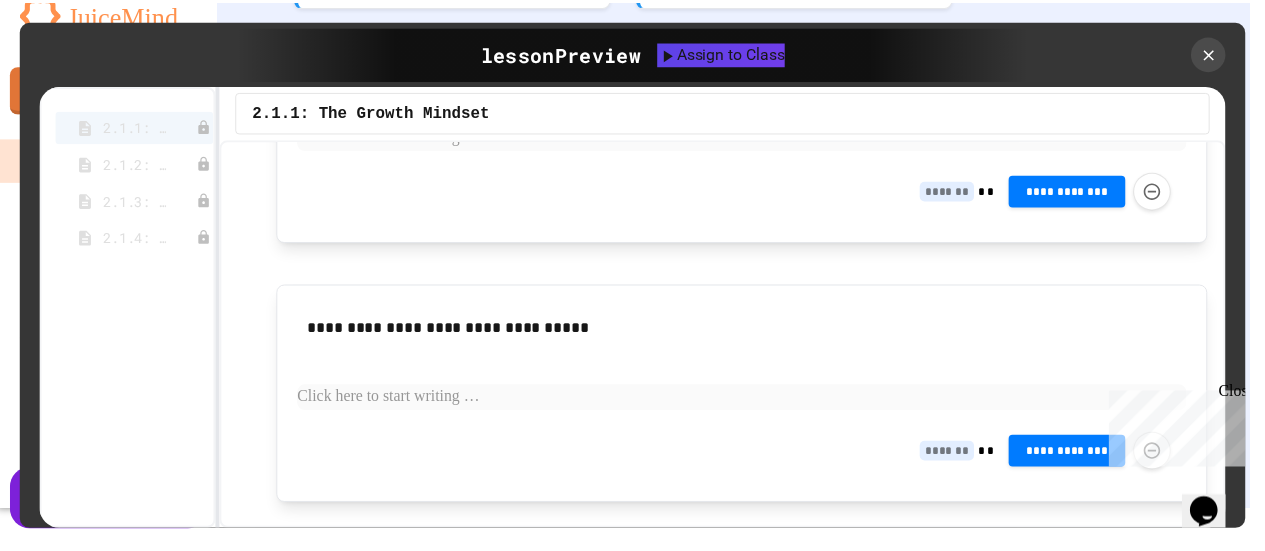 scroll, scrollTop: 1656, scrollLeft: 0, axis: vertical 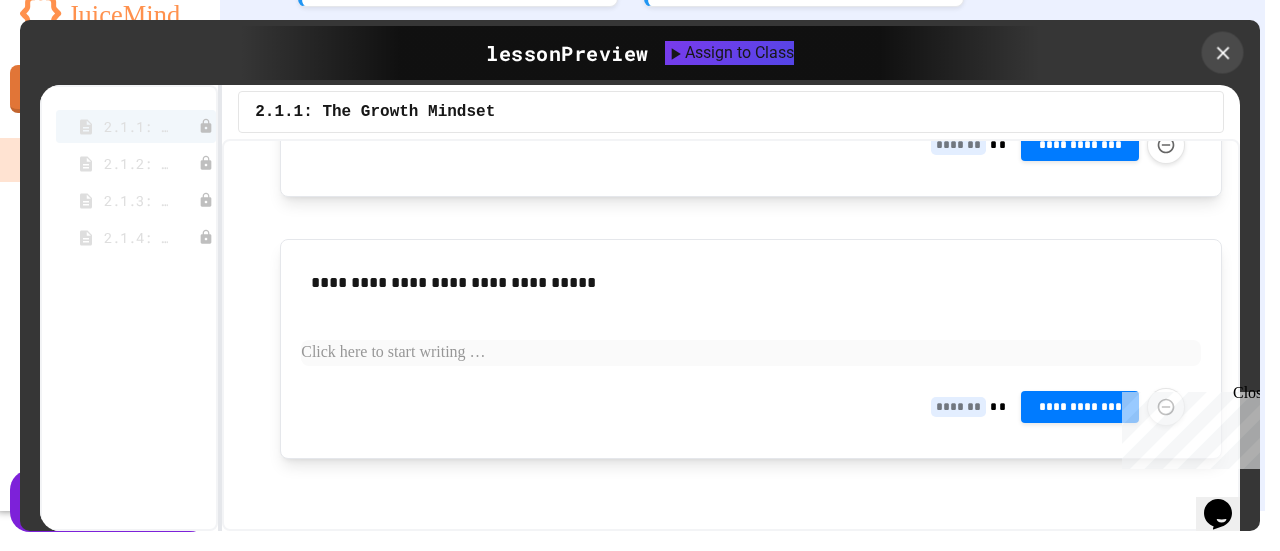 click 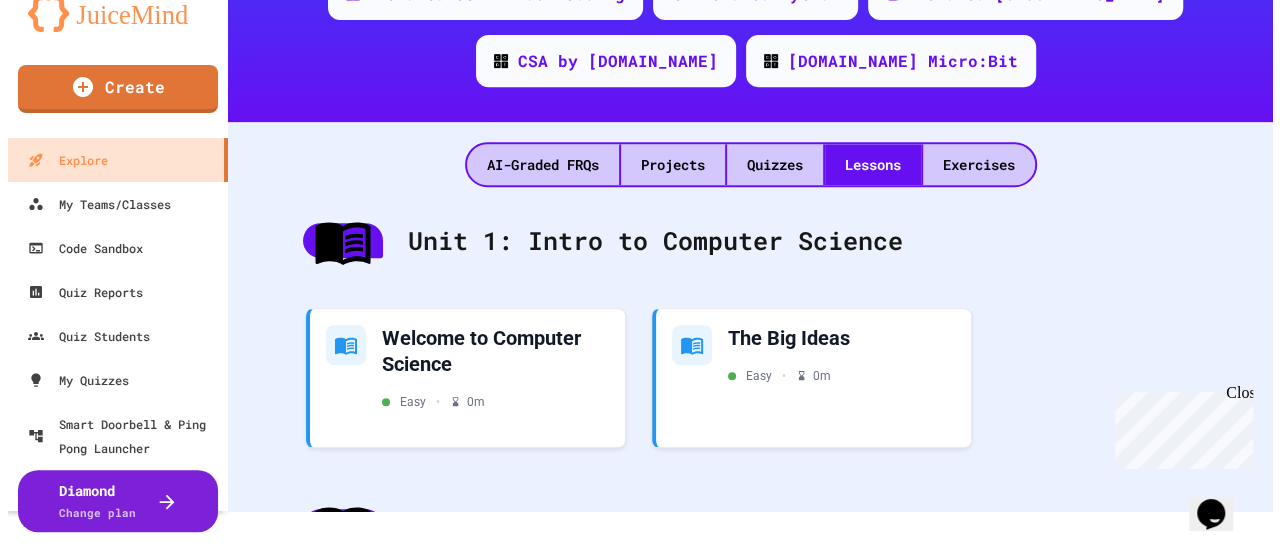 scroll, scrollTop: 400, scrollLeft: 0, axis: vertical 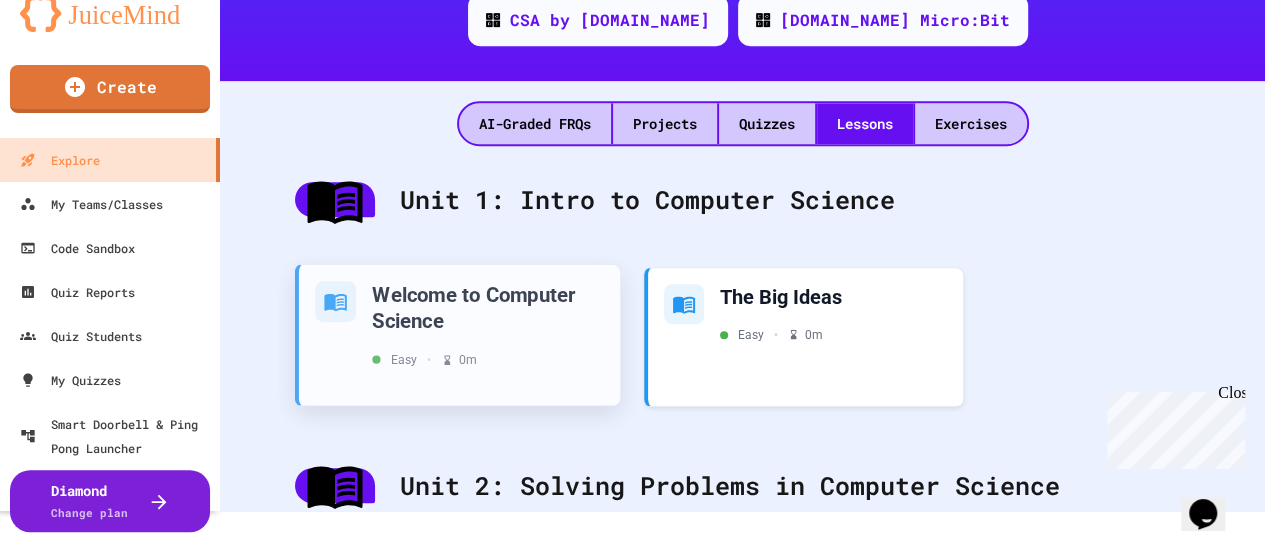 click on "Welcome to Computer Science Easy • 0 m" at bounding box center (488, 324) 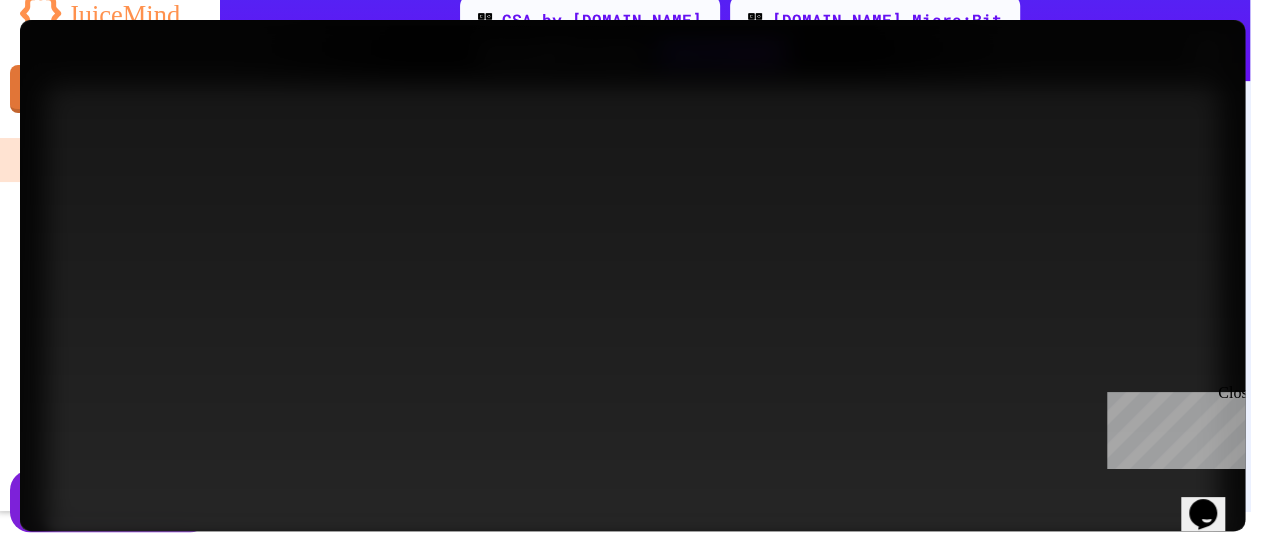click on "Assign to Class" at bounding box center [503, 348] 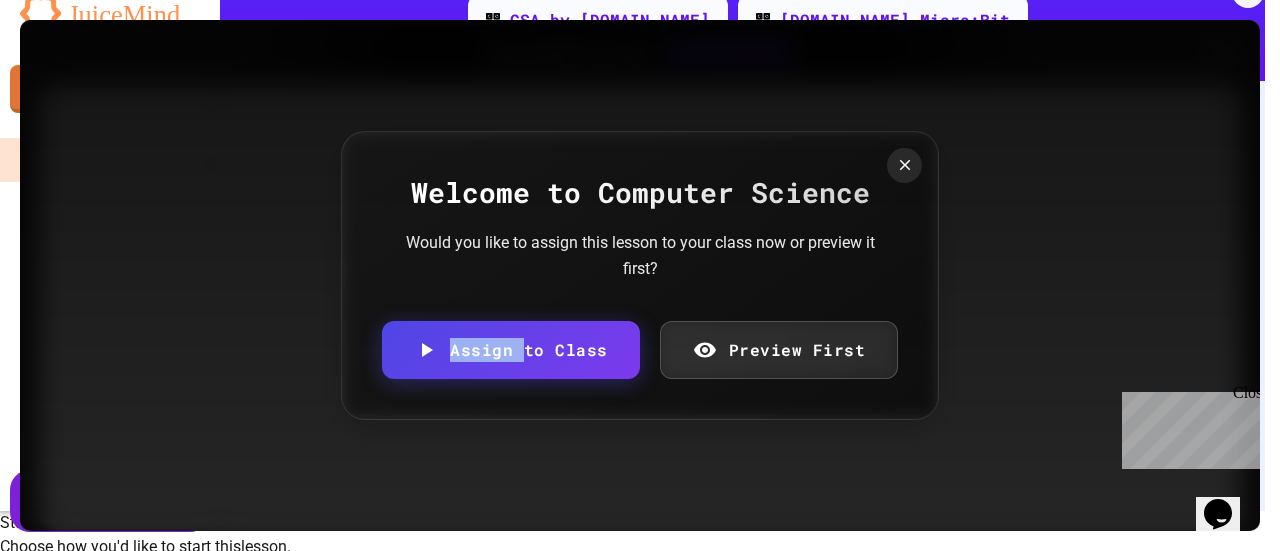 scroll, scrollTop: 0, scrollLeft: 0, axis: both 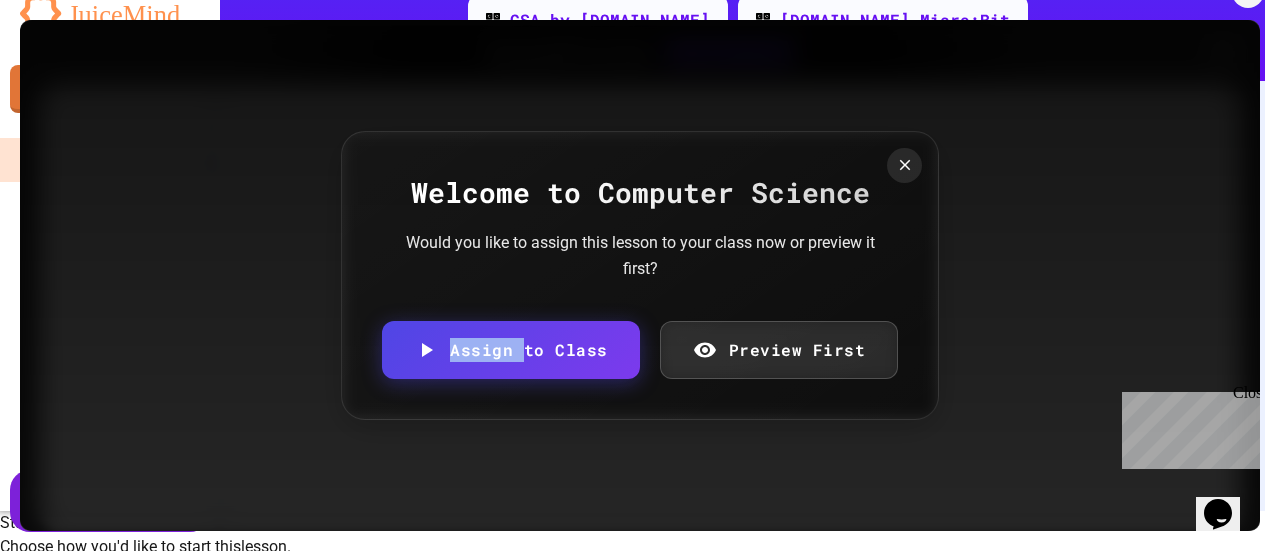 click 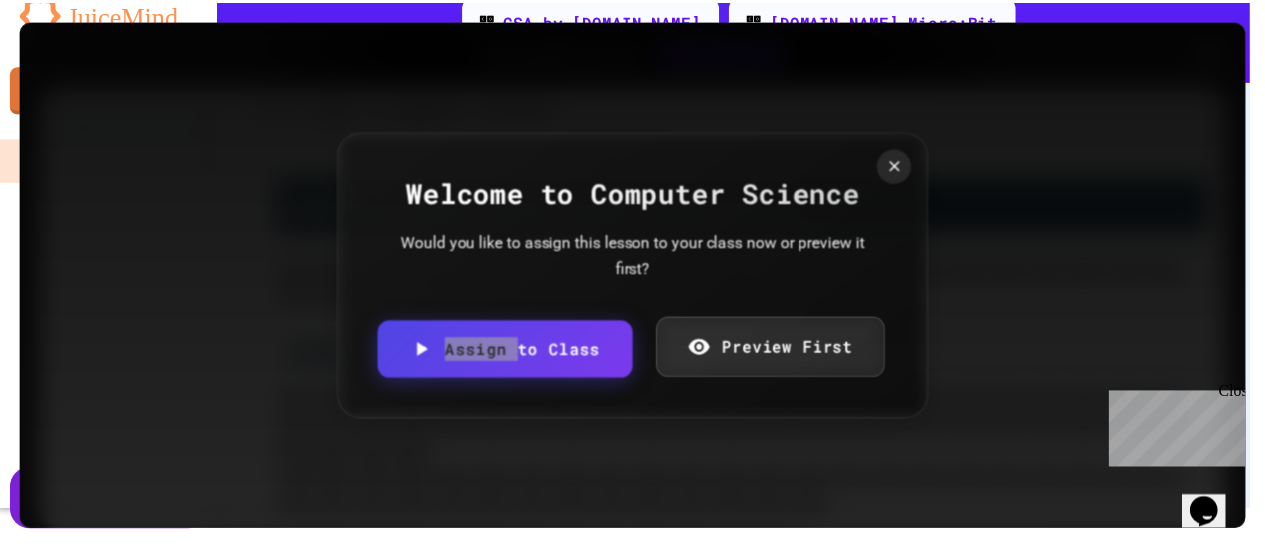 scroll, scrollTop: 3299, scrollLeft: 0, axis: vertical 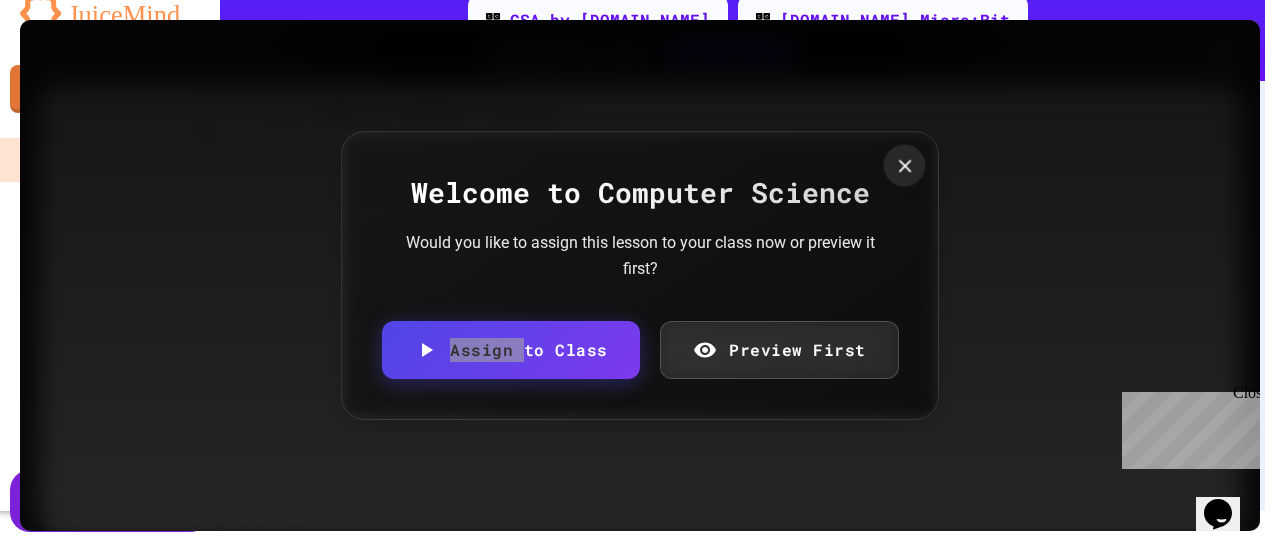 click 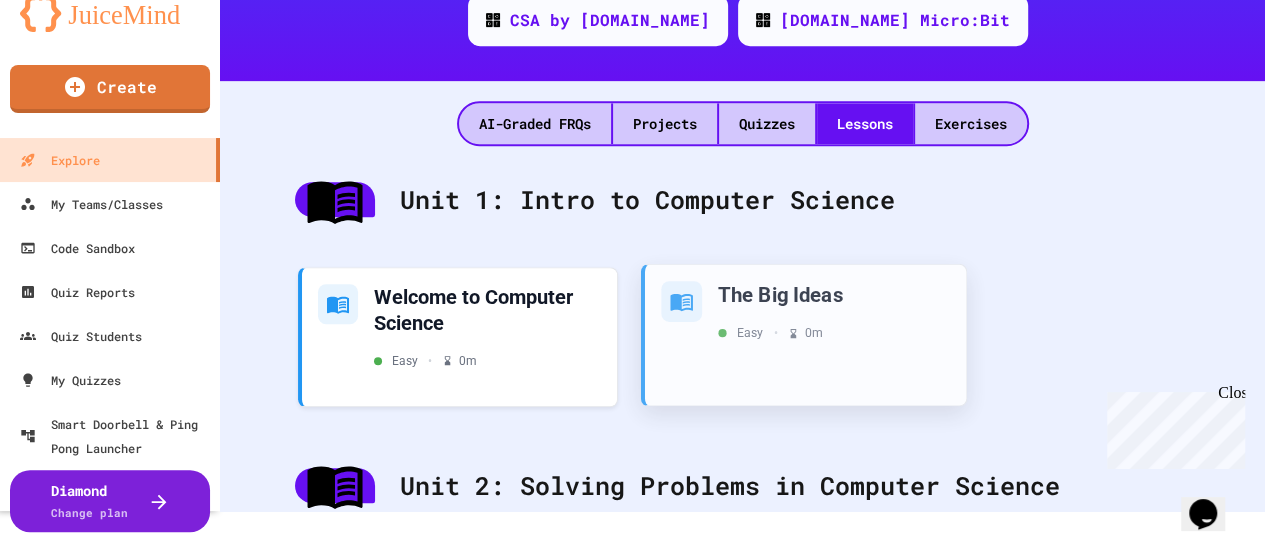 click on "The Big Ideas" at bounding box center (834, 293) 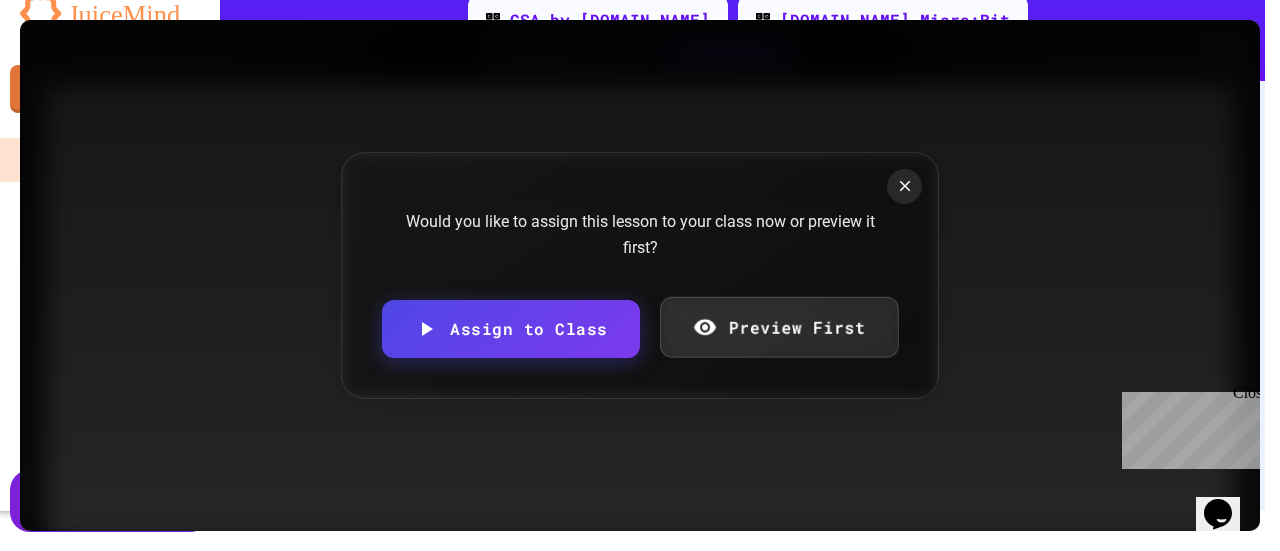 click on "Preview First" at bounding box center [779, 327] 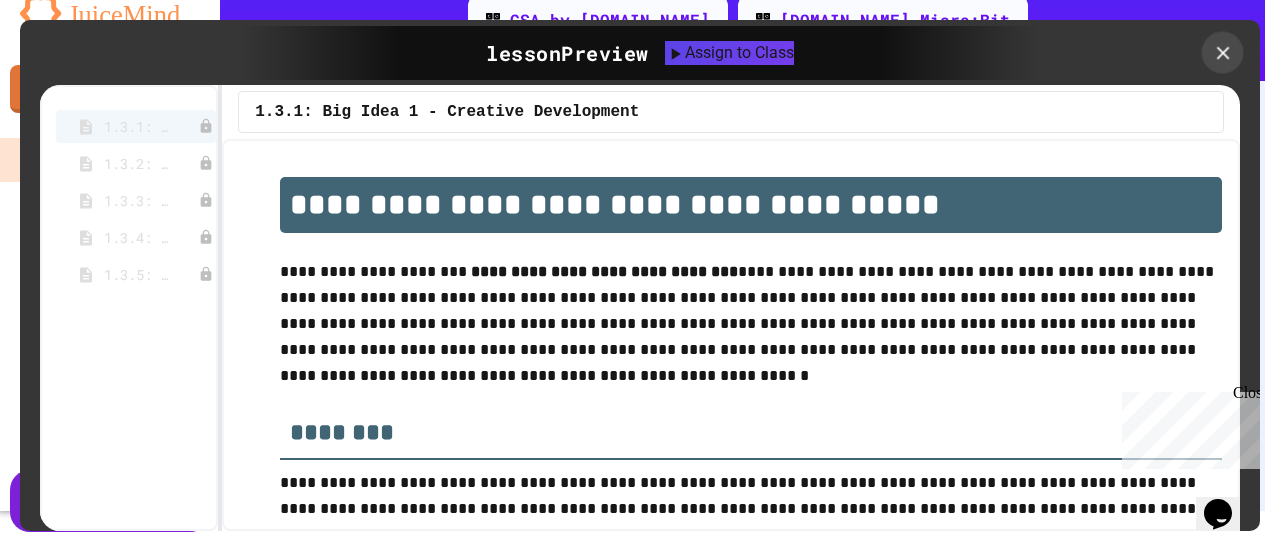 click 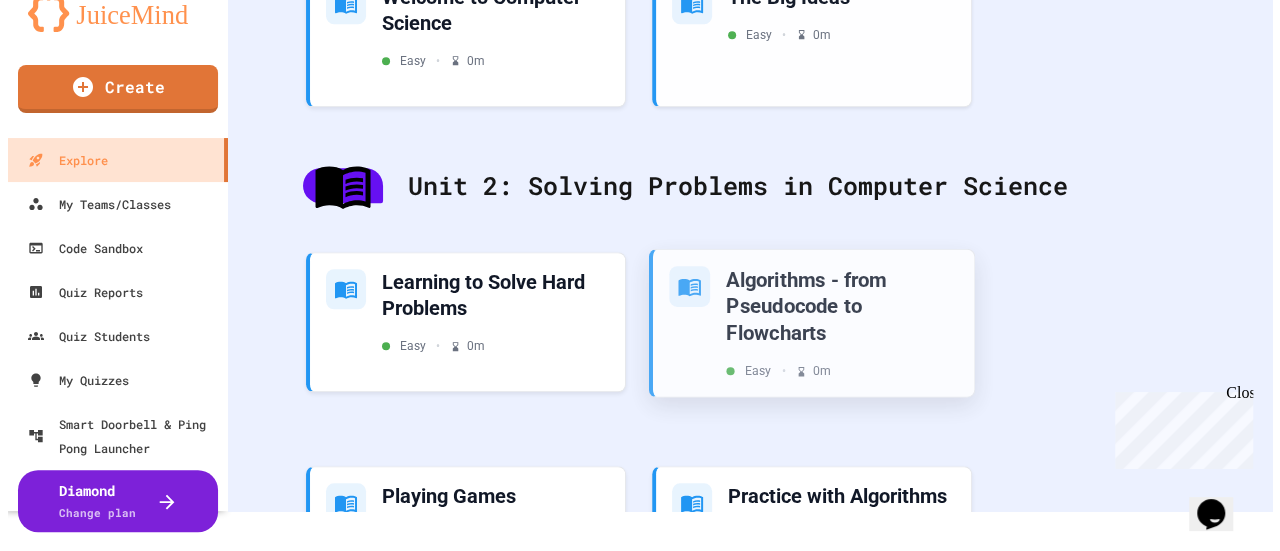 scroll, scrollTop: 800, scrollLeft: 0, axis: vertical 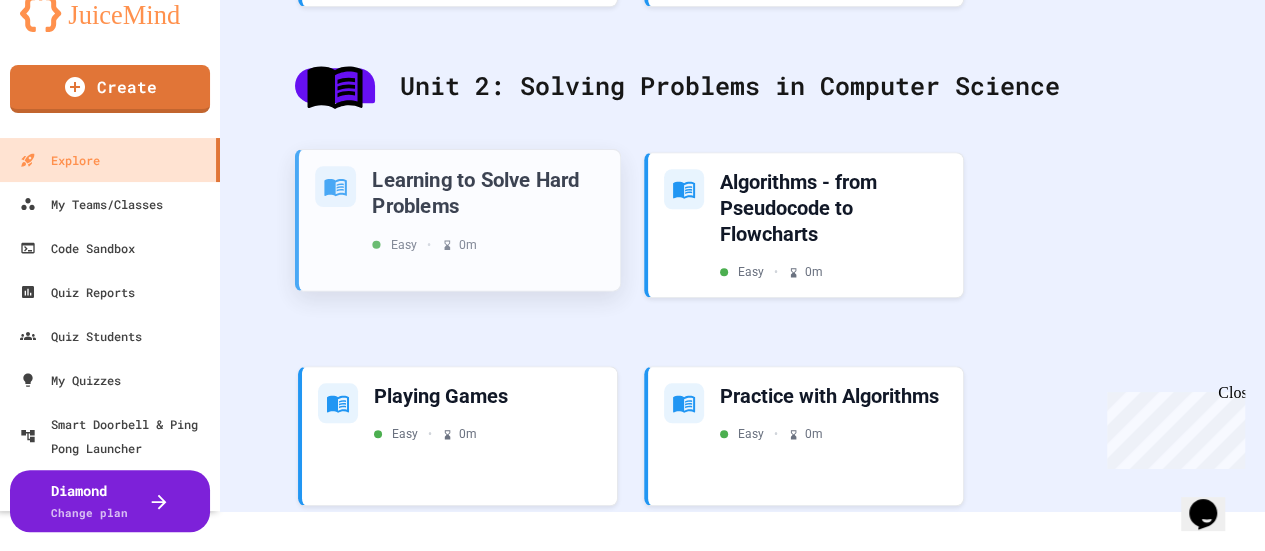 click on "Learning to Solve Hard Problems" at bounding box center [488, 192] 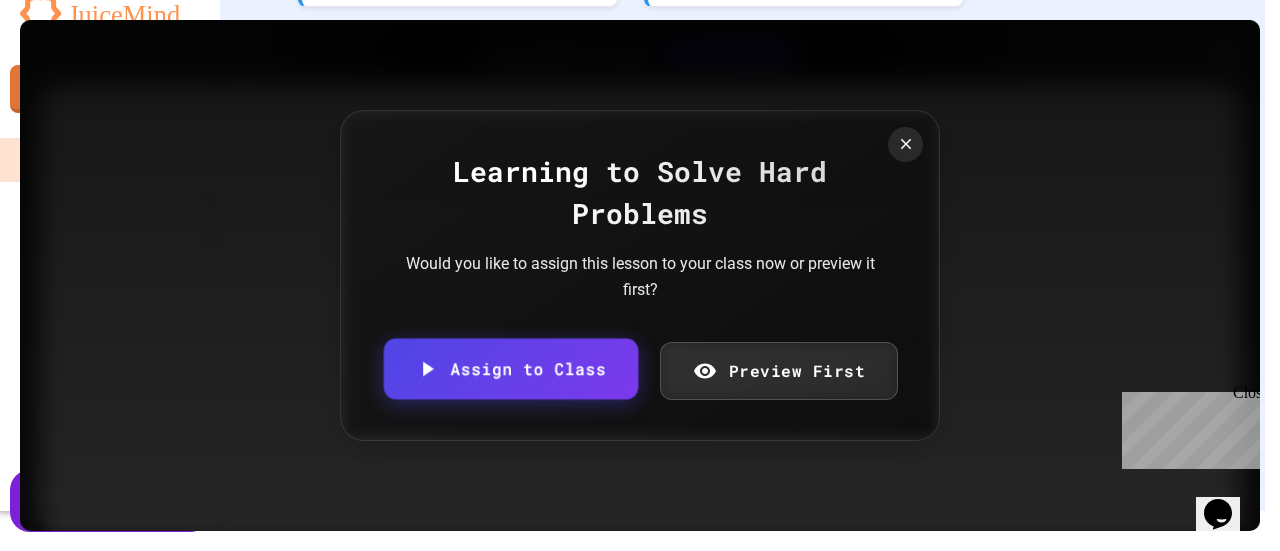 click on "Assign to Class" at bounding box center (511, 369) 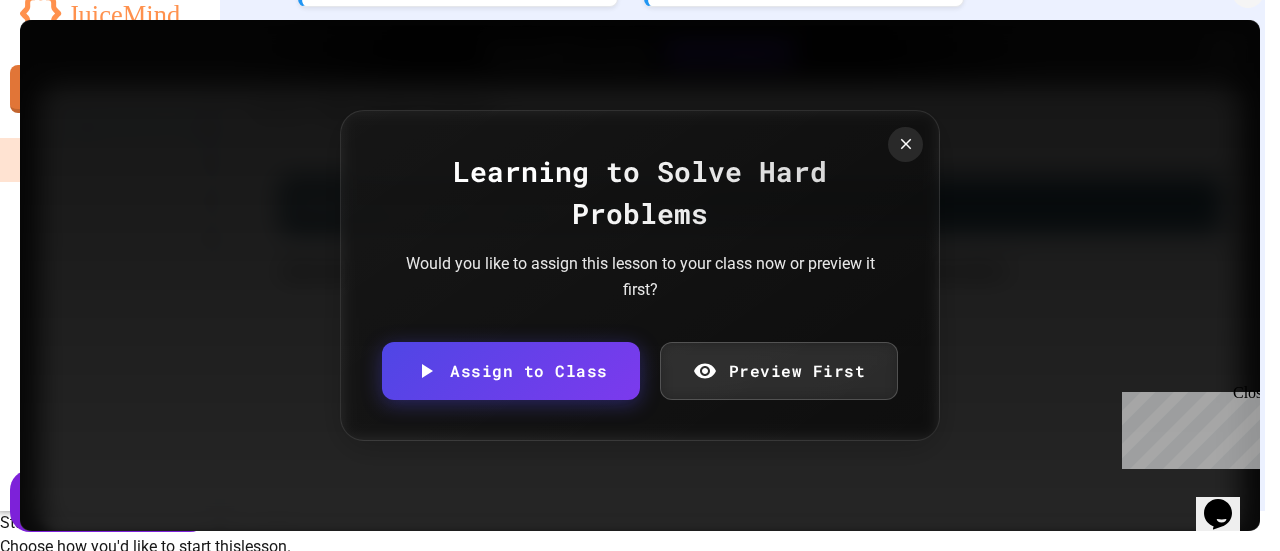 click 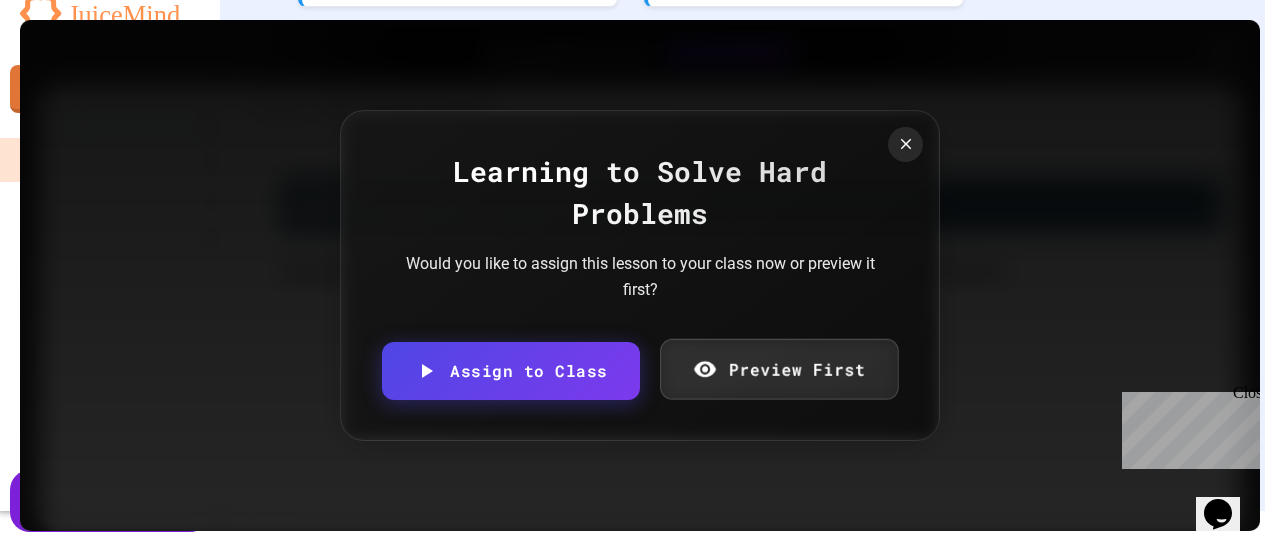 click on "Preview First" at bounding box center [779, 369] 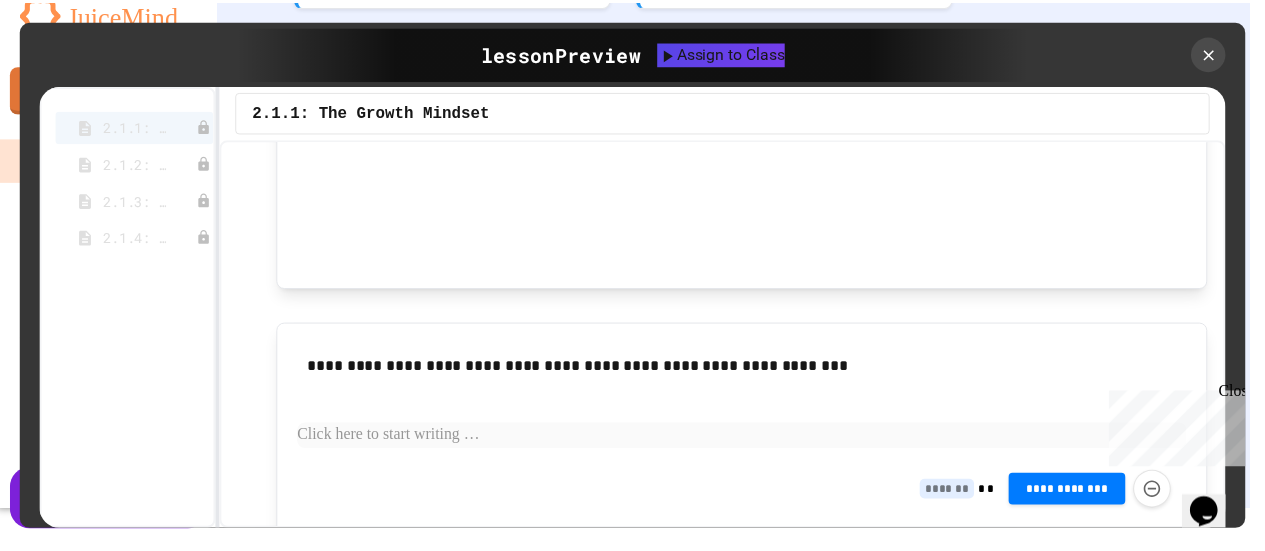 scroll, scrollTop: 1656, scrollLeft: 0, axis: vertical 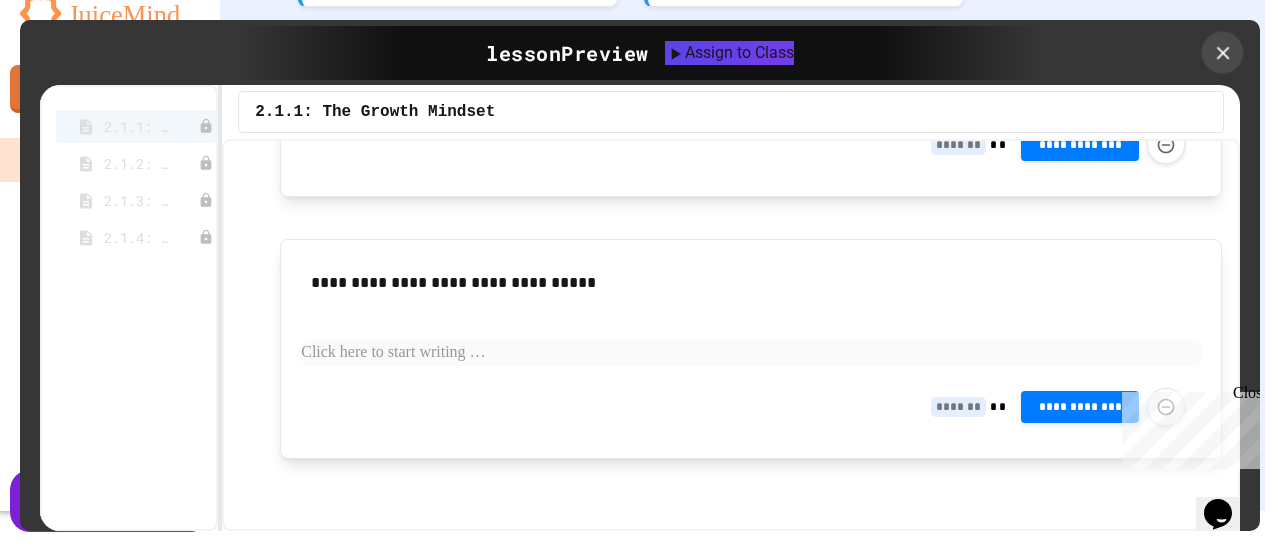 click 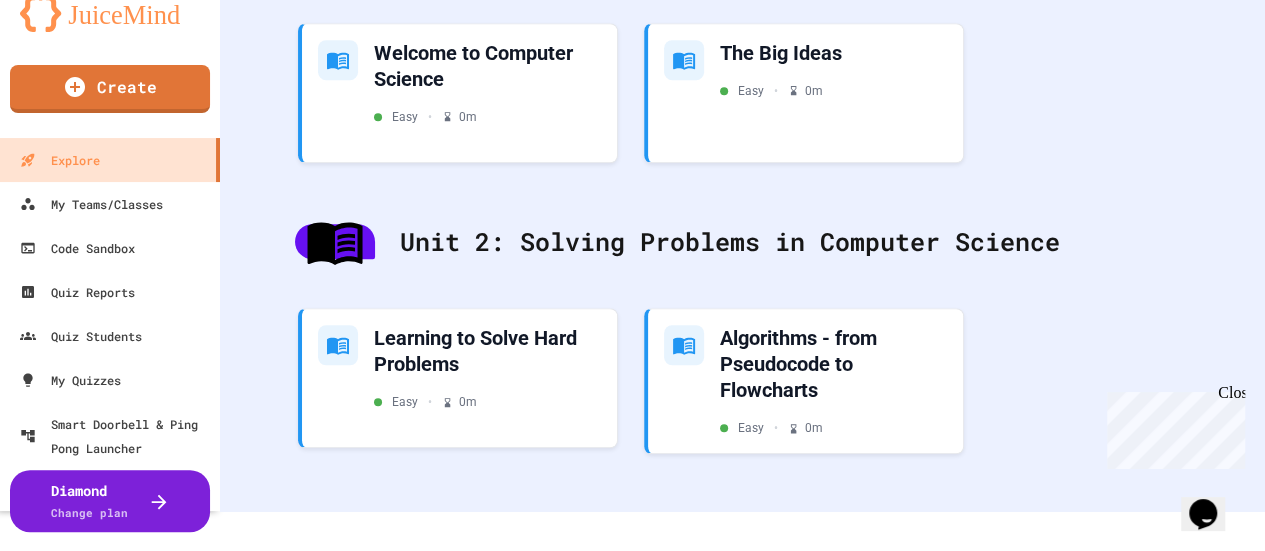 scroll, scrollTop: 600, scrollLeft: 0, axis: vertical 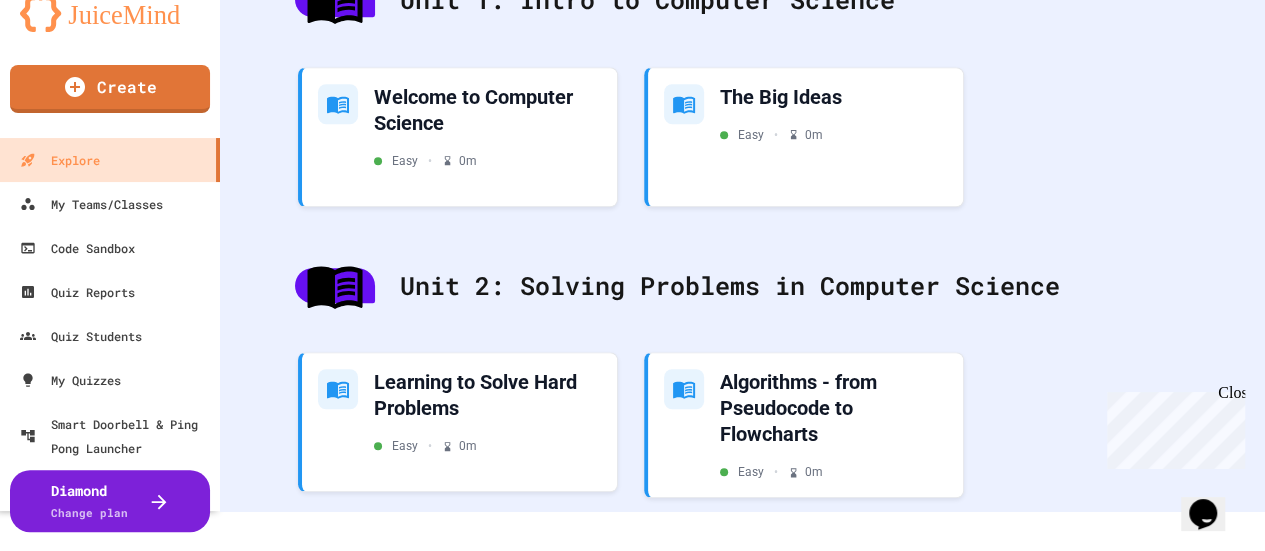 click at bounding box center (335, 285) 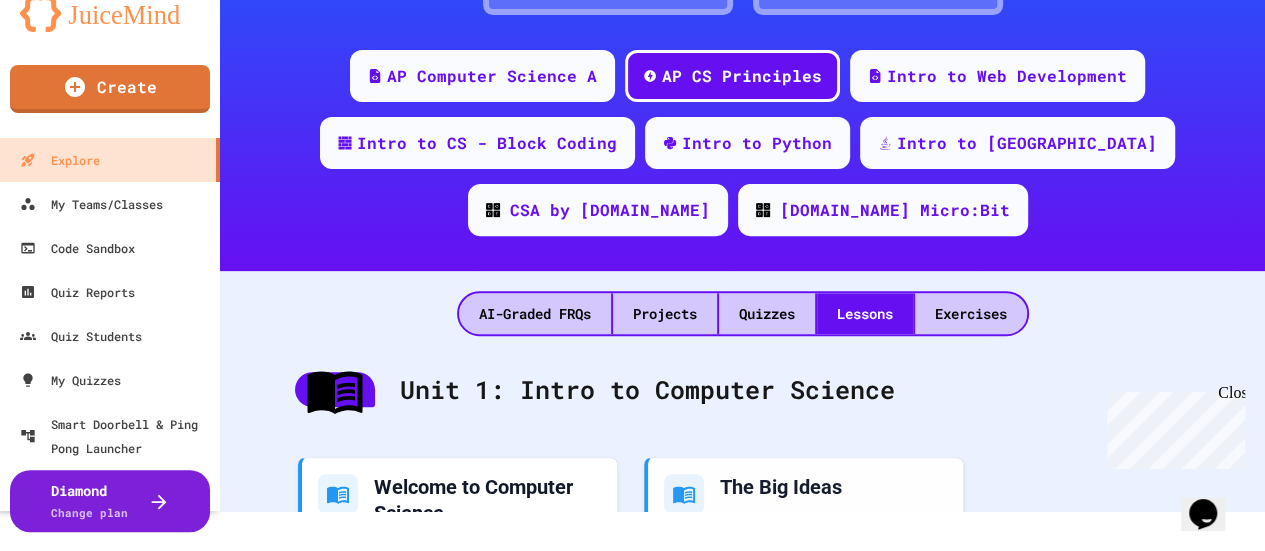 scroll, scrollTop: 200, scrollLeft: 0, axis: vertical 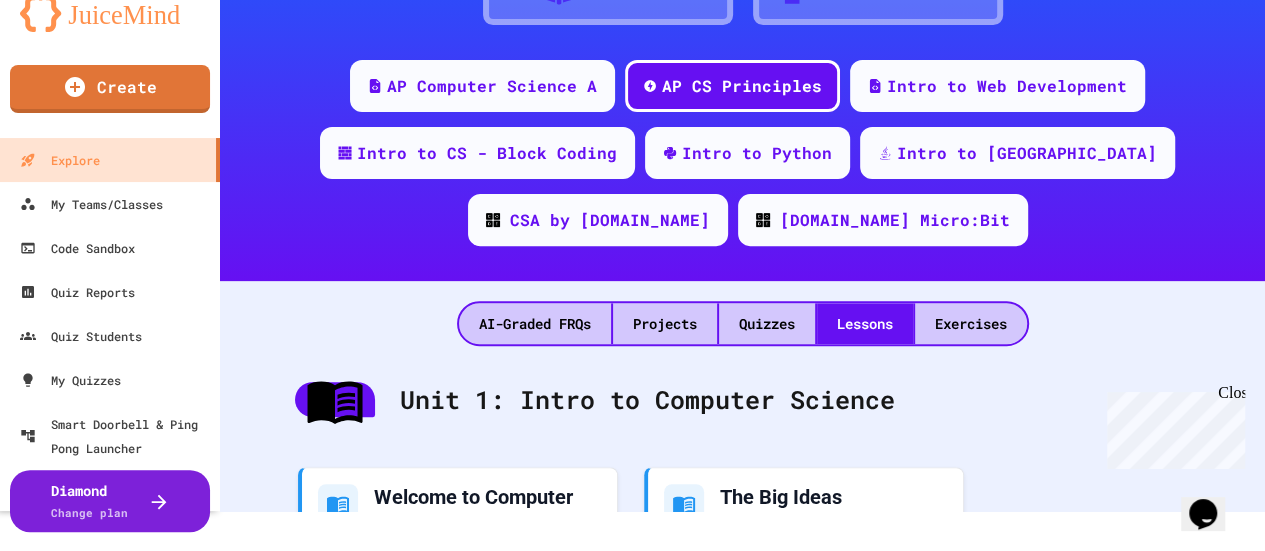 click at bounding box center (335, 399) 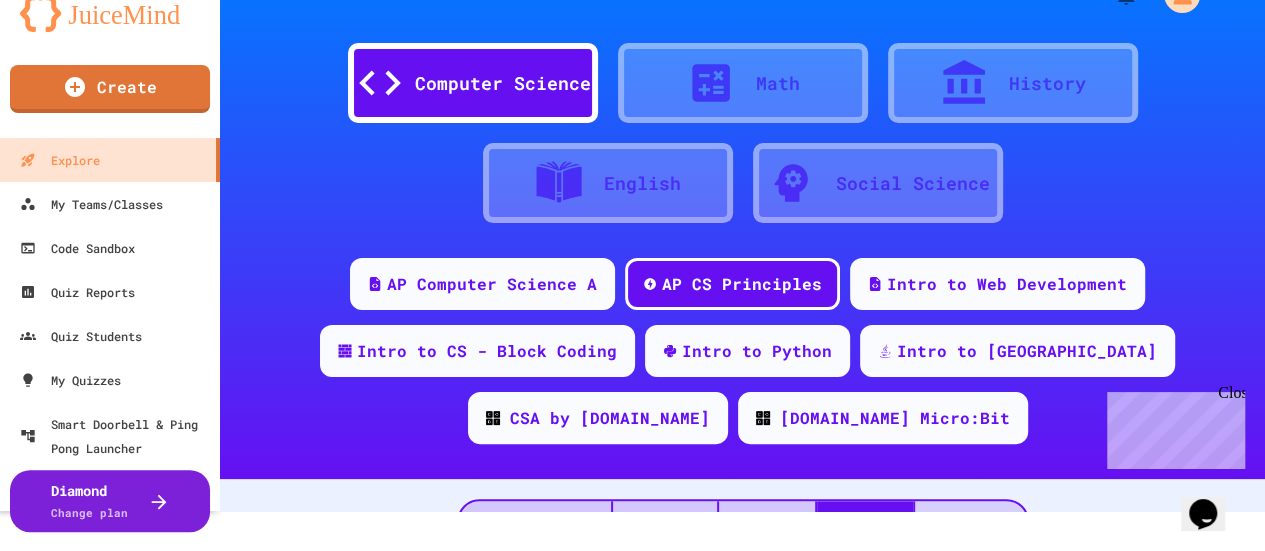 scroll, scrollTop: 0, scrollLeft: 0, axis: both 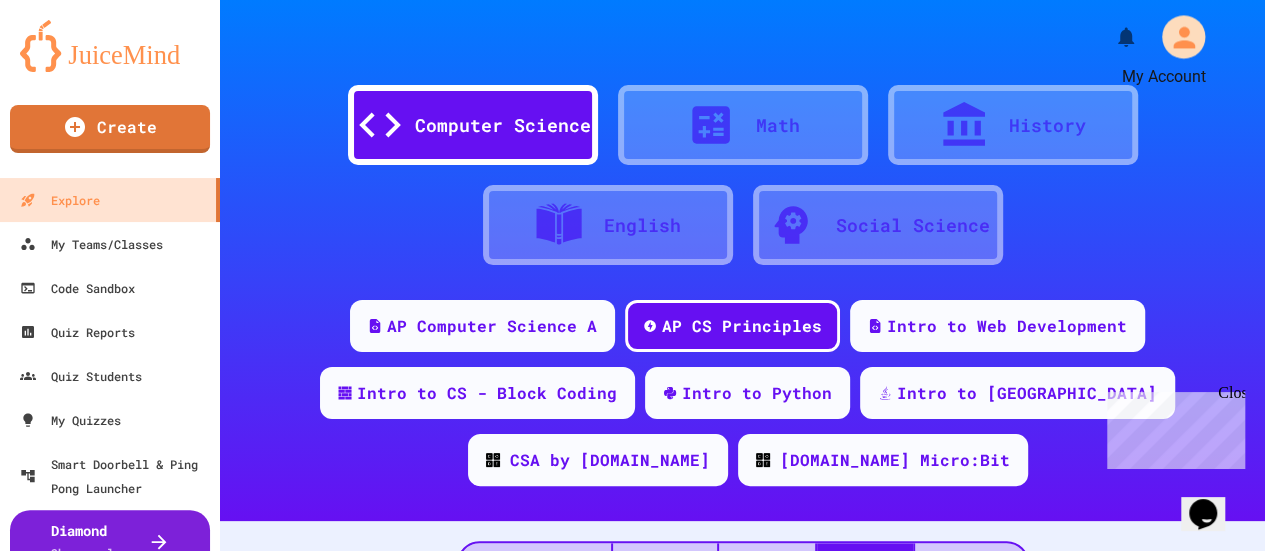 click 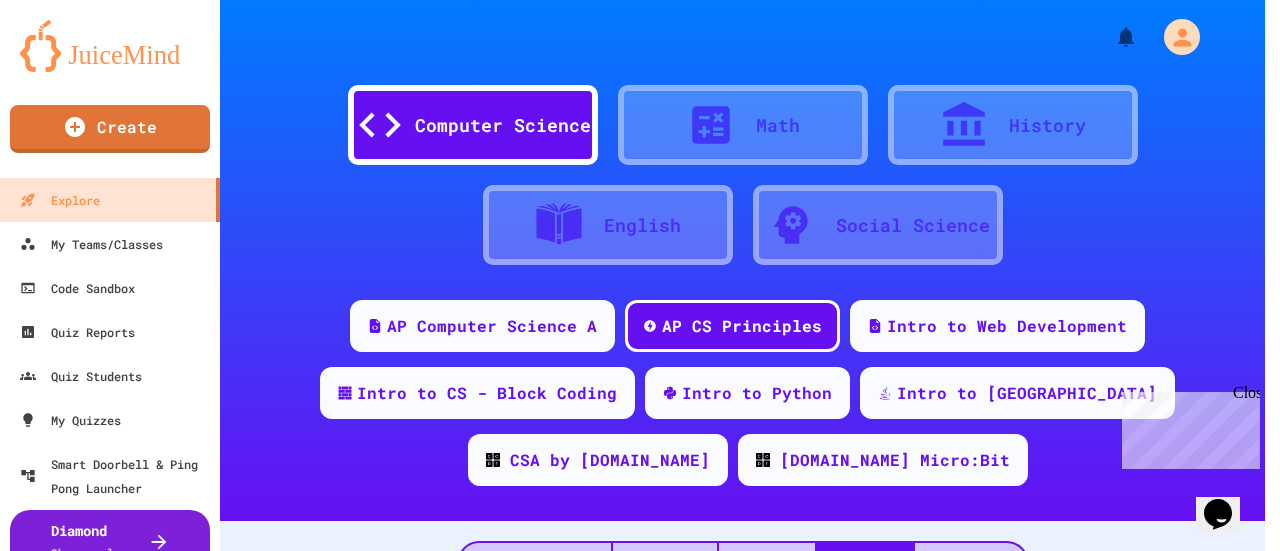 click at bounding box center [632, 551] 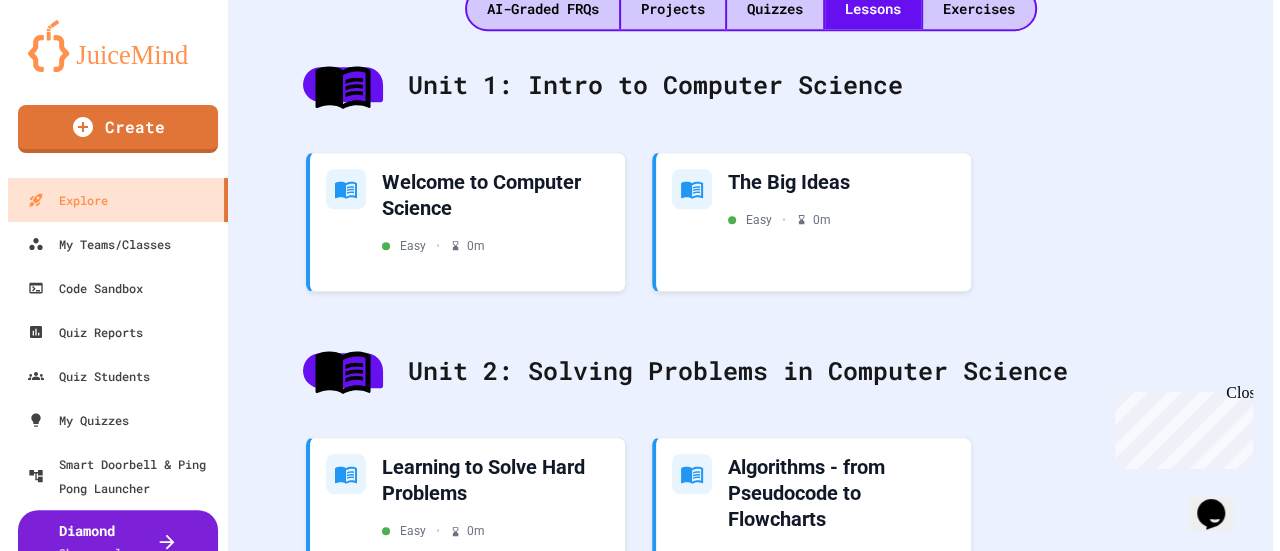 scroll, scrollTop: 600, scrollLeft: 0, axis: vertical 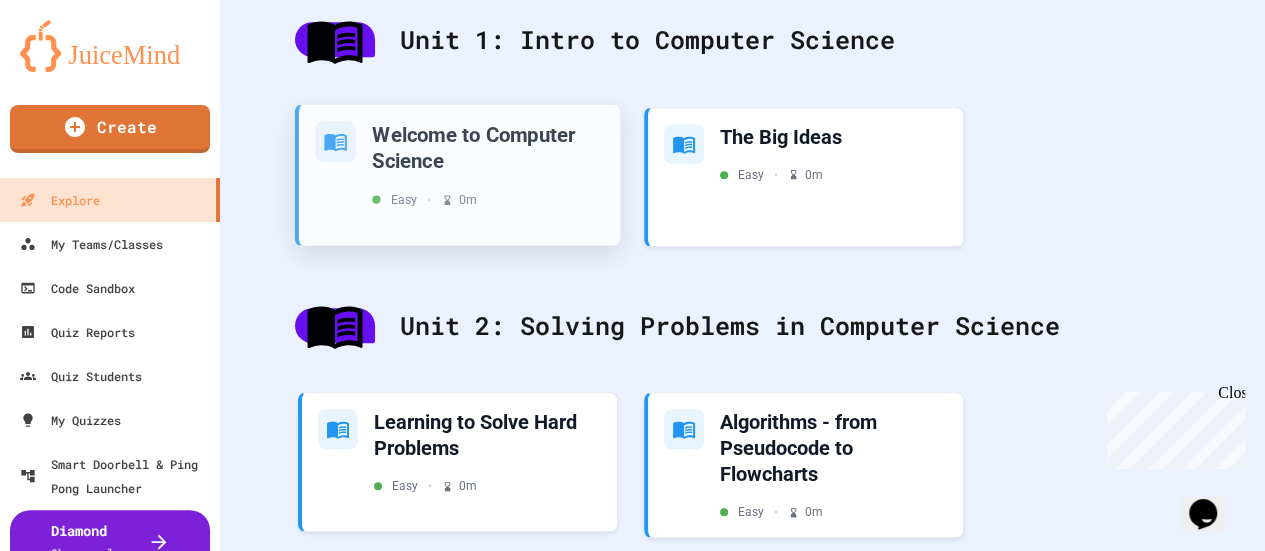 click on "Welcome to Computer Science Easy • 0 m" at bounding box center (488, 164) 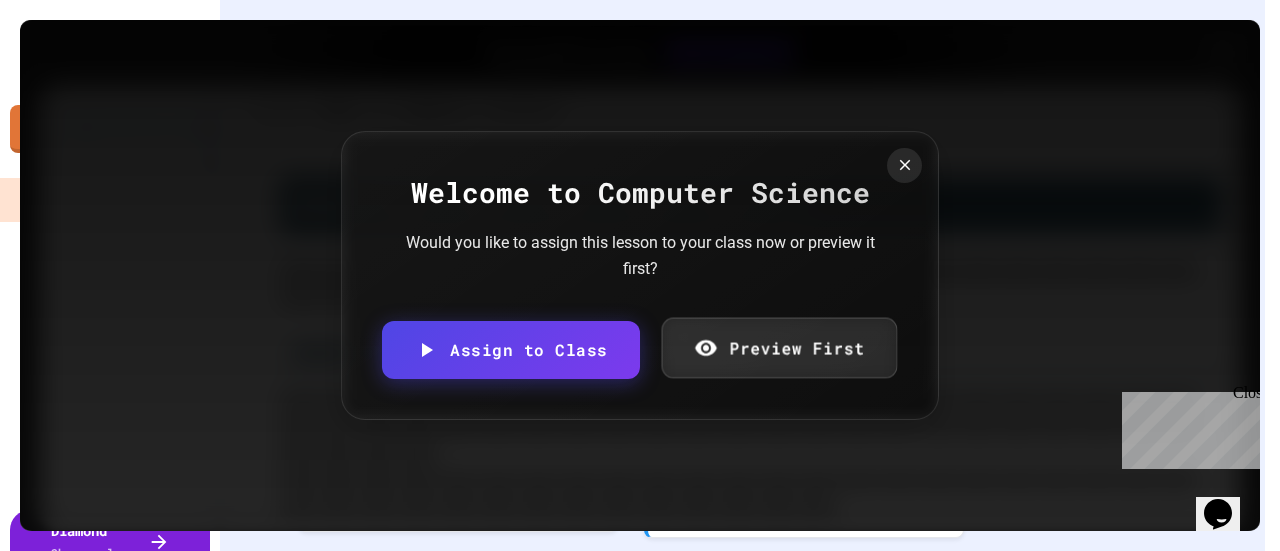 click on "Preview First" at bounding box center [778, 348] 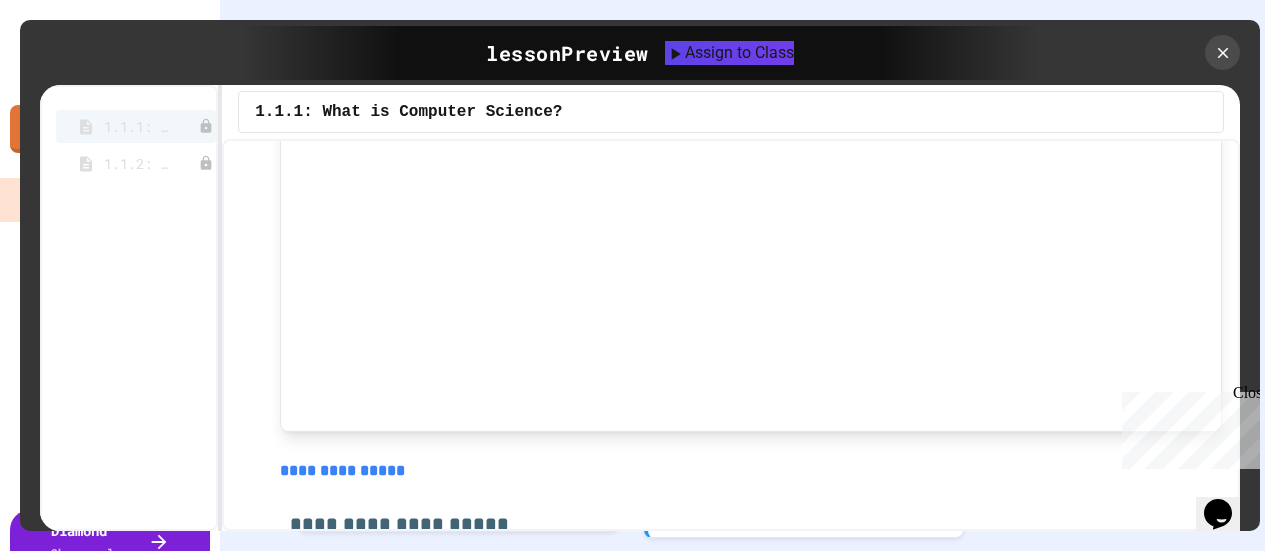 scroll, scrollTop: 2099, scrollLeft: 0, axis: vertical 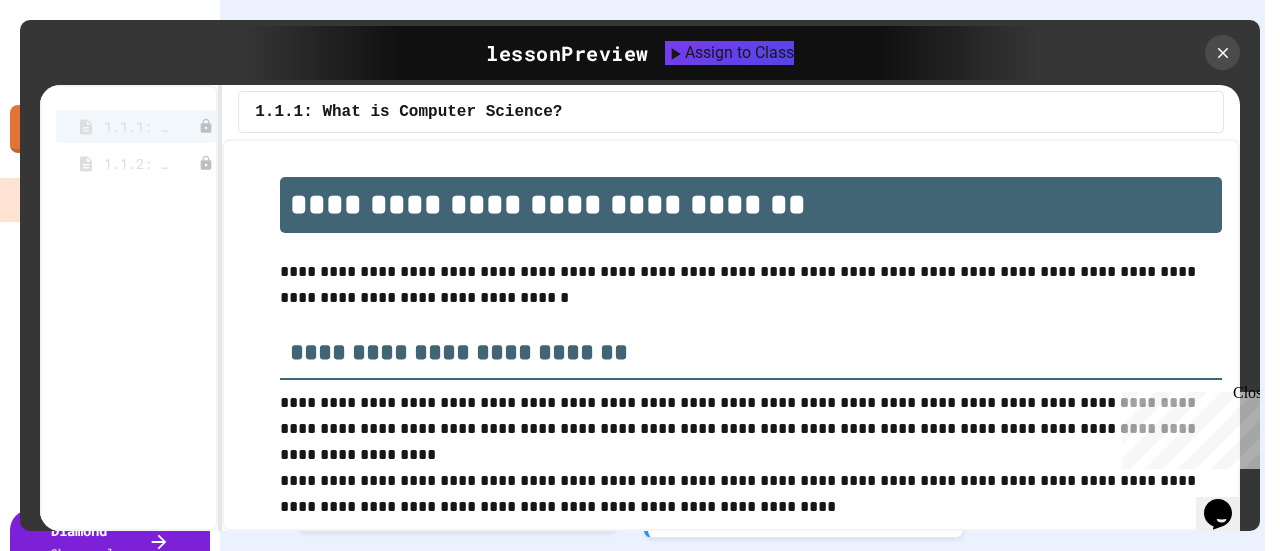 click on "**********" at bounding box center (731, 335) 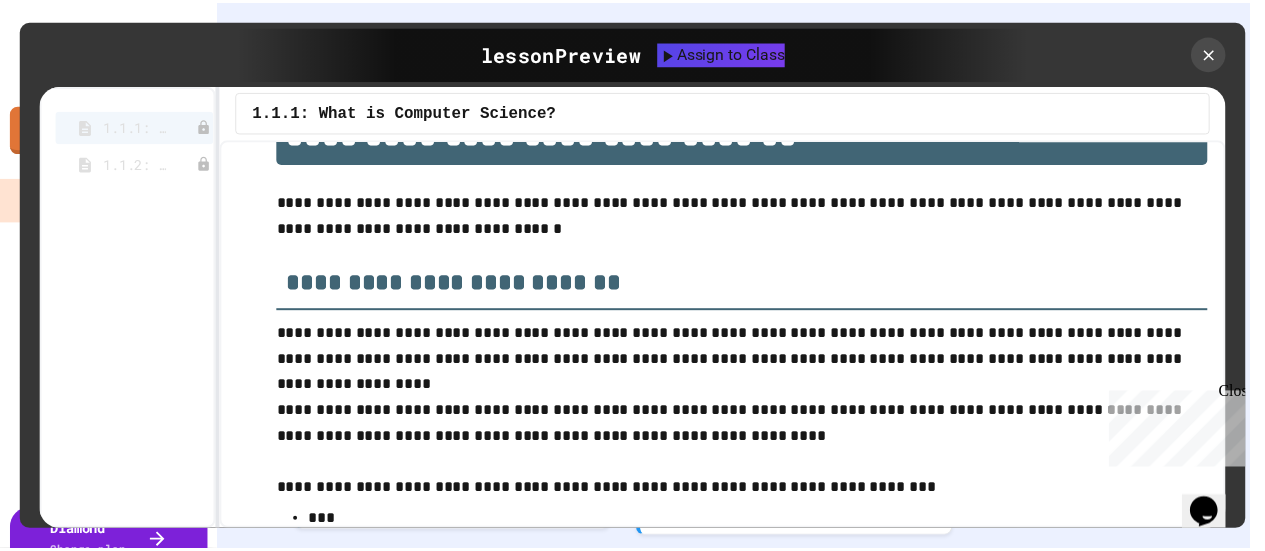 scroll, scrollTop: 0, scrollLeft: 0, axis: both 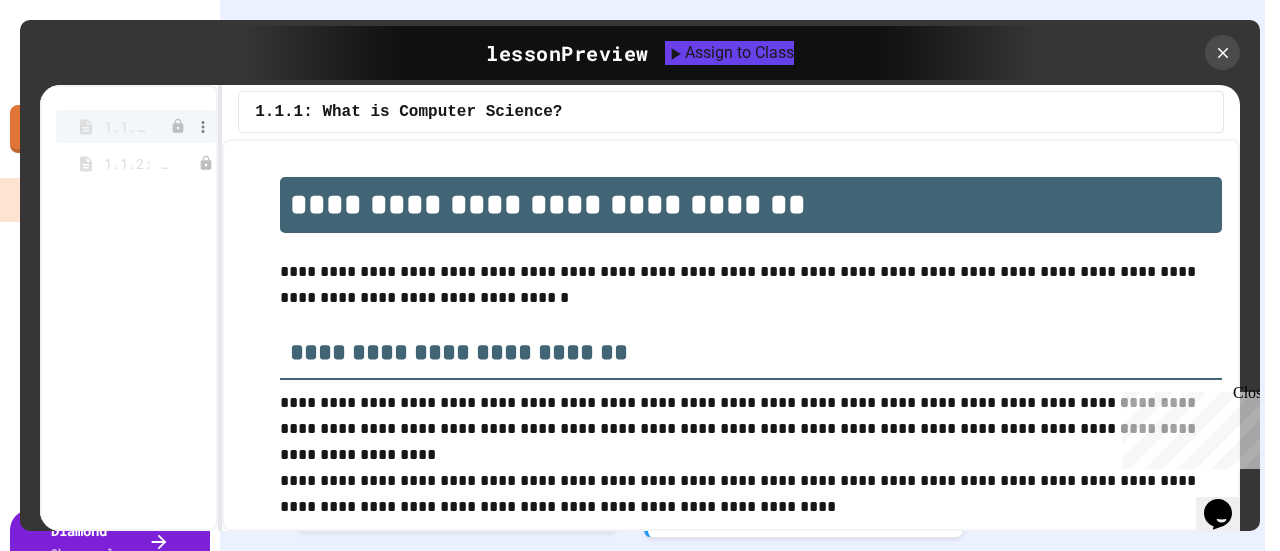 click on "1.1.1: What is Computer Science?" at bounding box center (126, 126) 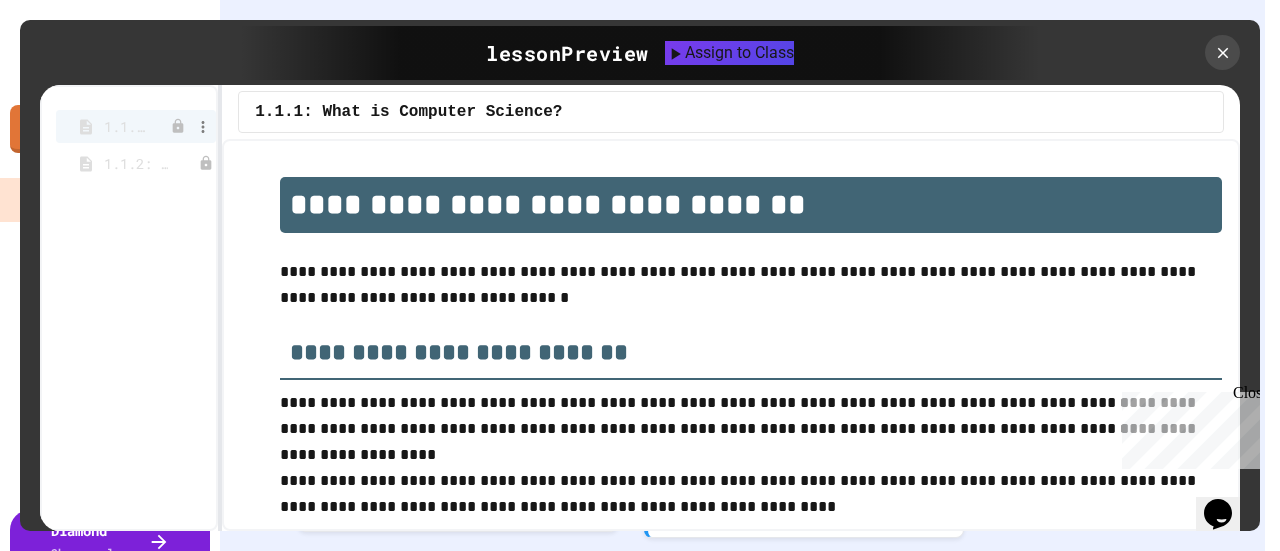 click on "1.1.1: What is Computer Science?" at bounding box center (126, 126) 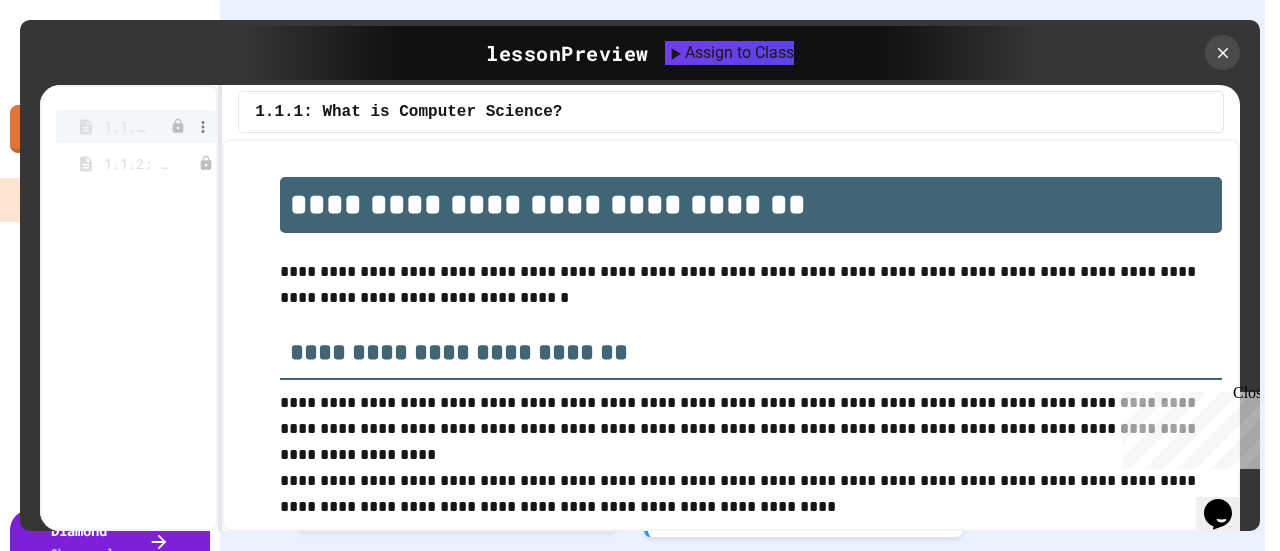 click on "1.1.1: What is Computer Science?" at bounding box center (126, 126) 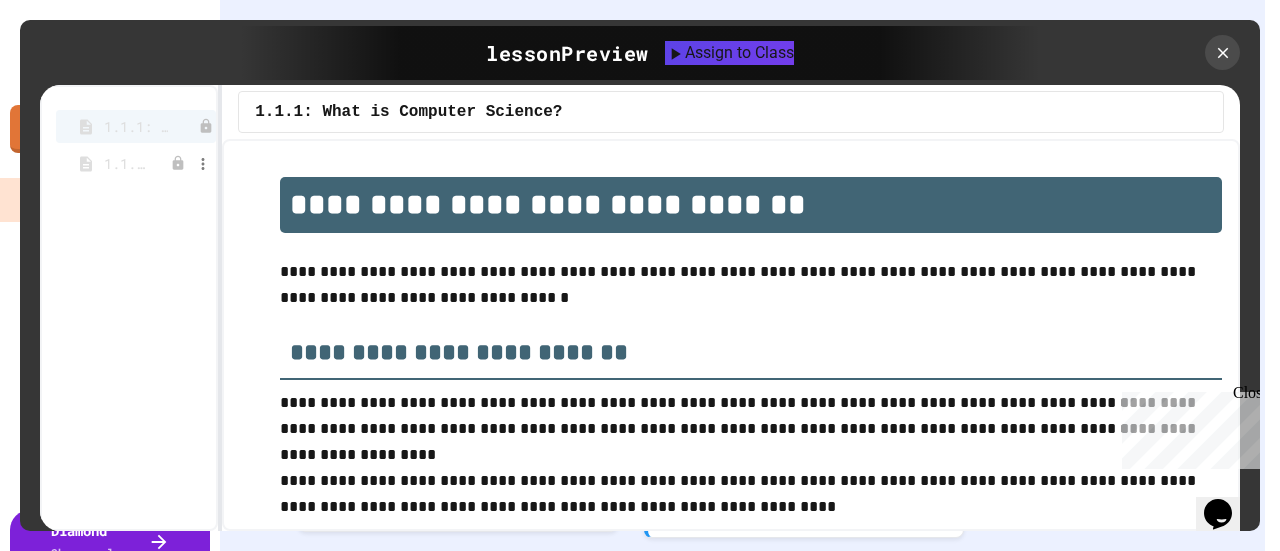click on "1.1.2: Connect with Your World" at bounding box center (126, 163) 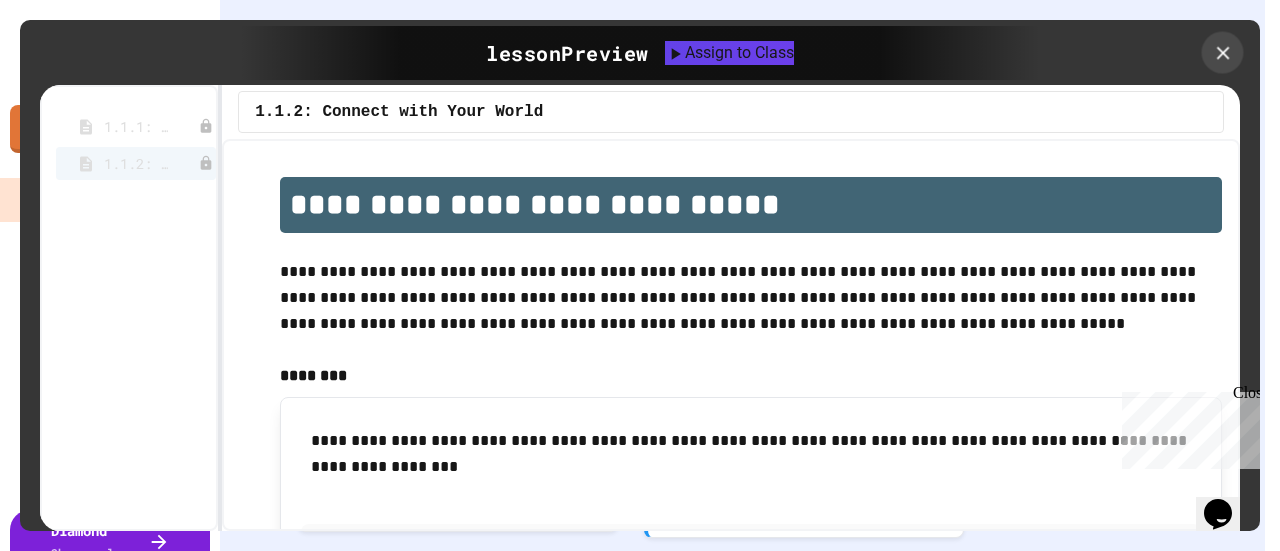 click 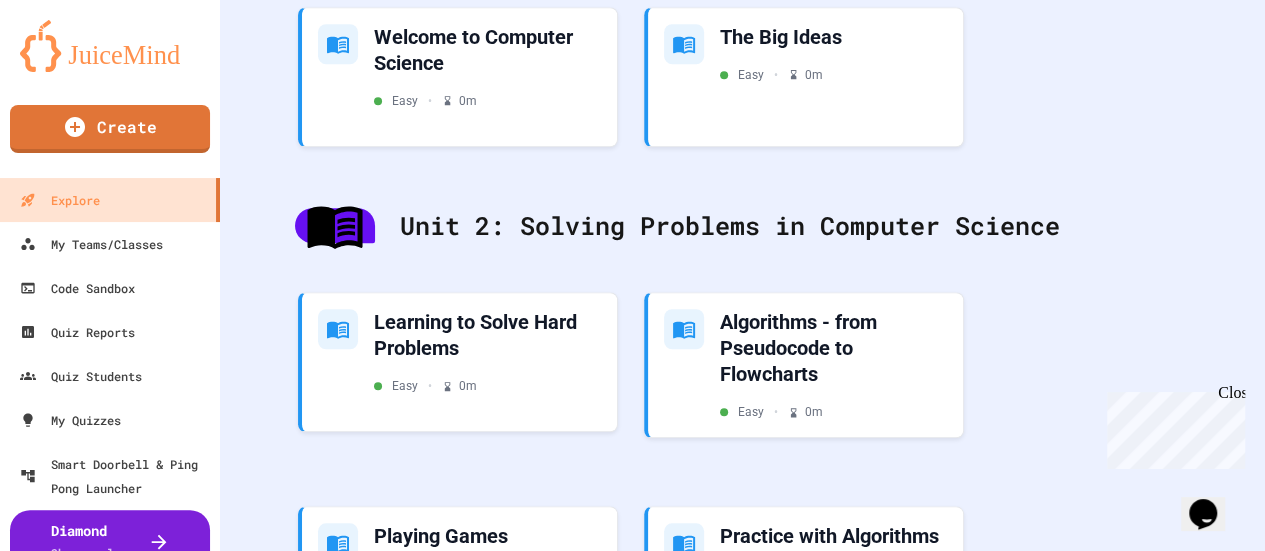scroll, scrollTop: 800, scrollLeft: 0, axis: vertical 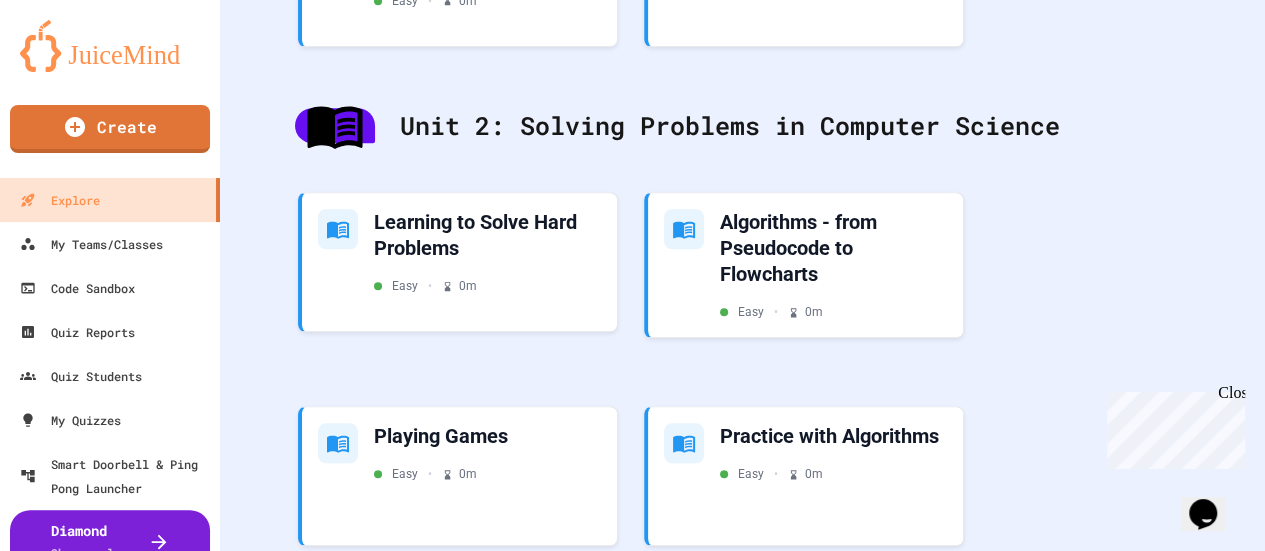 click on "Unit 2: Solving Problems in Computer Science" at bounding box center (742, 126) 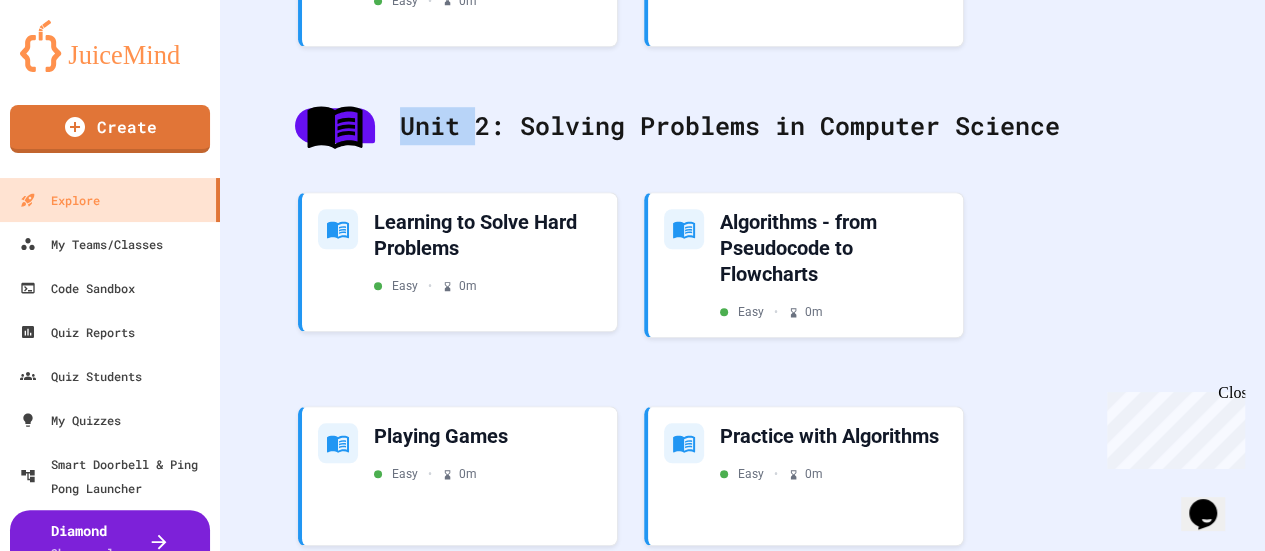 click on "Unit 2: Solving Problems in Computer Science" at bounding box center [742, 126] 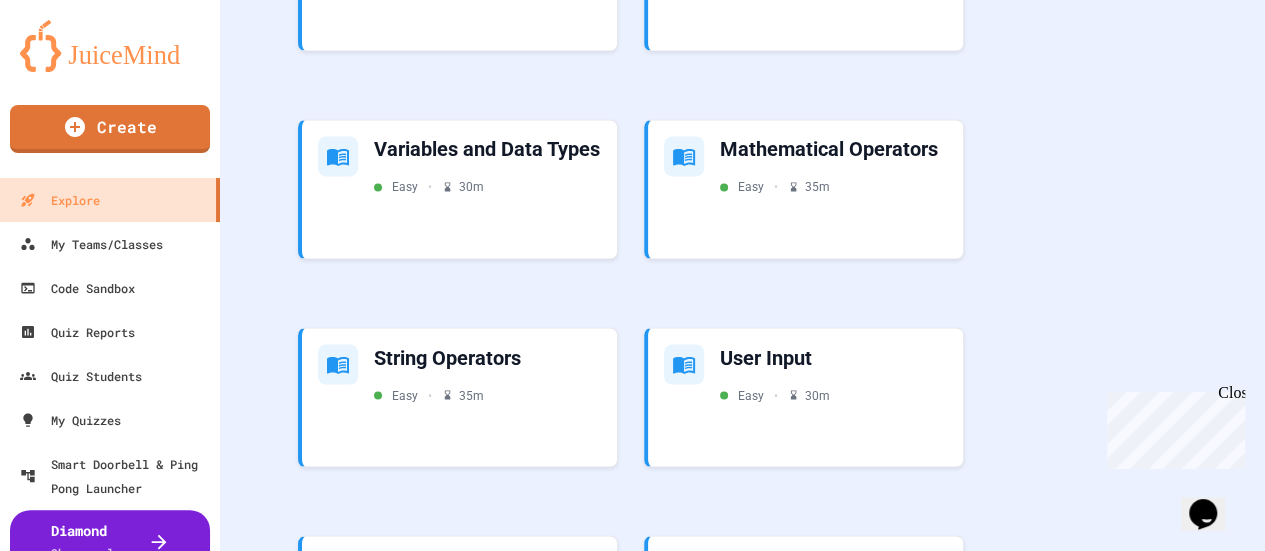 scroll, scrollTop: 1800, scrollLeft: 0, axis: vertical 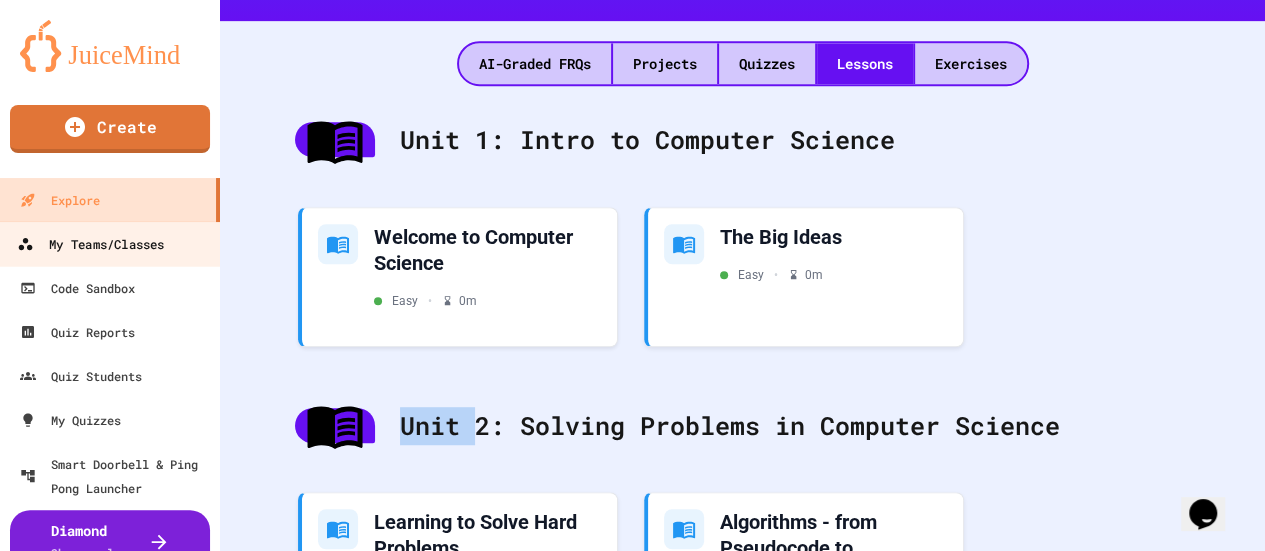 click on "My Teams/Classes" at bounding box center [90, 244] 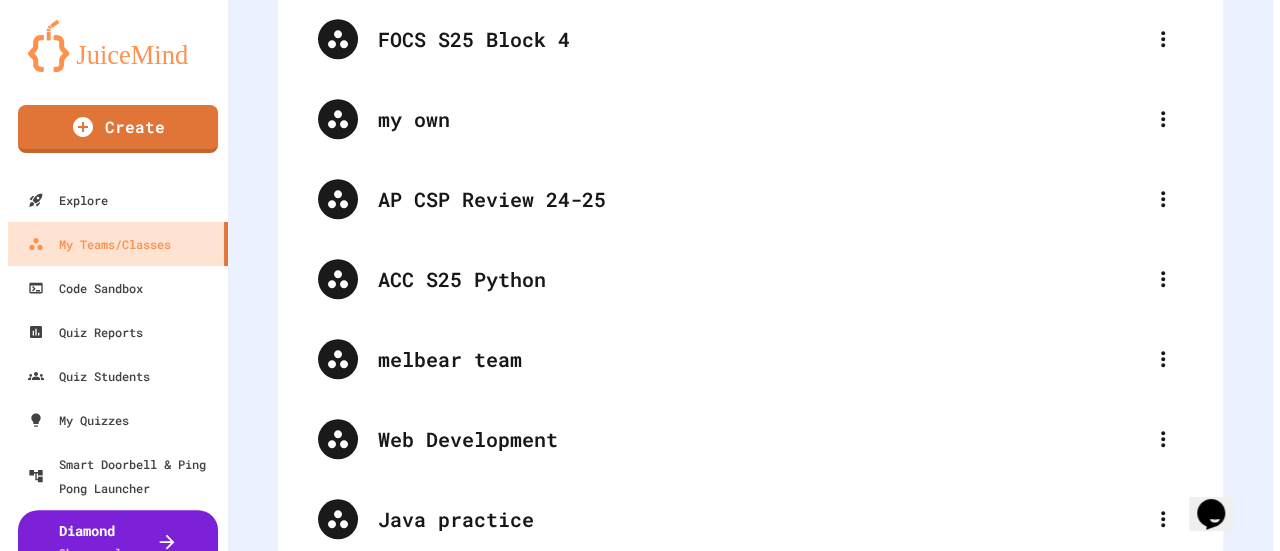 scroll, scrollTop: 800, scrollLeft: 0, axis: vertical 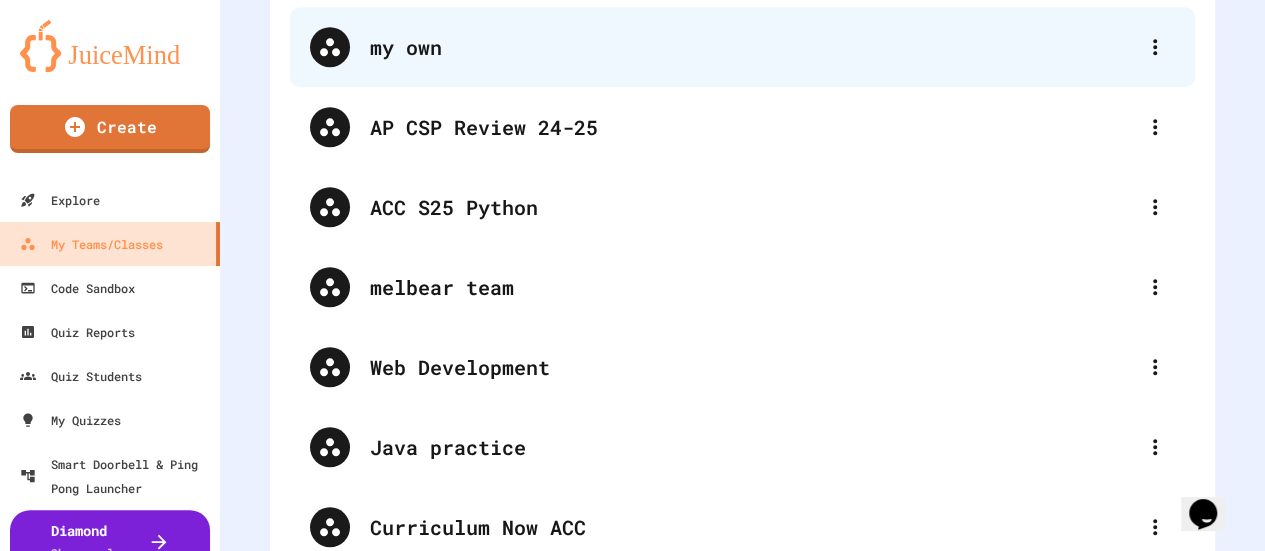 click on "my own" at bounding box center [752, 47] 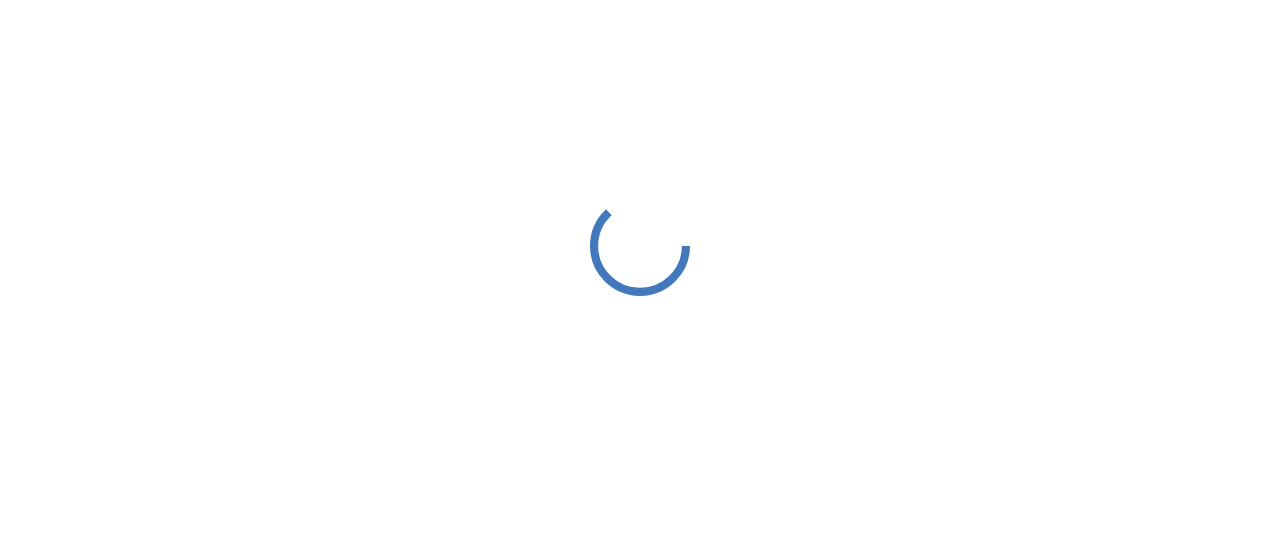 scroll, scrollTop: 0, scrollLeft: 0, axis: both 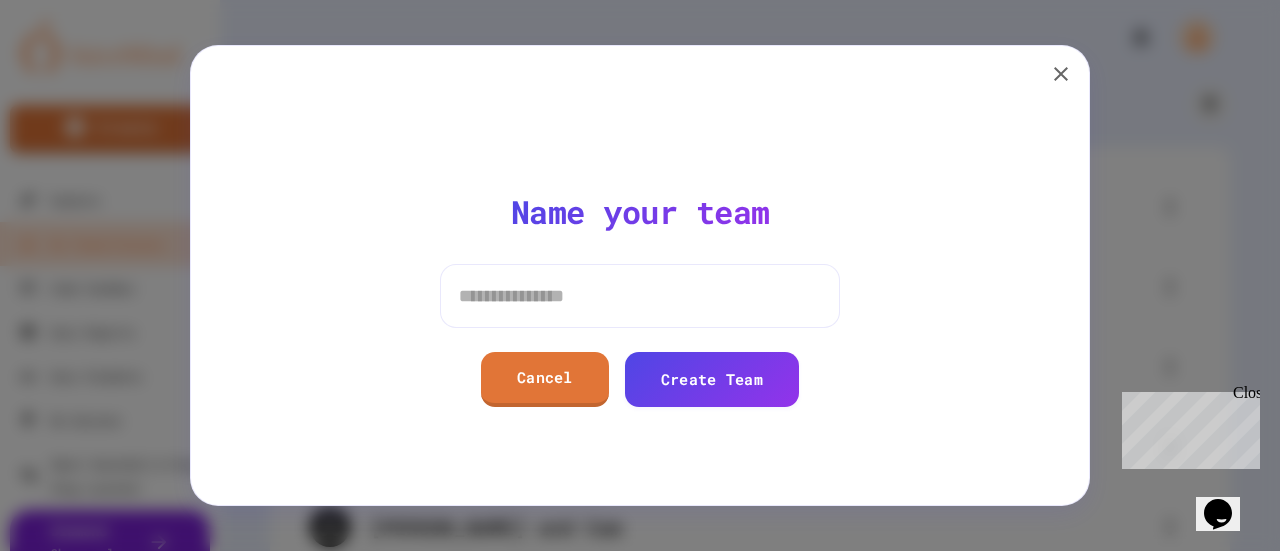 click 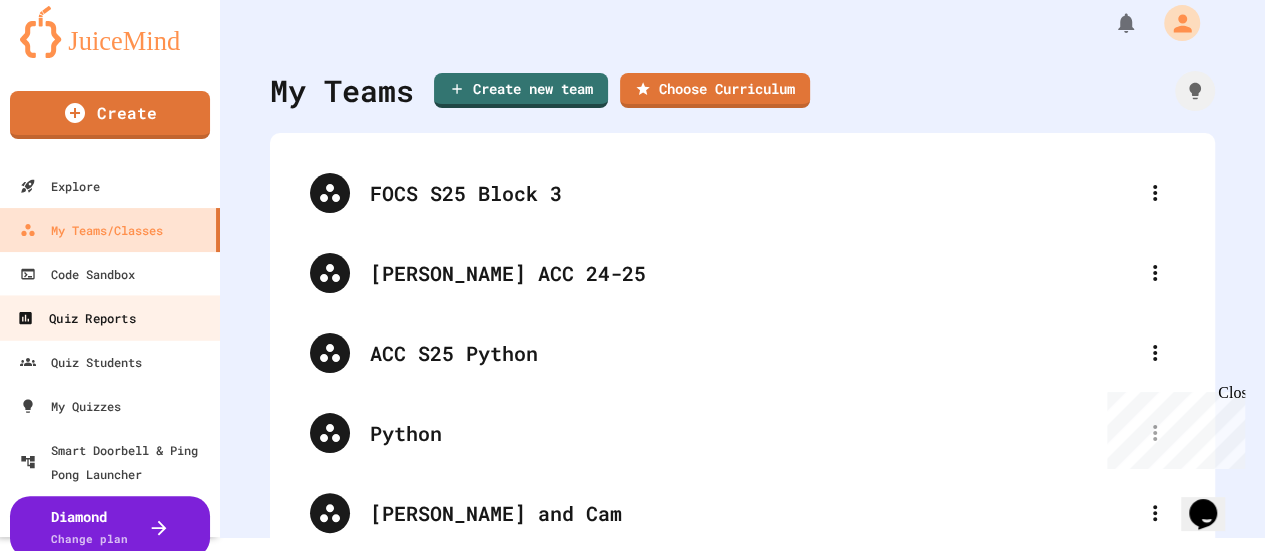 scroll, scrollTop: 0, scrollLeft: 0, axis: both 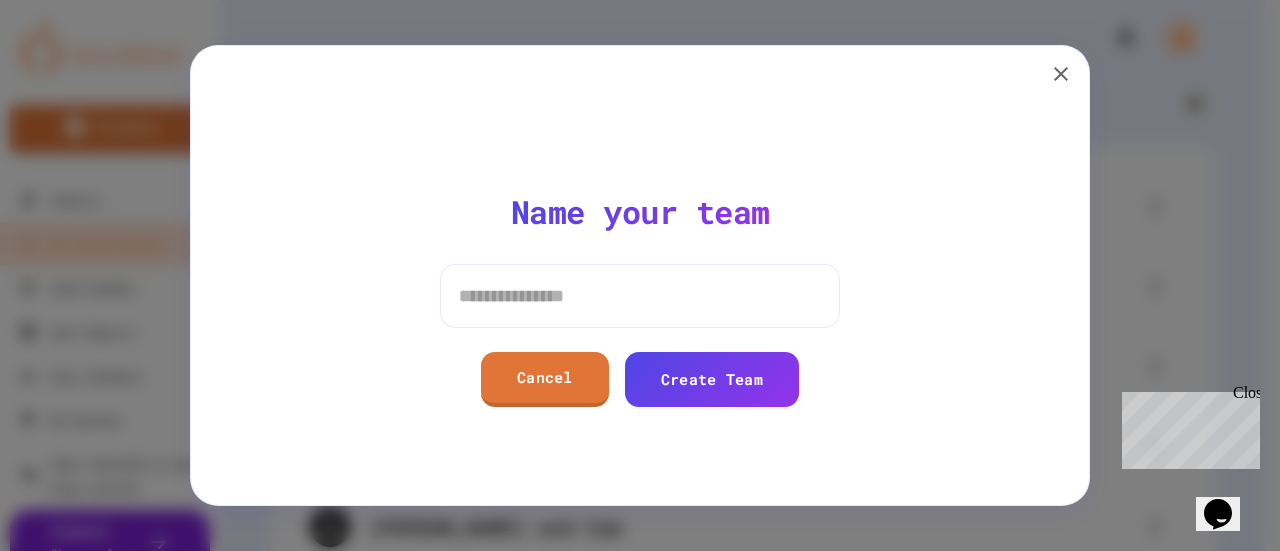 click at bounding box center [1061, 74] 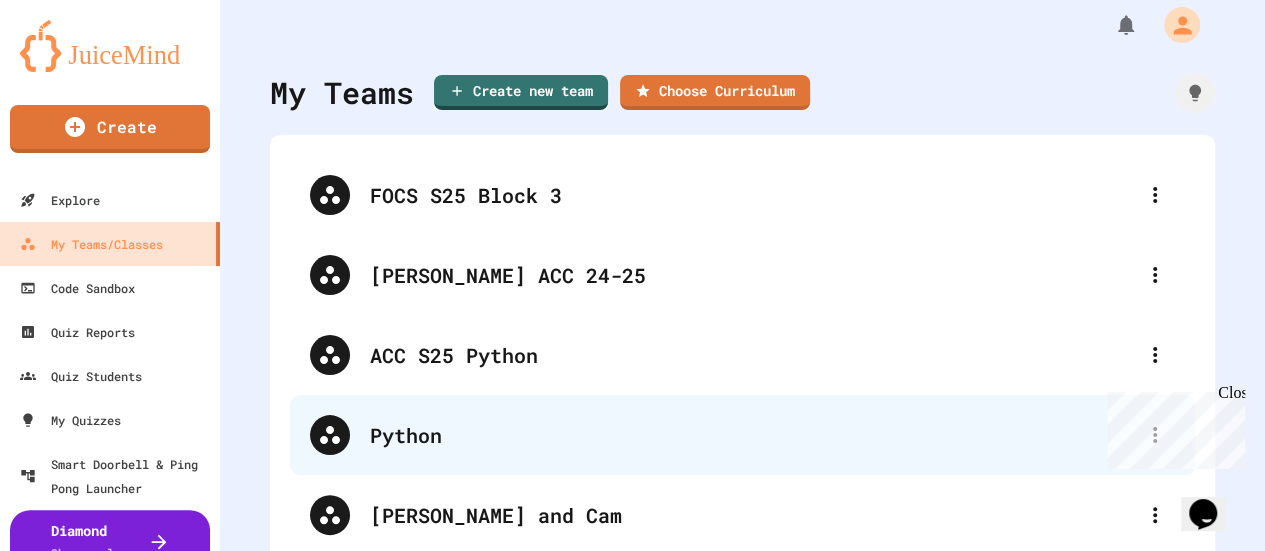 scroll, scrollTop: 0, scrollLeft: 0, axis: both 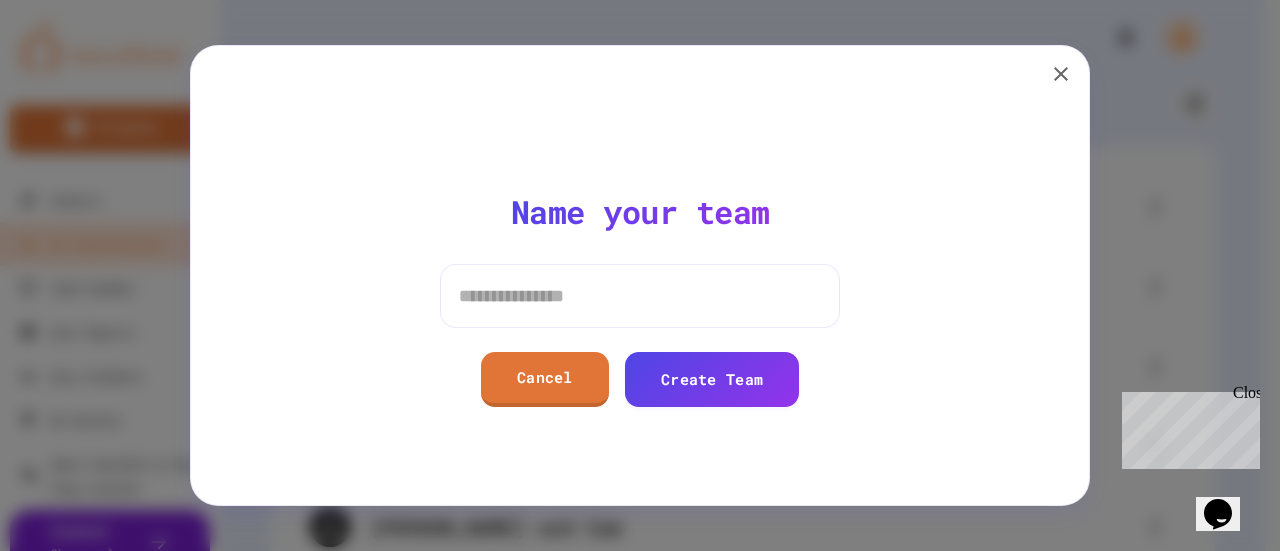 click 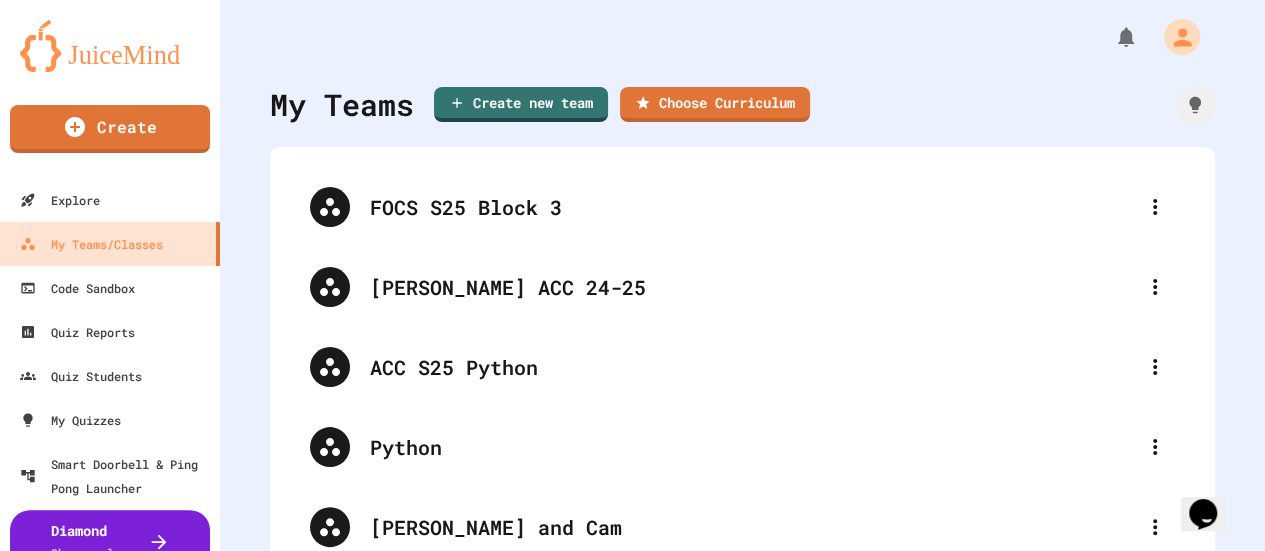 scroll, scrollTop: 0, scrollLeft: 0, axis: both 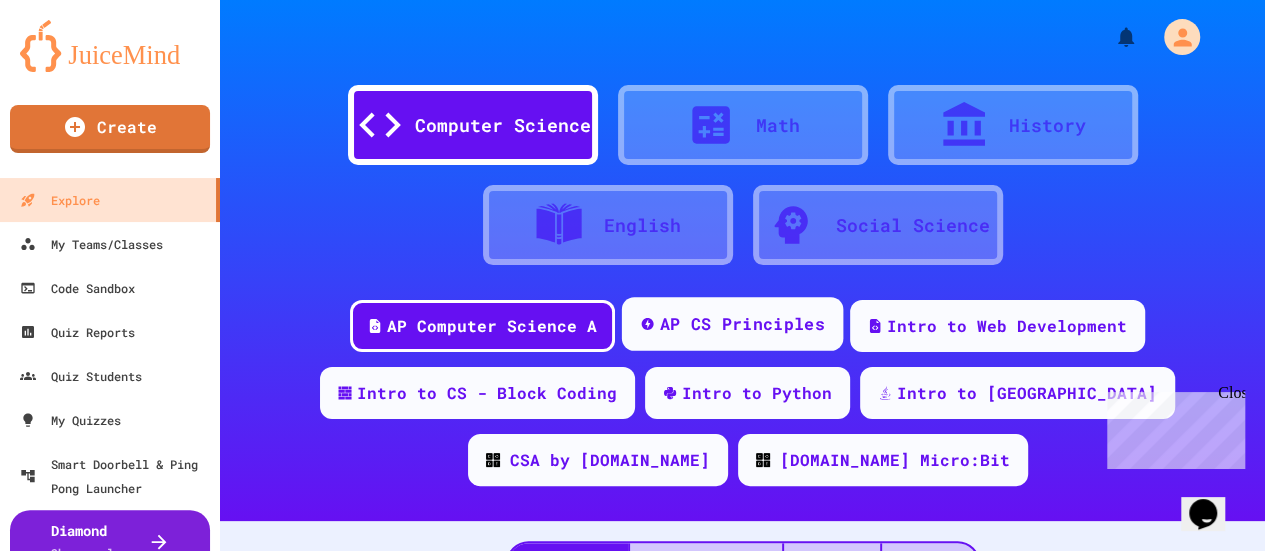 click on "AP CS Principles" at bounding box center [742, 324] 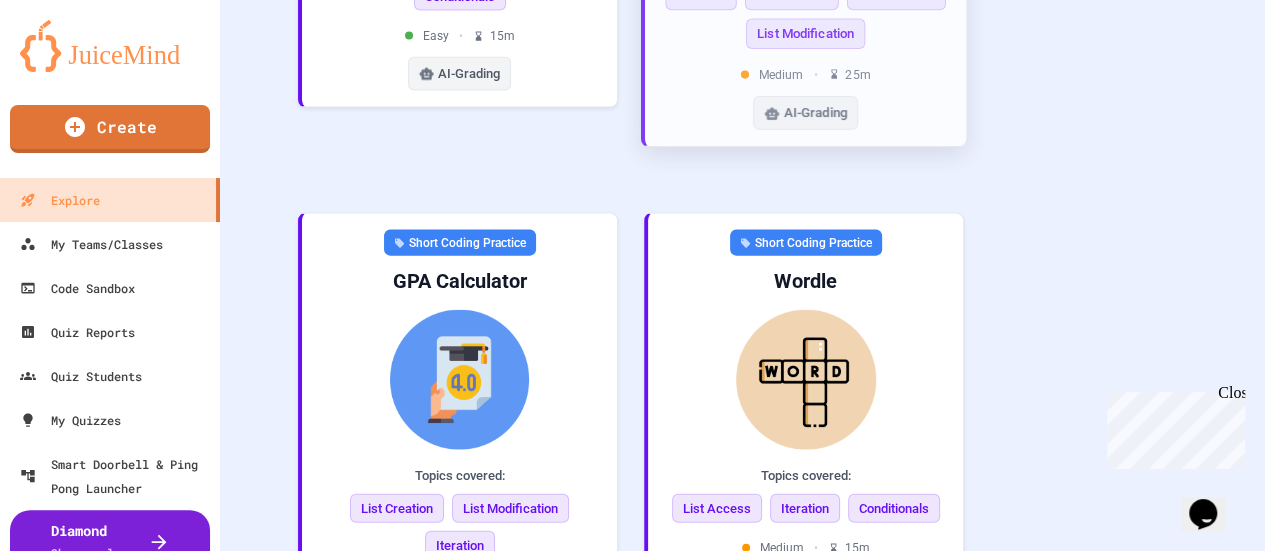 scroll, scrollTop: 2350, scrollLeft: 0, axis: vertical 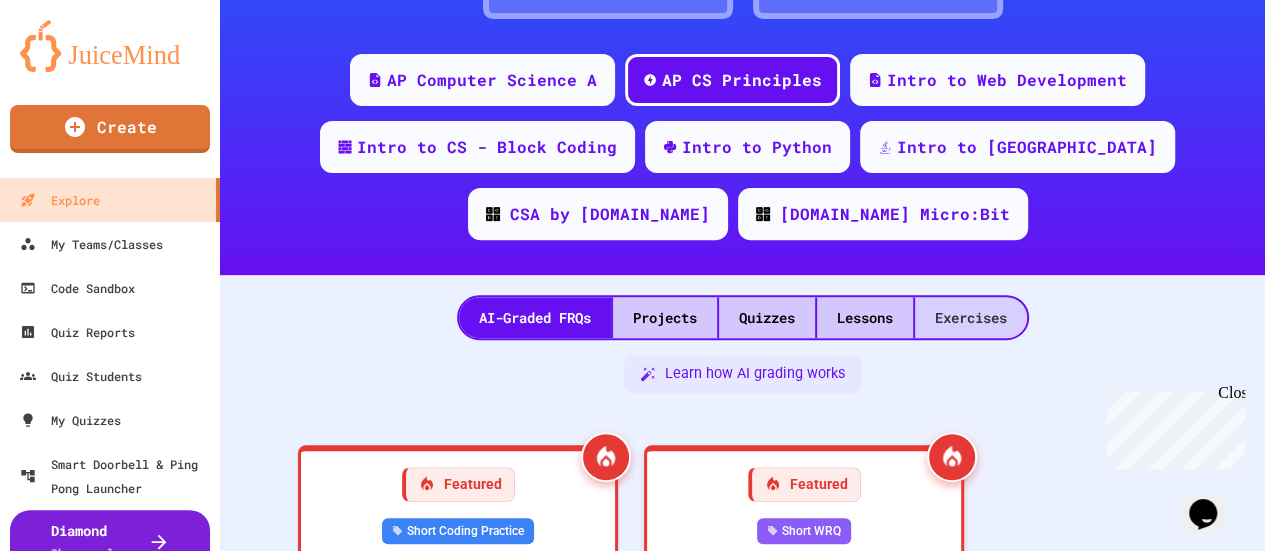 click on "Exercises" at bounding box center [971, 317] 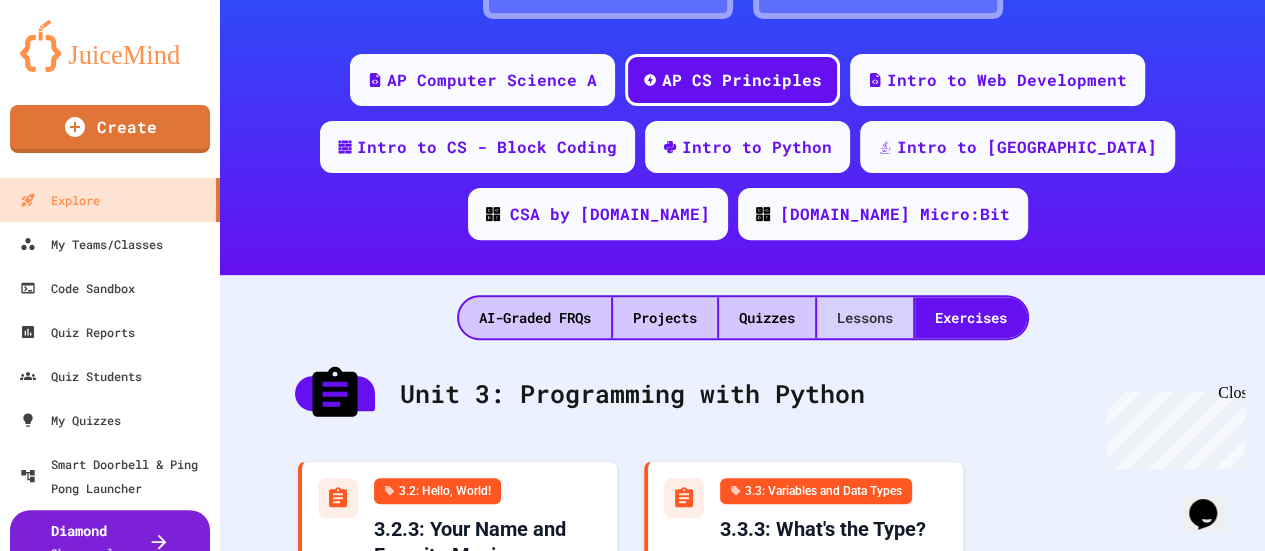 click on "Lessons" at bounding box center (865, 317) 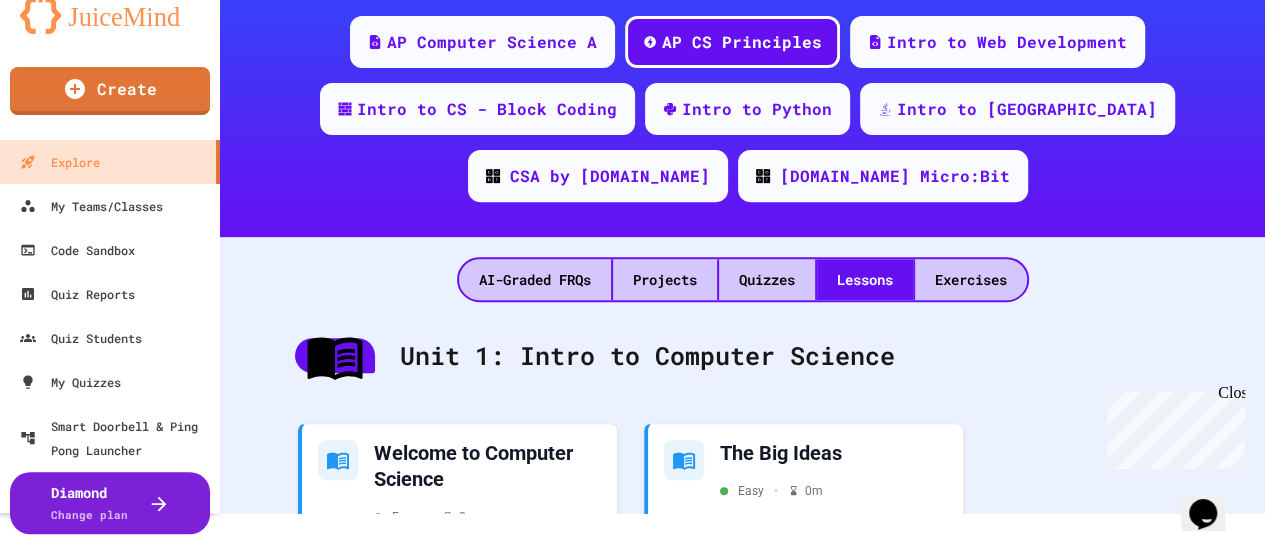 scroll, scrollTop: 40, scrollLeft: 0, axis: vertical 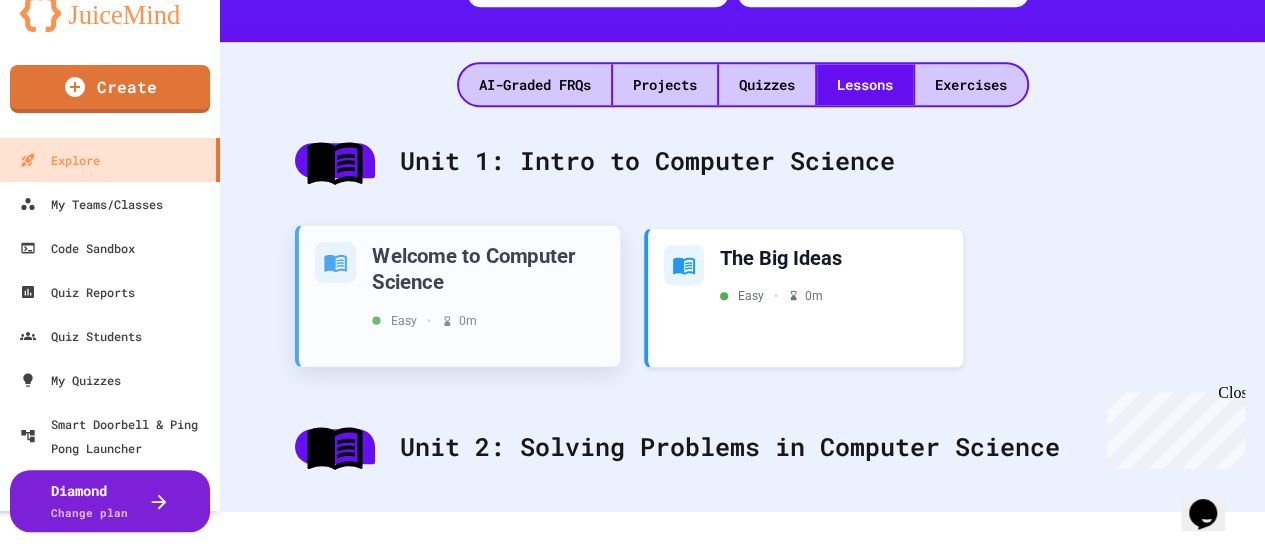 click 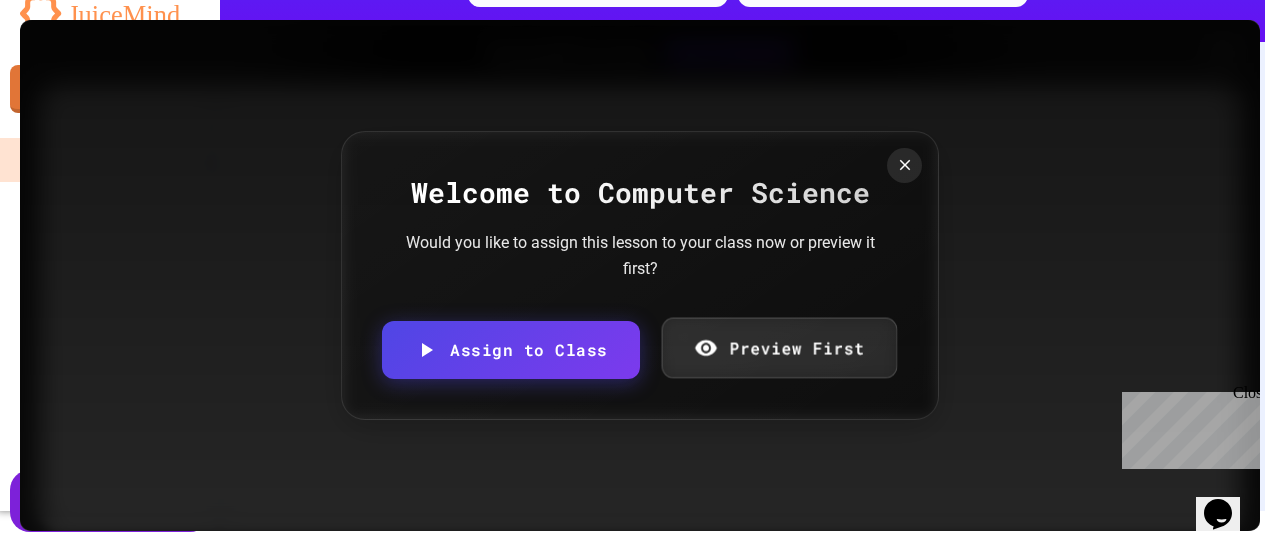 click on "Preview First" at bounding box center [778, 348] 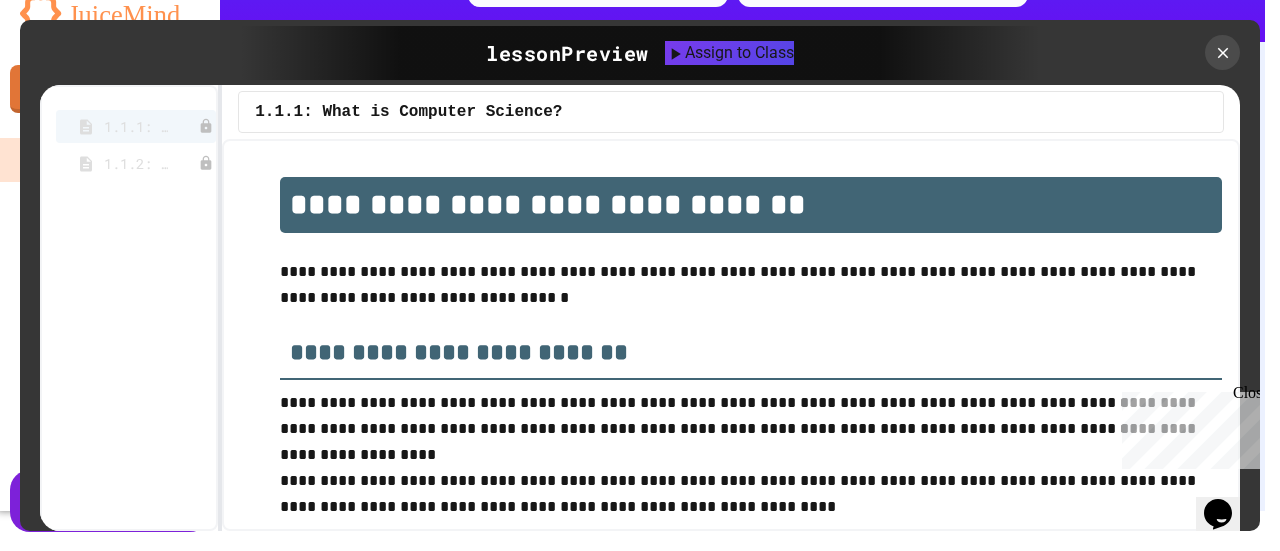 scroll, scrollTop: 3299, scrollLeft: 0, axis: vertical 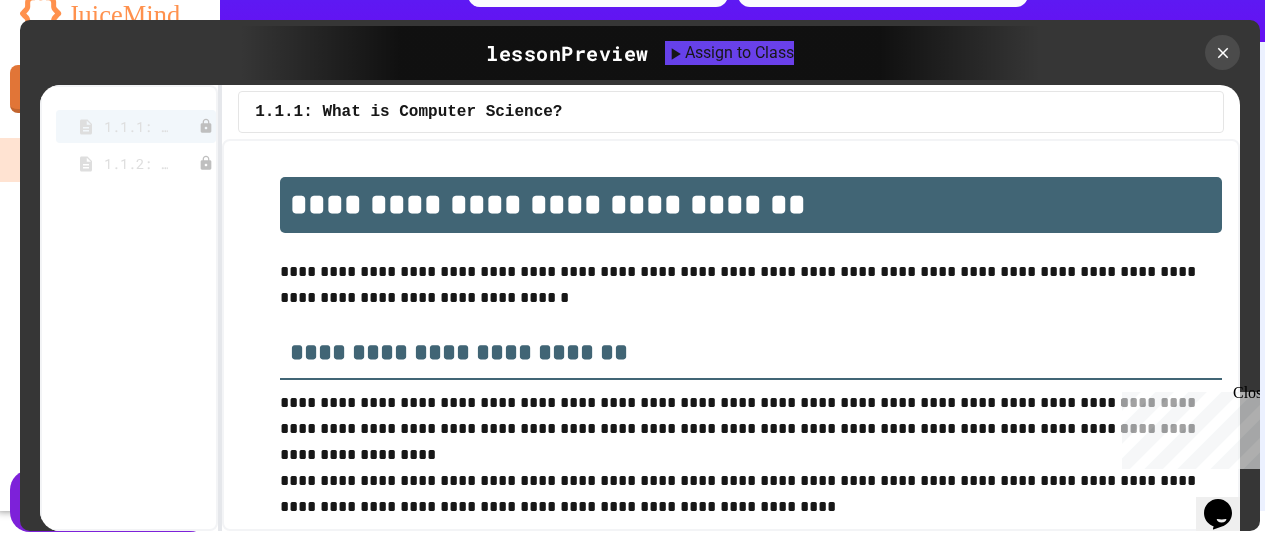 click at bounding box center [1150, 52] 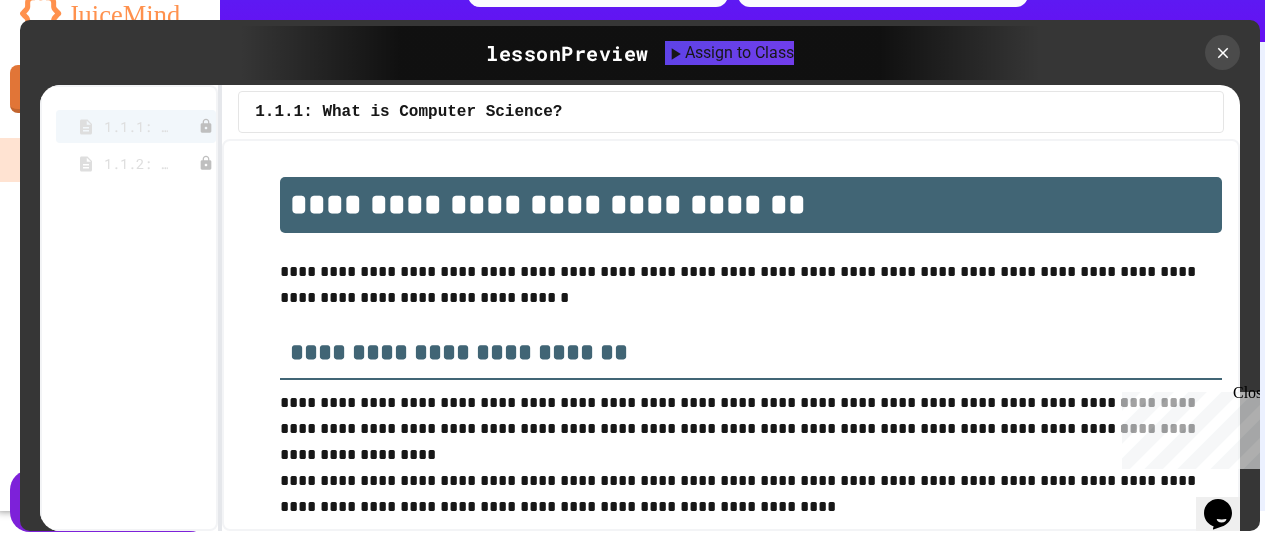 click at bounding box center (1150, 52) 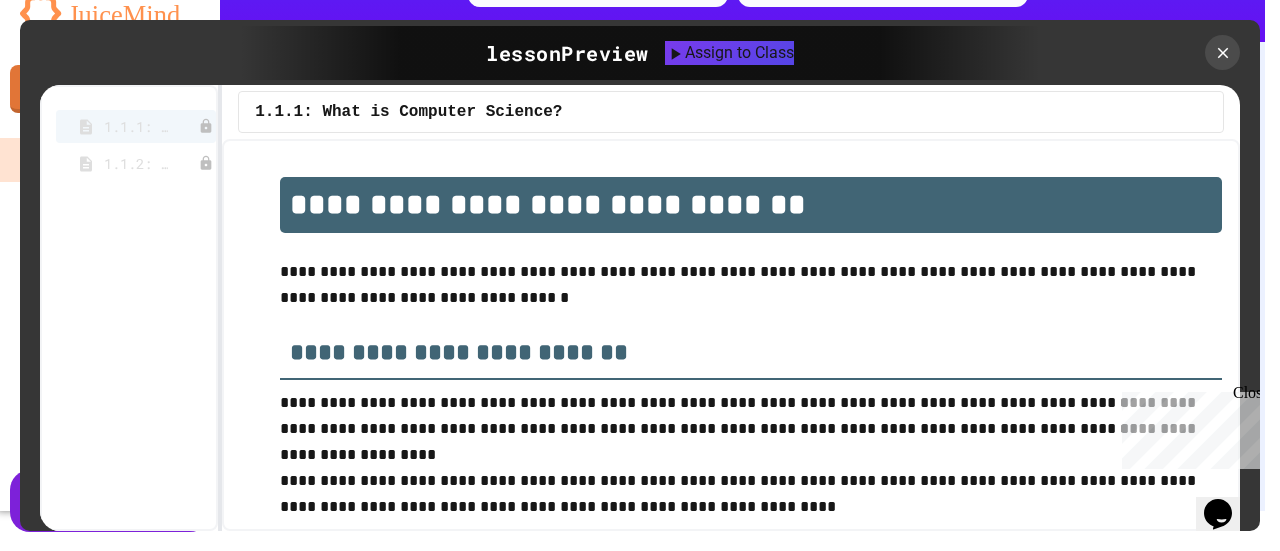 drag, startPoint x: 1266, startPoint y: 246, endPoint x: 1274, endPoint y: 87, distance: 159.20113 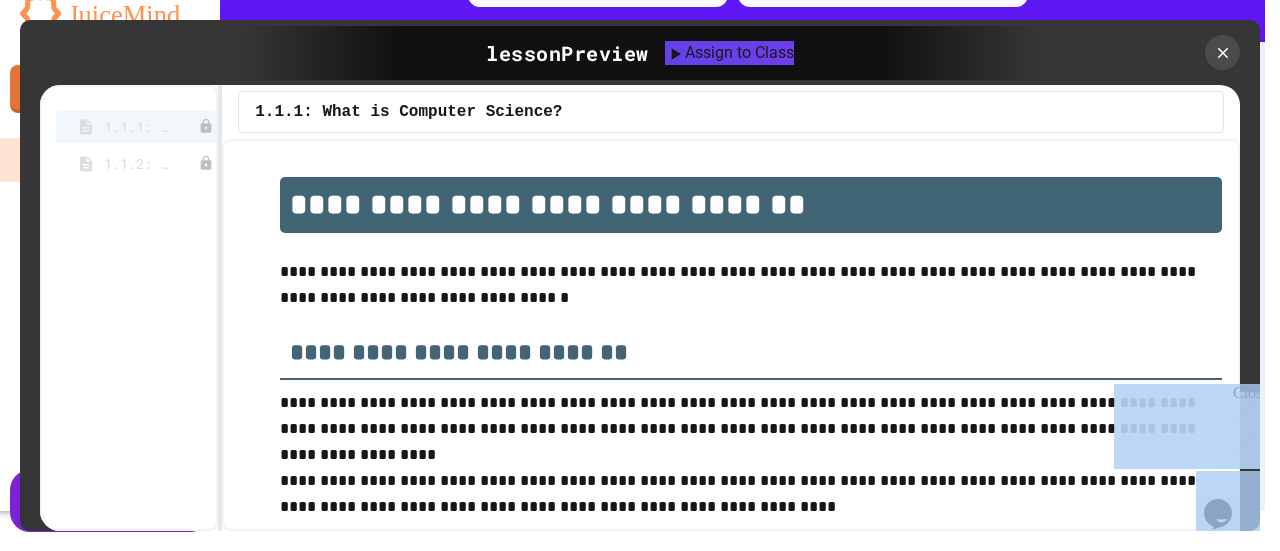 drag, startPoint x: 1261, startPoint y: 15, endPoint x: 1255, endPoint y: -21, distance: 36.496574 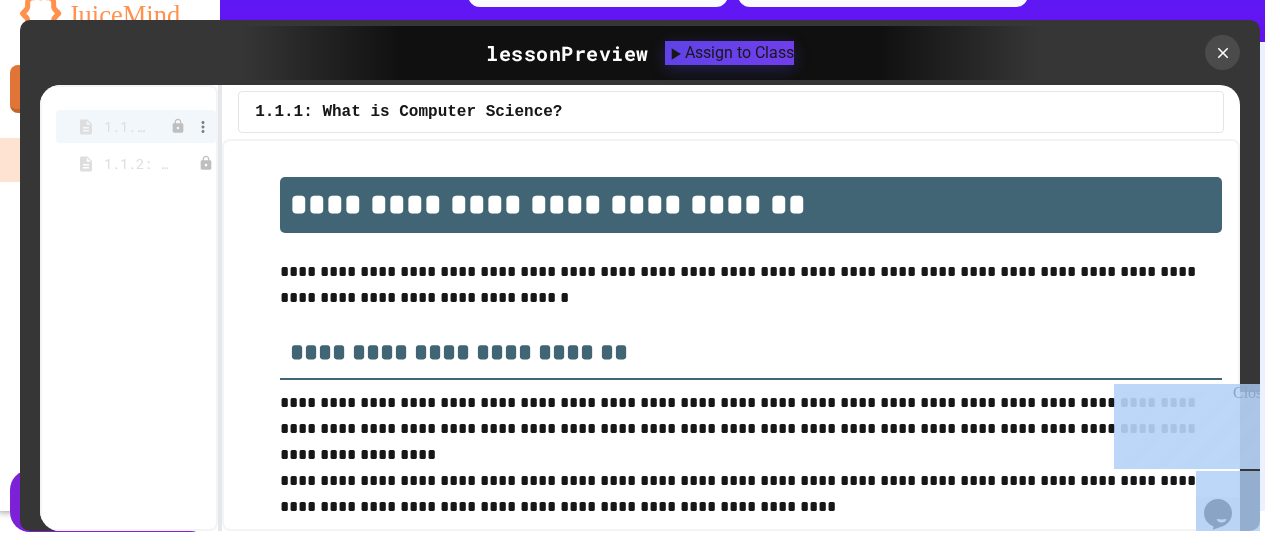 click on "1.1.1: What is Computer Science?" at bounding box center [126, 126] 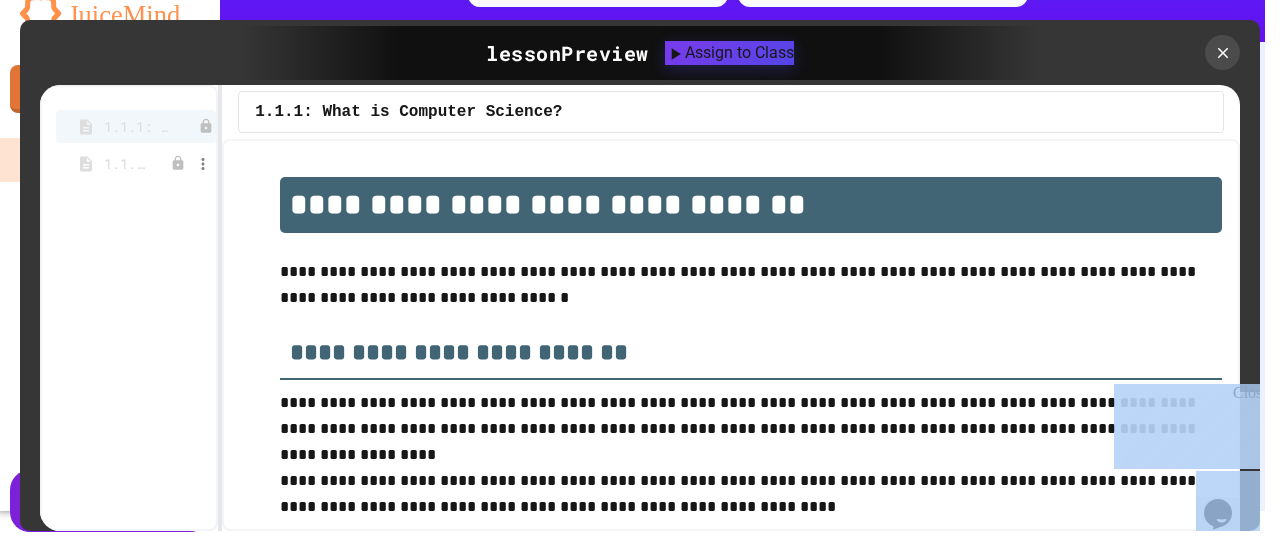 click on "1.1.2: Connect with Your World" at bounding box center (126, 163) 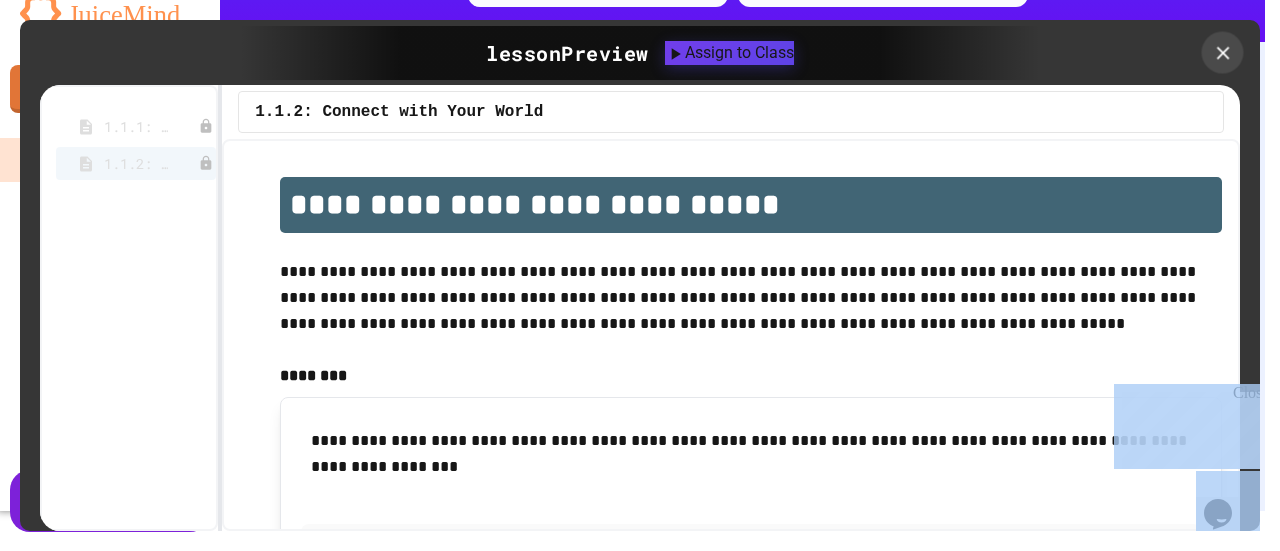 click 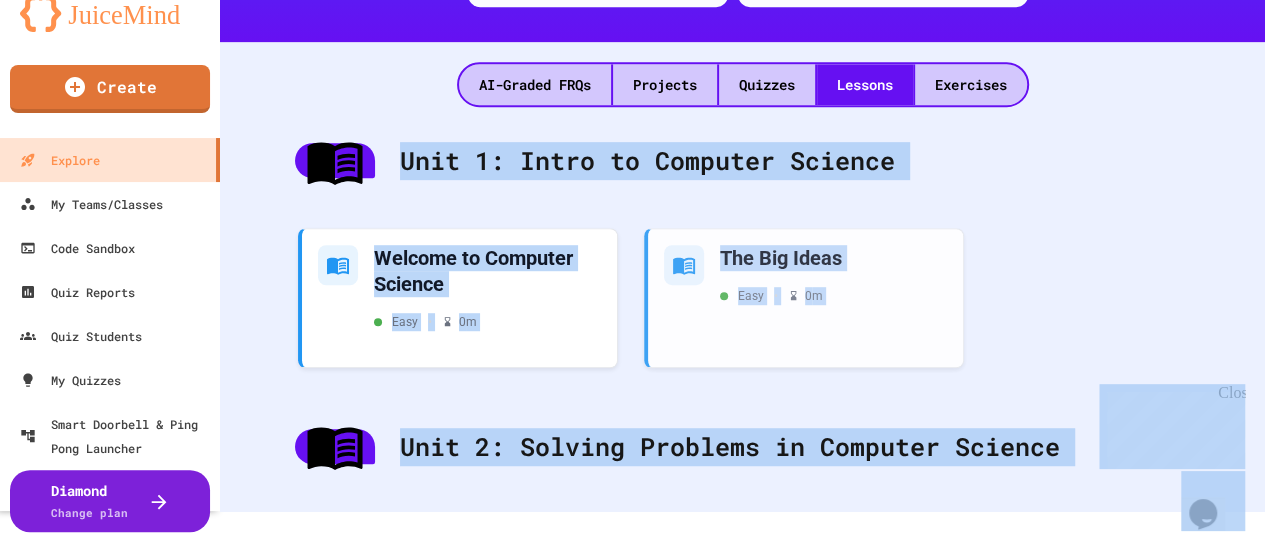 click on "Welcome to Computer Science Easy • 0 m The Big Ideas Easy • 0 m" at bounding box center [742, 304] 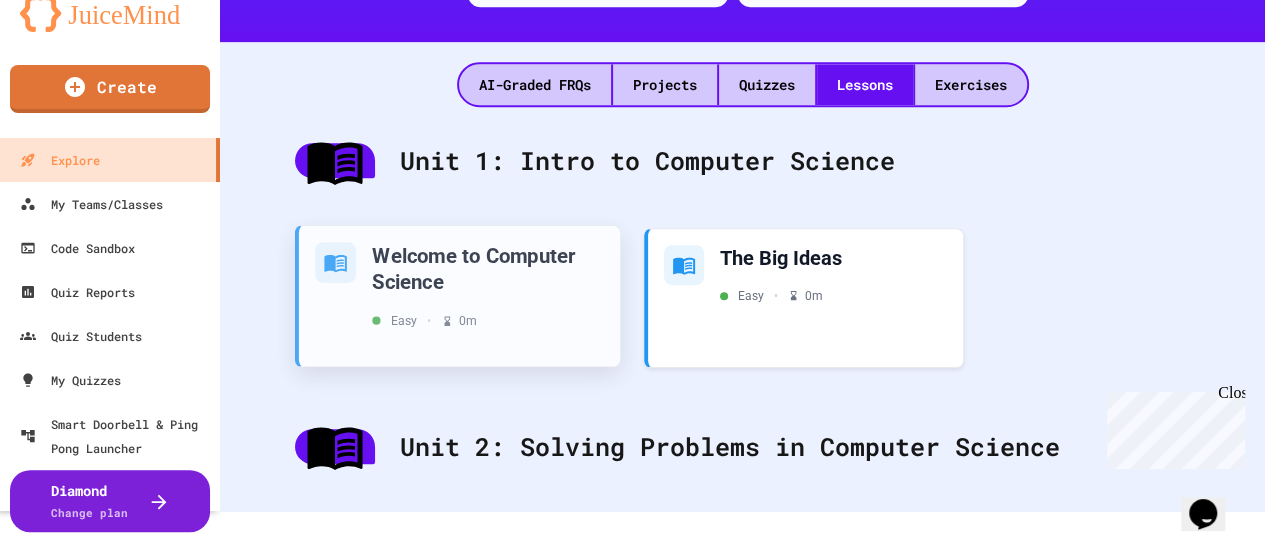click on "Welcome to Computer Science" at bounding box center (488, 267) 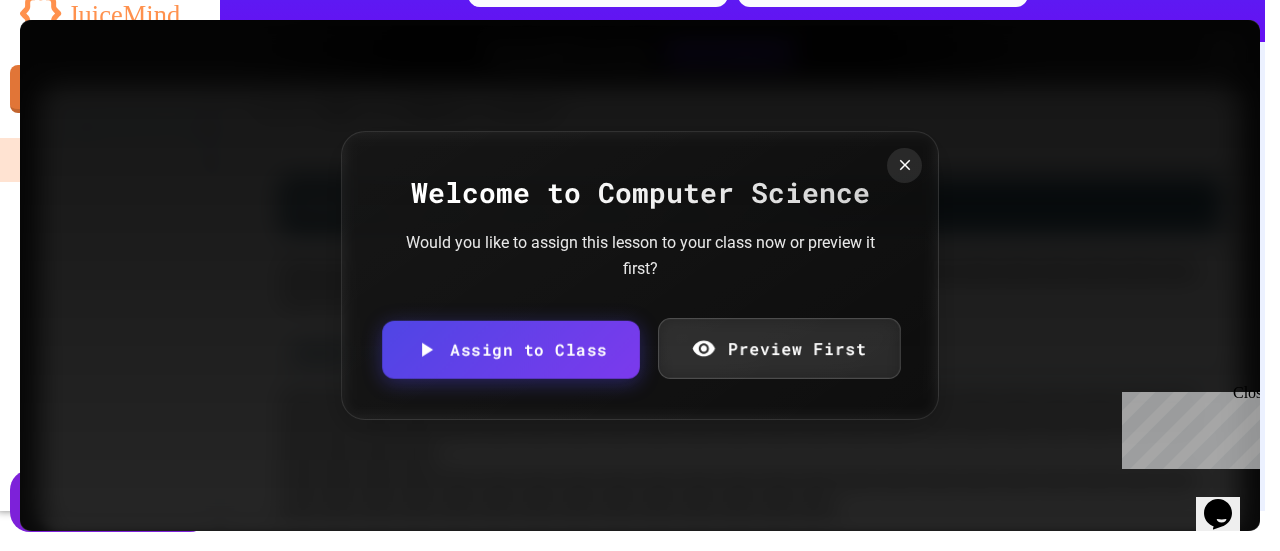 scroll, scrollTop: 3299, scrollLeft: 0, axis: vertical 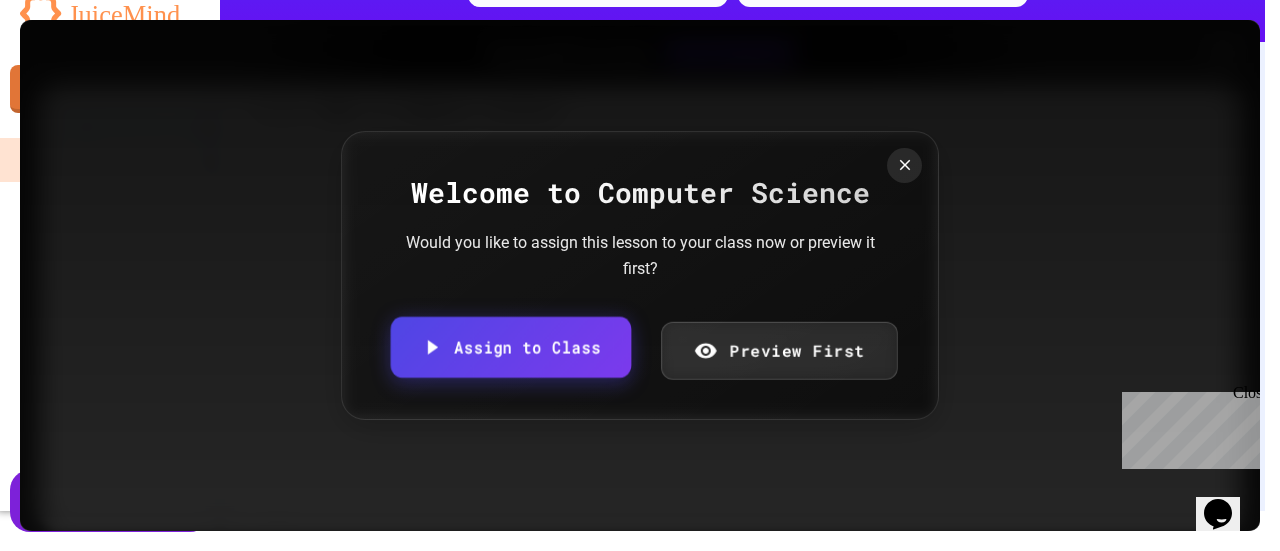 click on "Assign to Class" at bounding box center (511, 347) 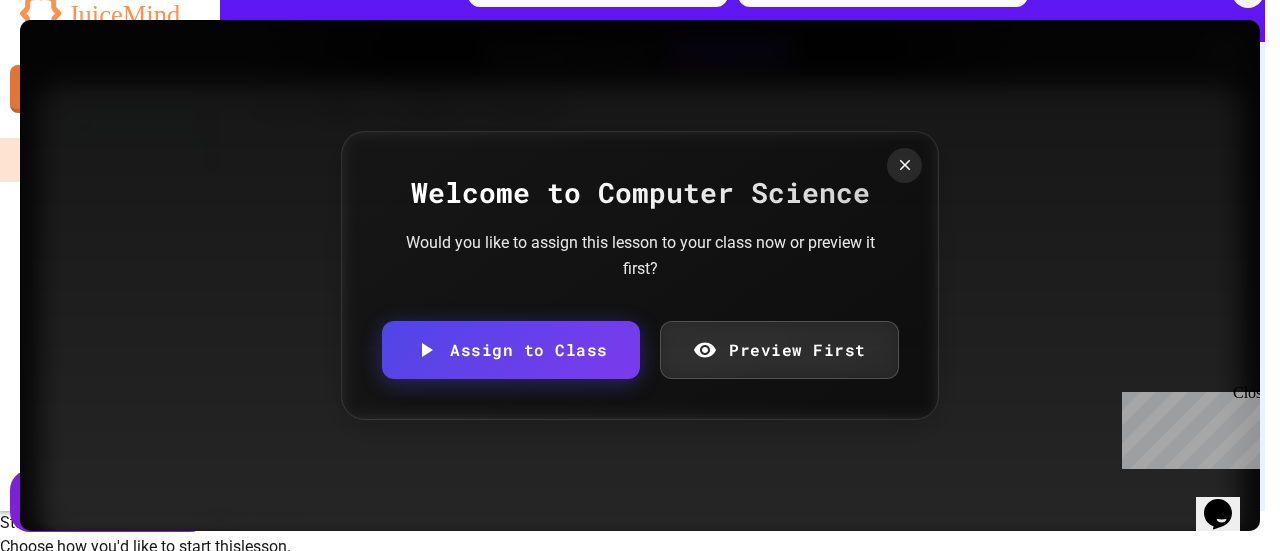 scroll, scrollTop: 0, scrollLeft: 0, axis: both 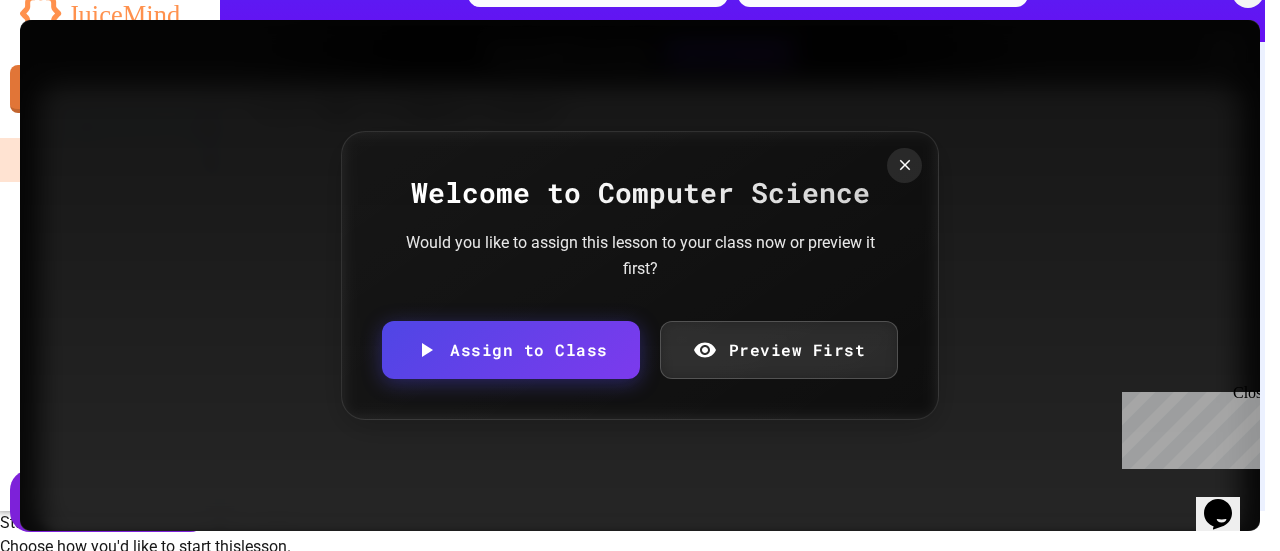 click 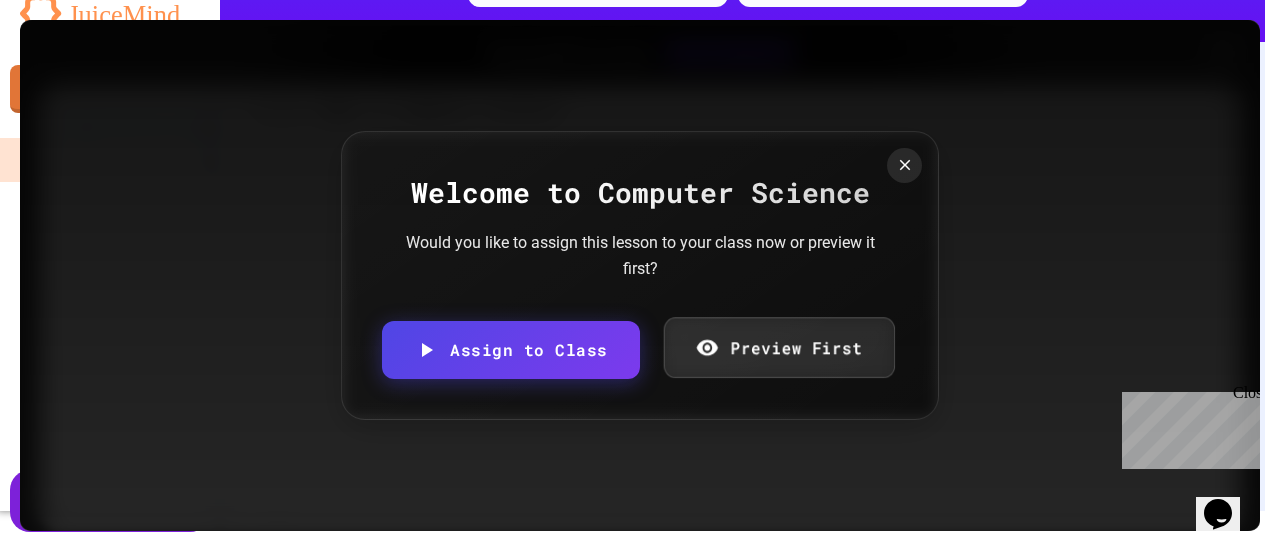click on "Preview First" at bounding box center [778, 347] 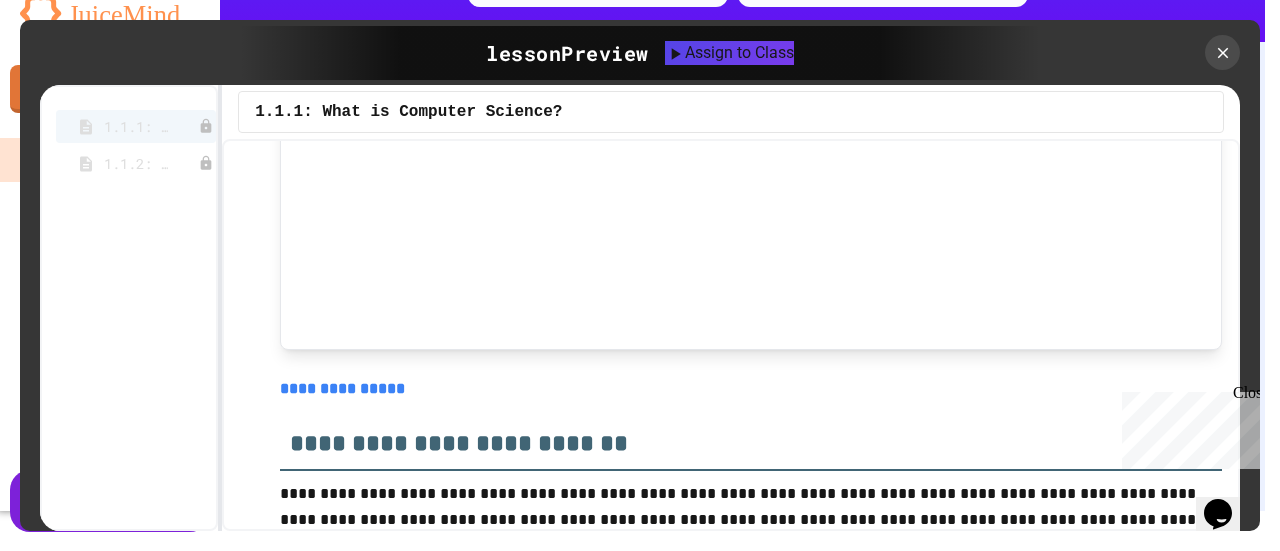 scroll, scrollTop: 8649, scrollLeft: 0, axis: vertical 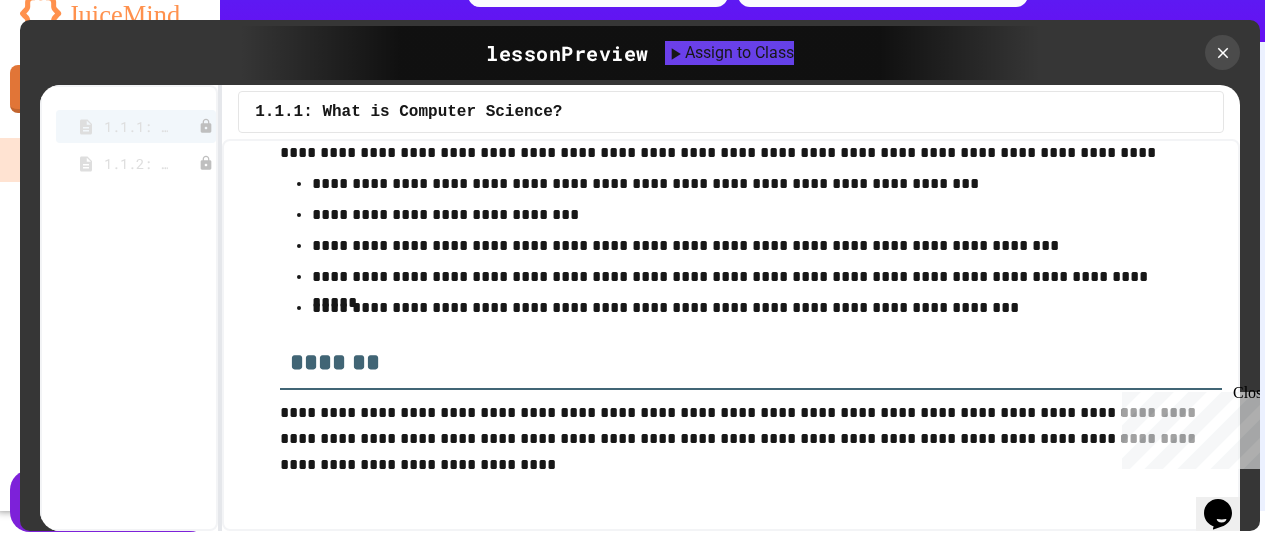 click on "Close" at bounding box center (1245, 396) 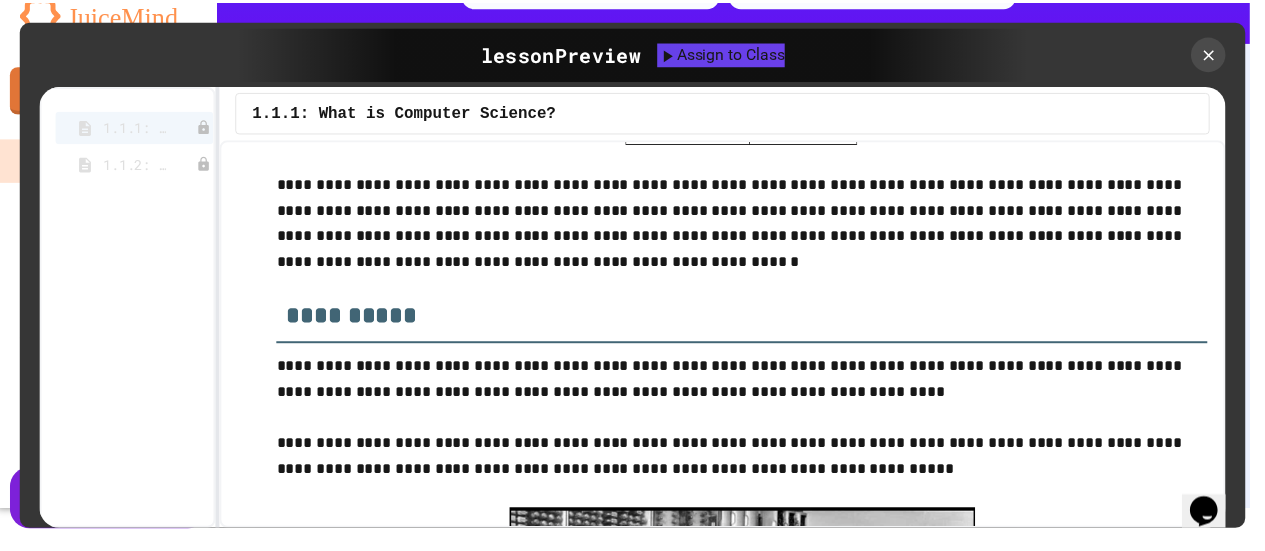 scroll, scrollTop: 6209, scrollLeft: 0, axis: vertical 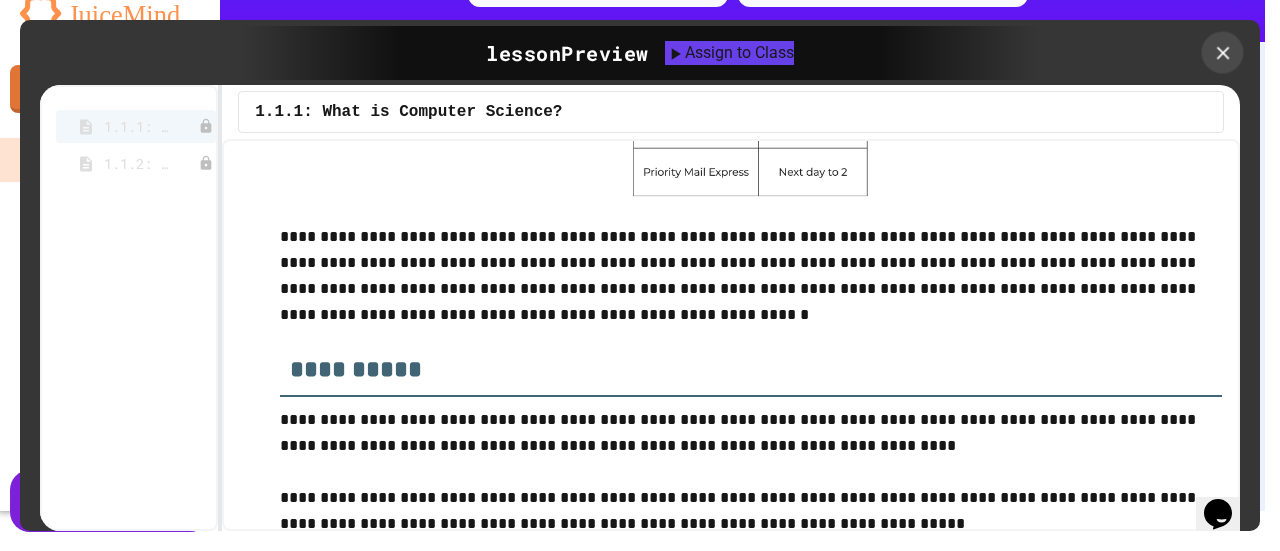 click 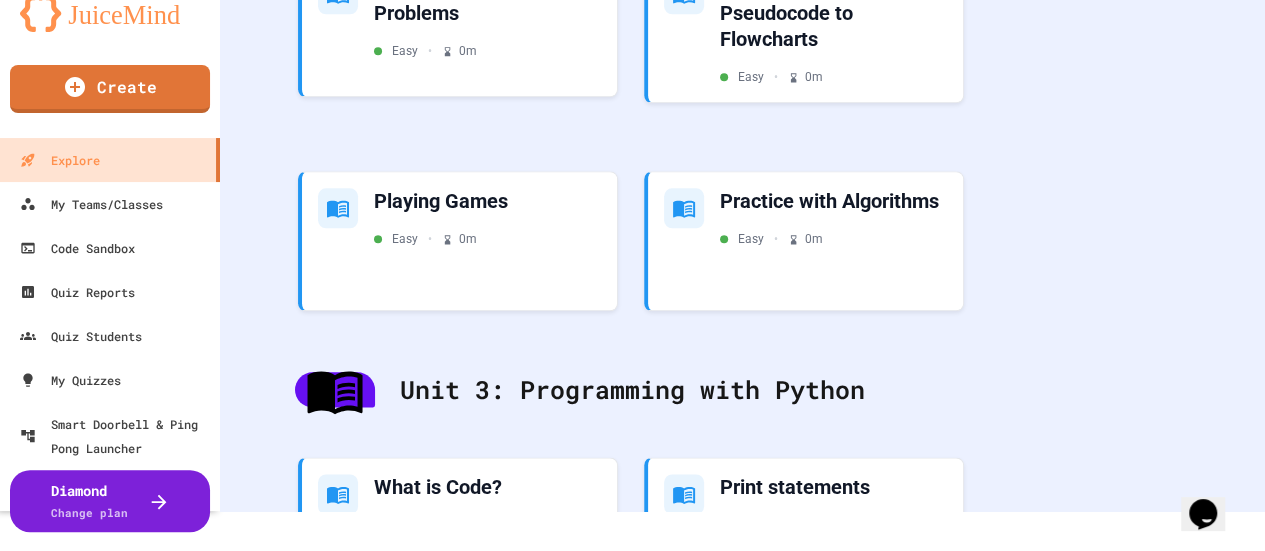 scroll, scrollTop: 1039, scrollLeft: 0, axis: vertical 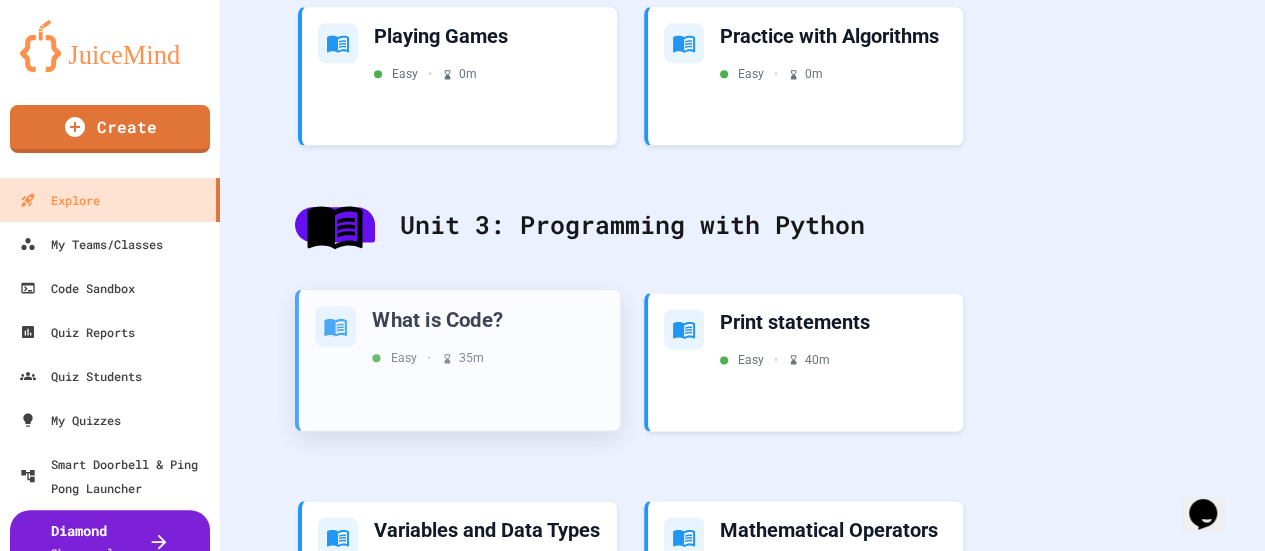 click on "What is Code?" at bounding box center [488, 318] 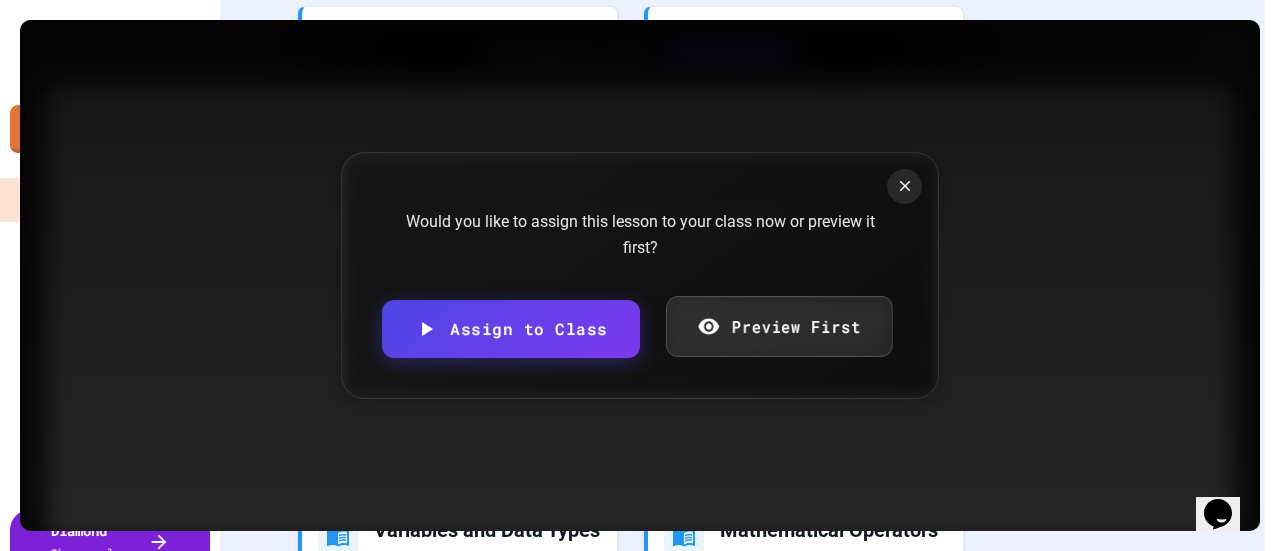 click on "Preview First" at bounding box center [779, 326] 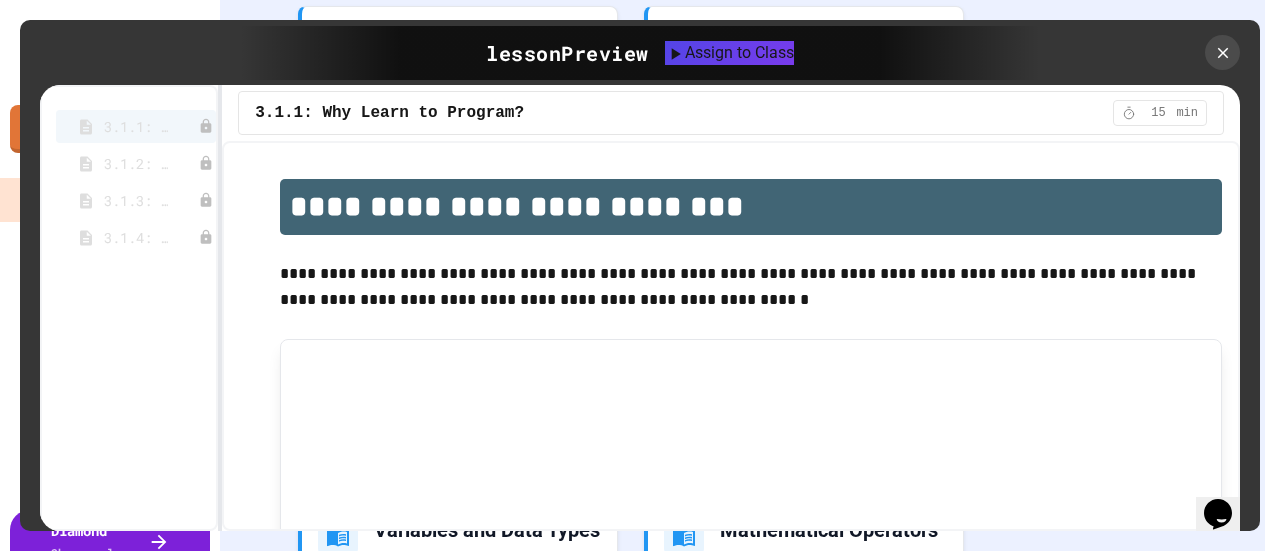 click on "15" at bounding box center [1158, 113] 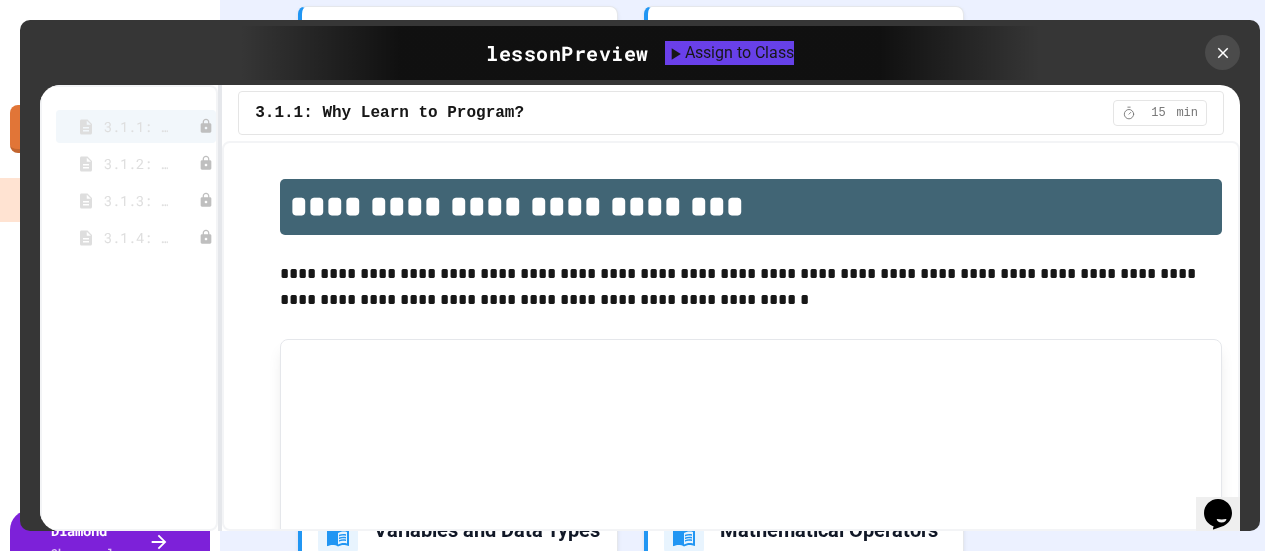 click on "15" at bounding box center [1158, 113] 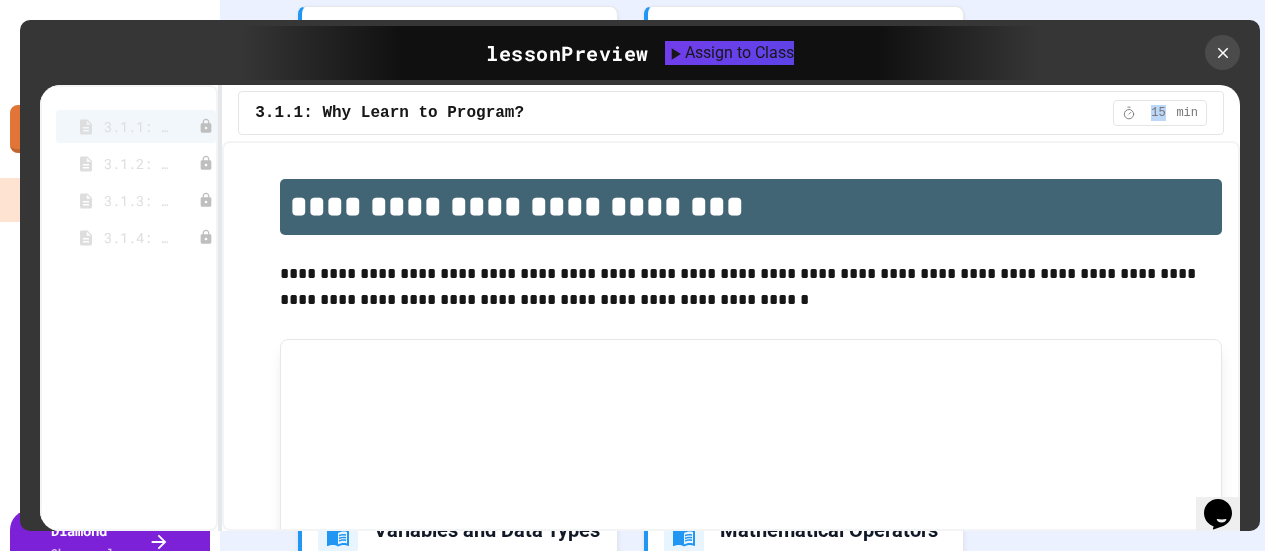 click on "15" at bounding box center [1158, 113] 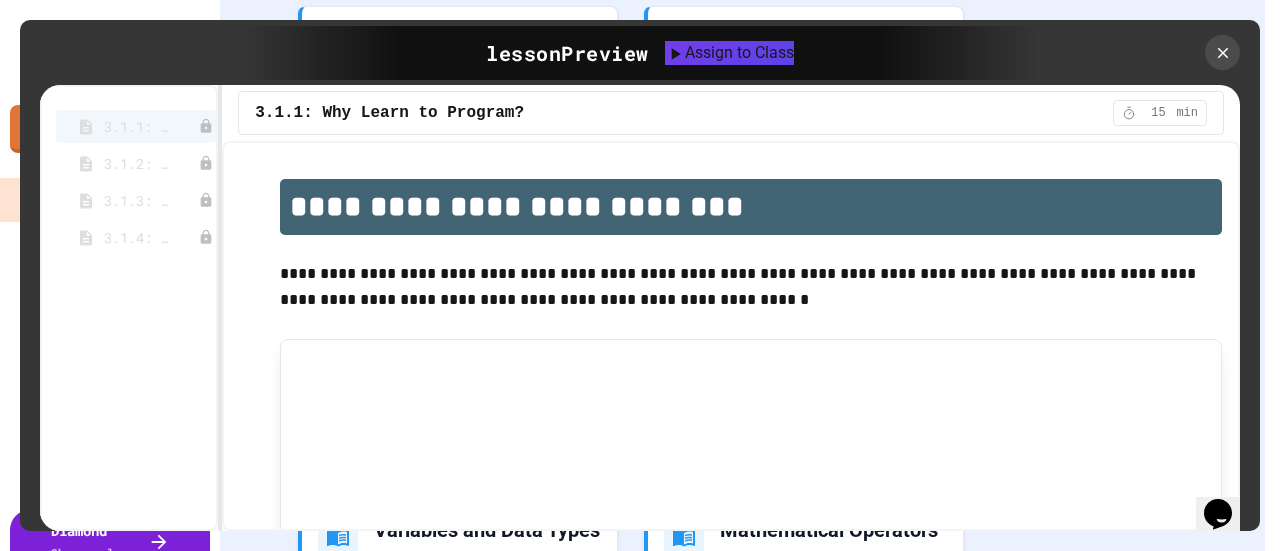 click on "3.1.1: Why Learn to Program?" at bounding box center [389, 113] 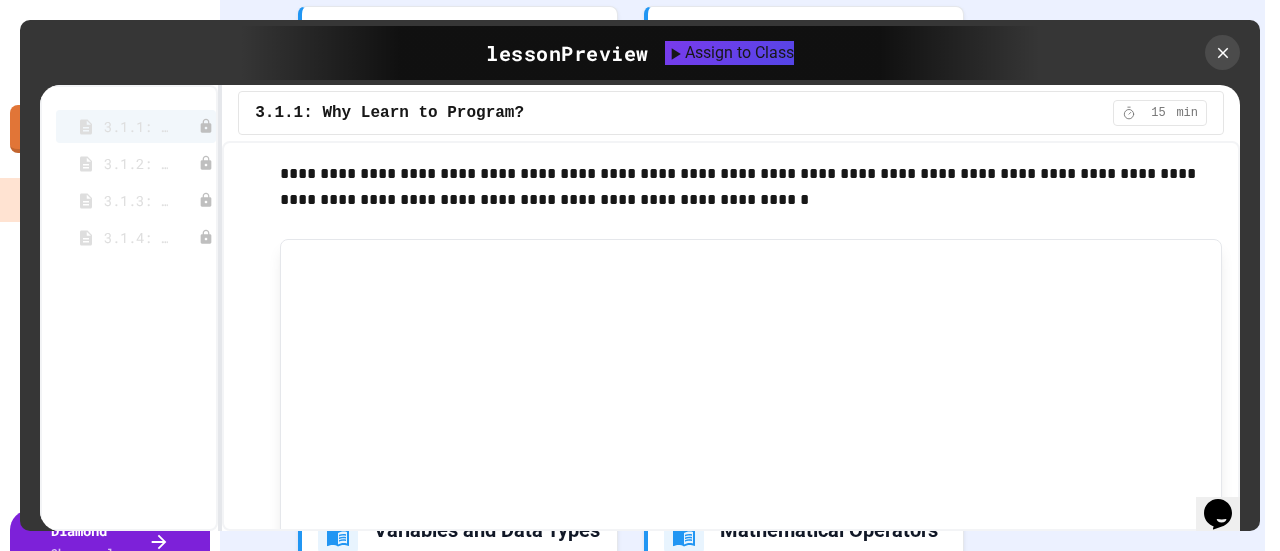 scroll, scrollTop: 0, scrollLeft: 0, axis: both 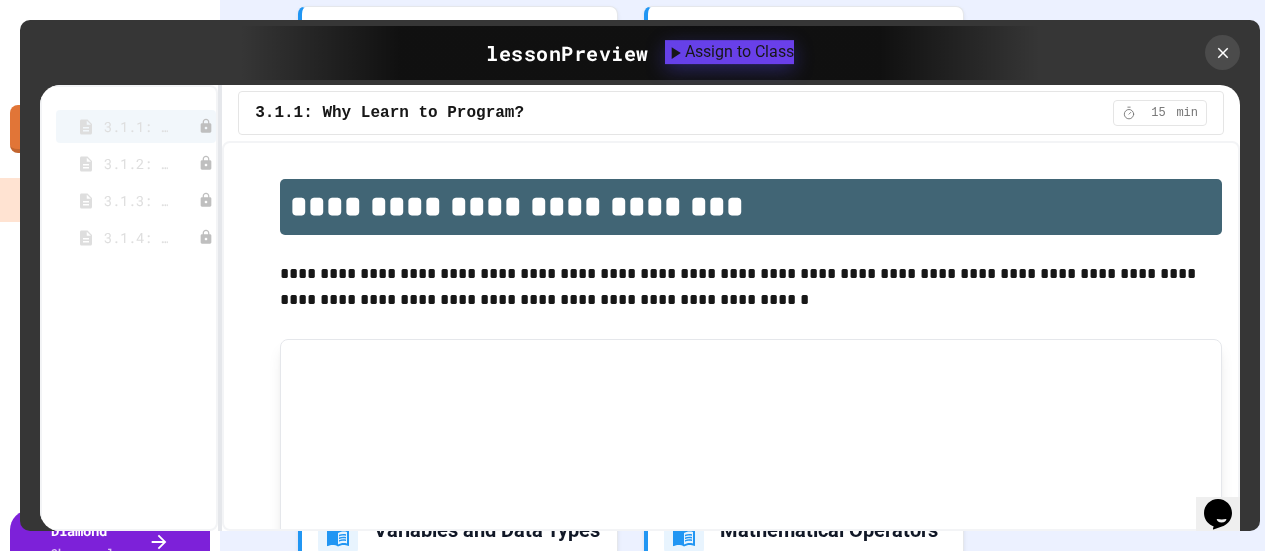 click on "3.1.1: Why Learn to Program? 15 min" at bounding box center [731, 113] 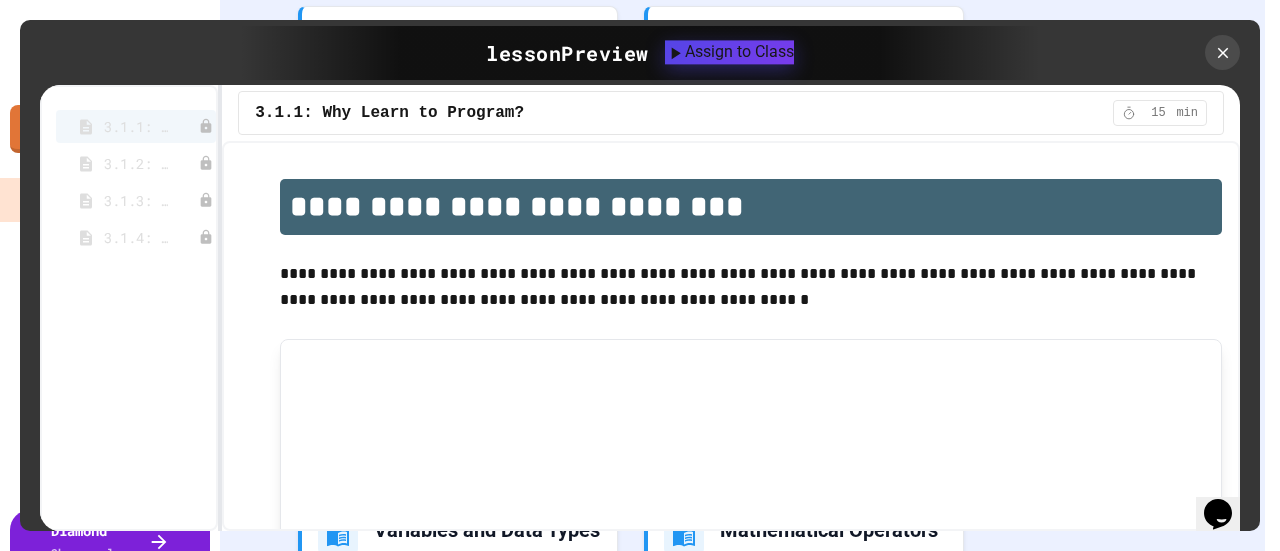drag, startPoint x: 1112, startPoint y: 109, endPoint x: 1077, endPoint y: 109, distance: 35 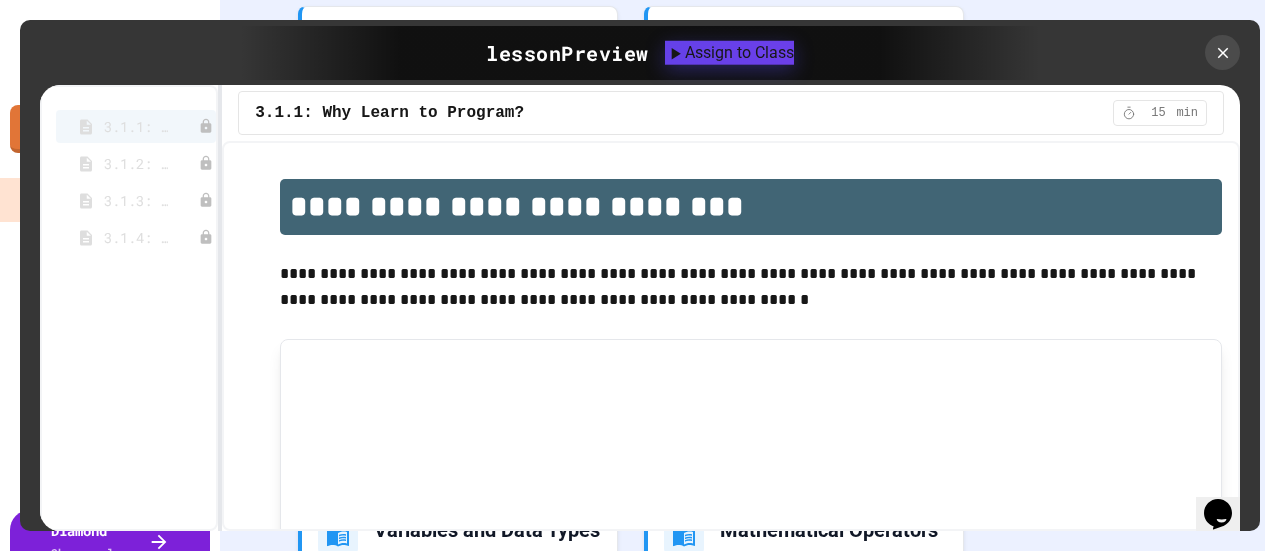 click on "3.1.1: Why Learn to Program?" at bounding box center [389, 113] 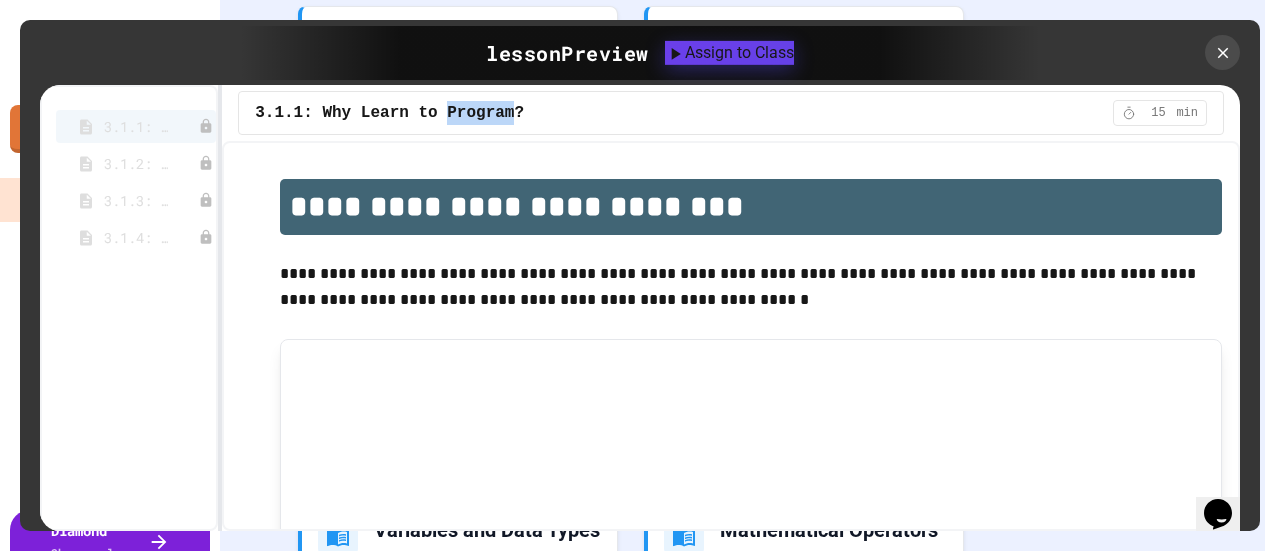 click on "3.1.1: Why Learn to Program?" at bounding box center (389, 113) 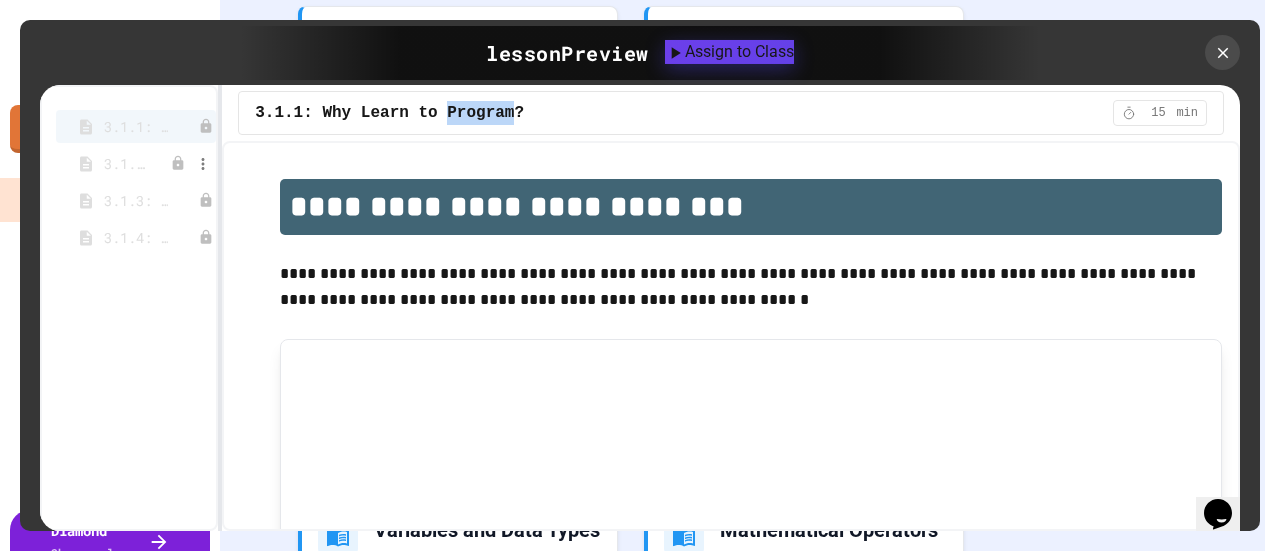 click on "3.1.2: What is Code?" at bounding box center [136, 163] 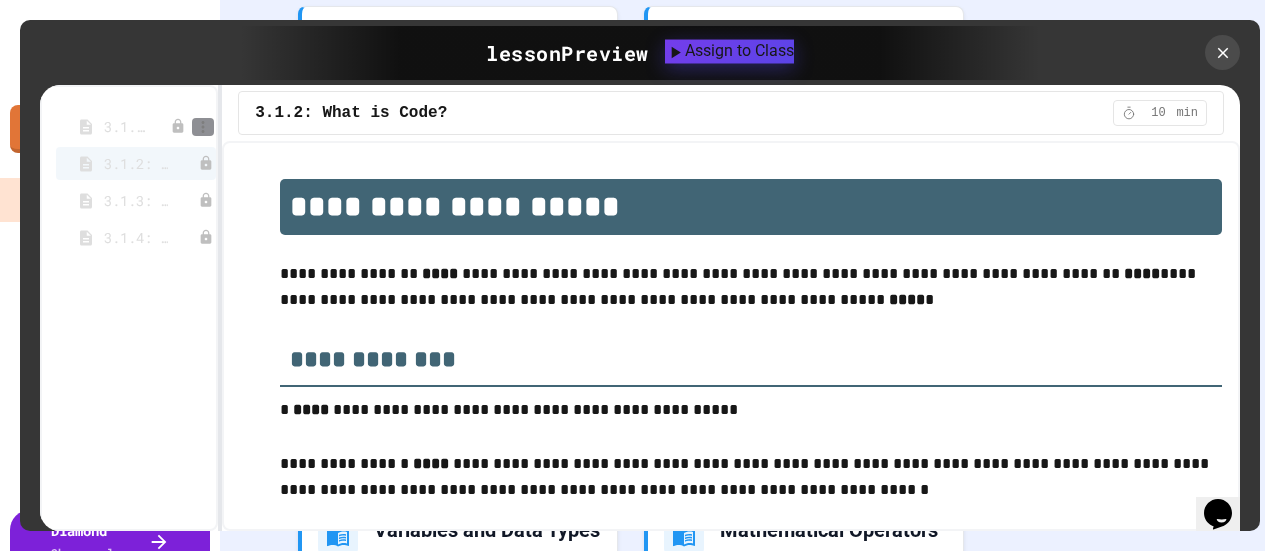 click 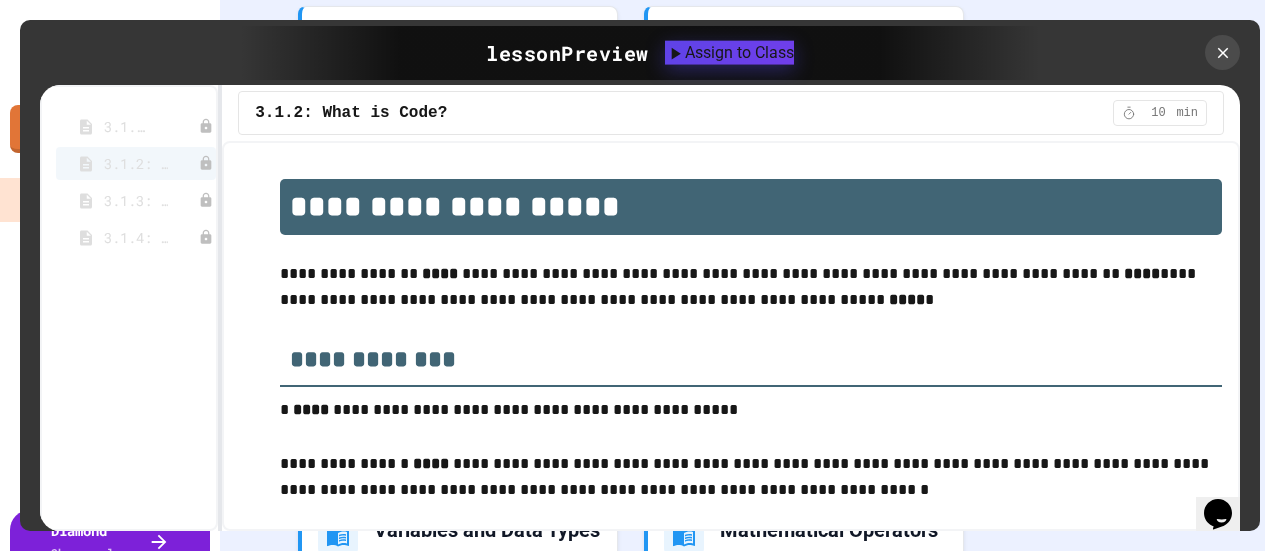 click at bounding box center [632, 553] 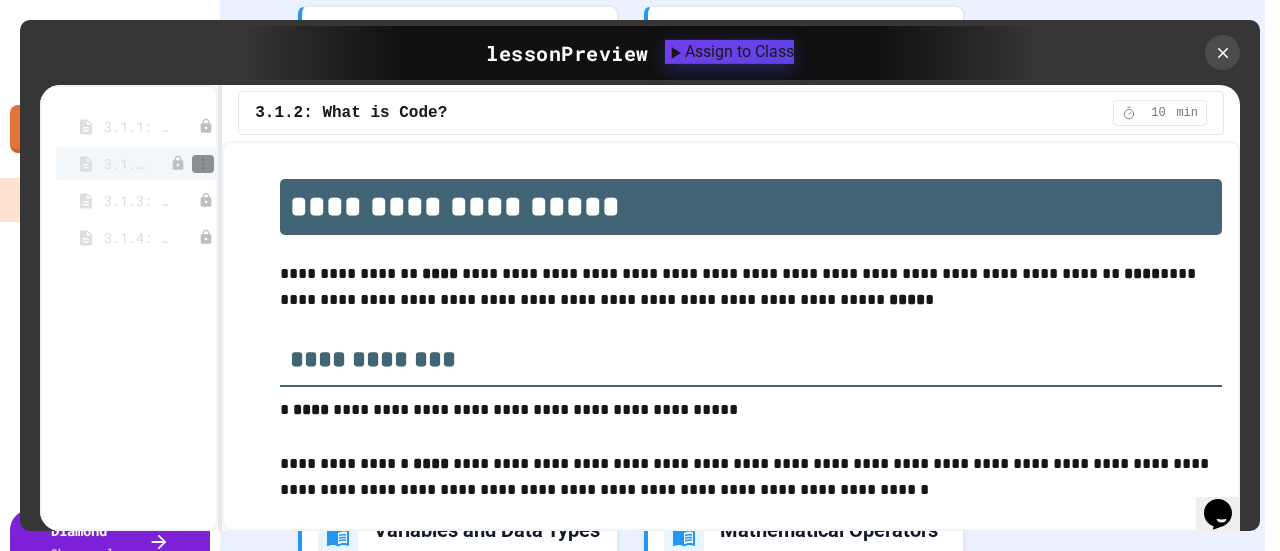 click 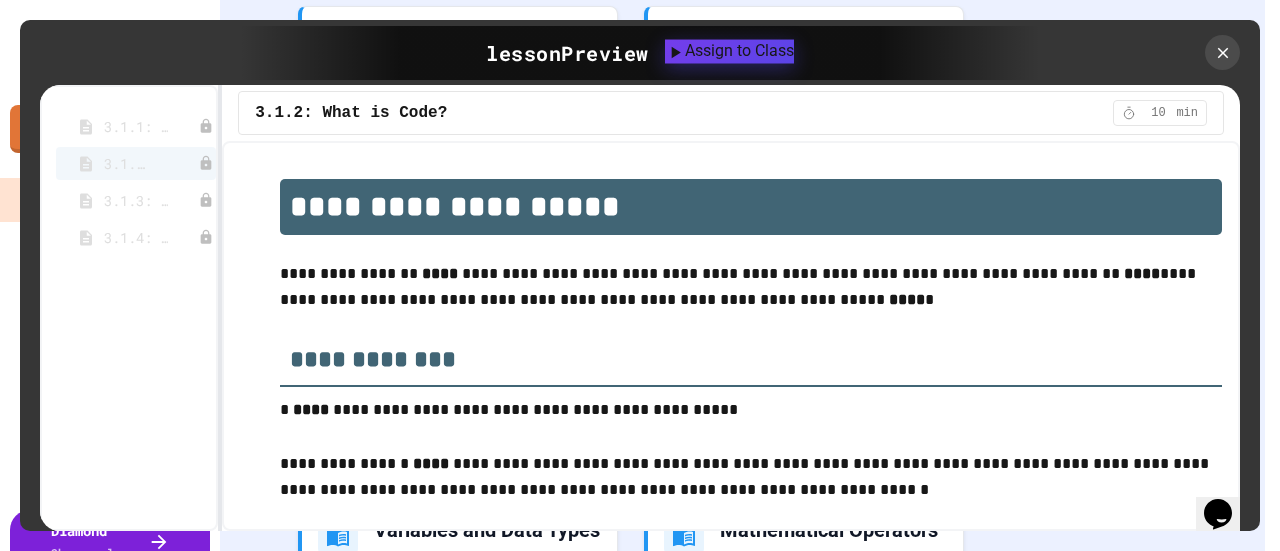 click at bounding box center [632, 553] 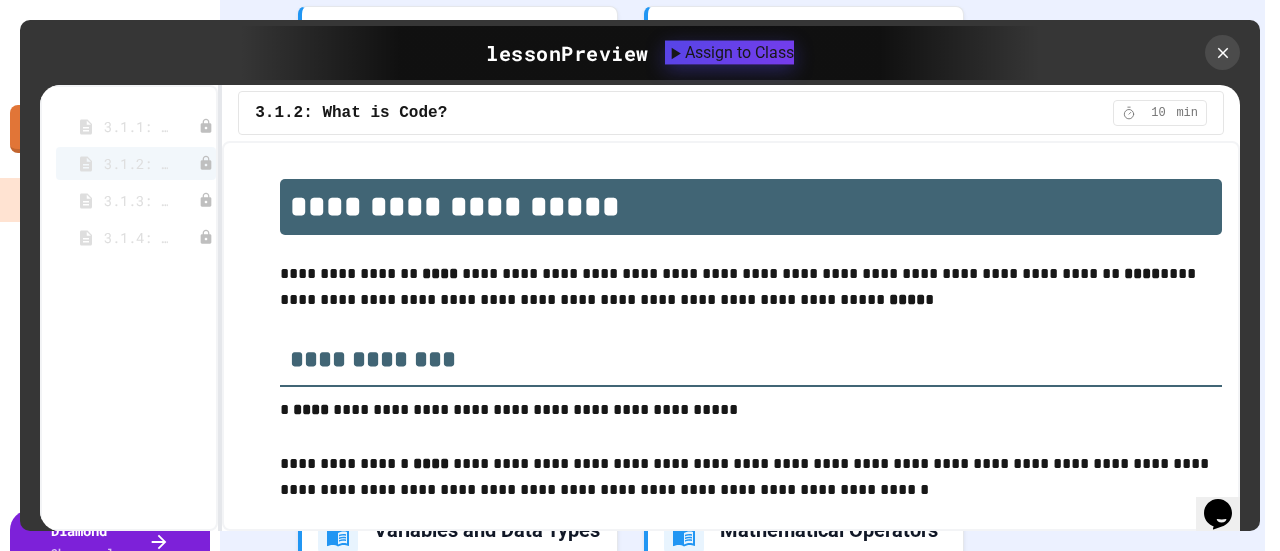 drag, startPoint x: 113, startPoint y: 165, endPoint x: 172, endPoint y: 29, distance: 148.24641 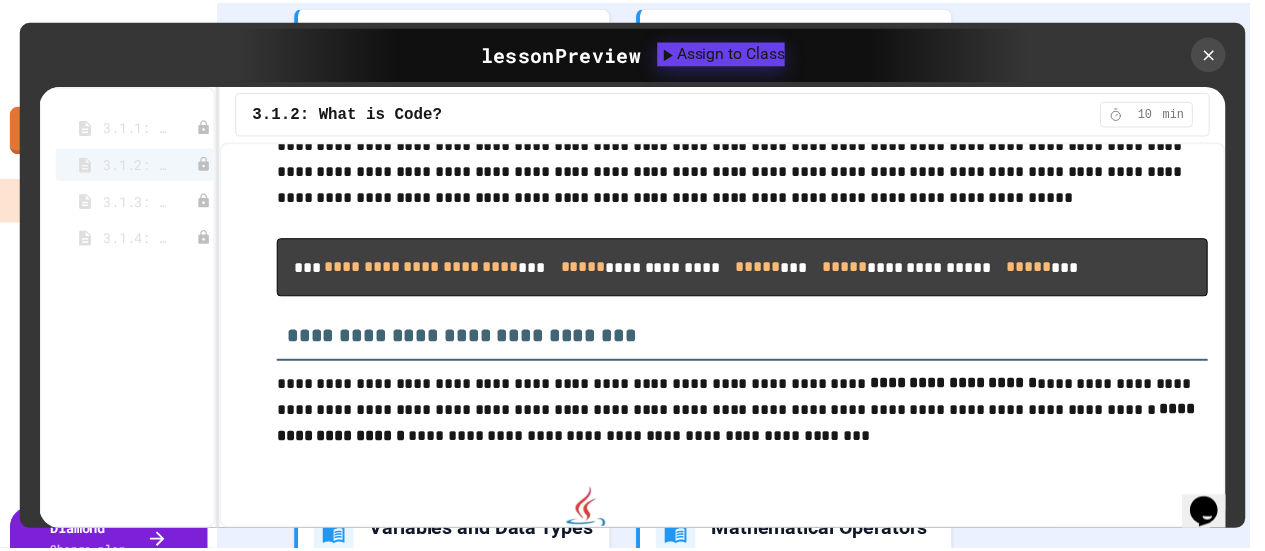 scroll, scrollTop: 0, scrollLeft: 0, axis: both 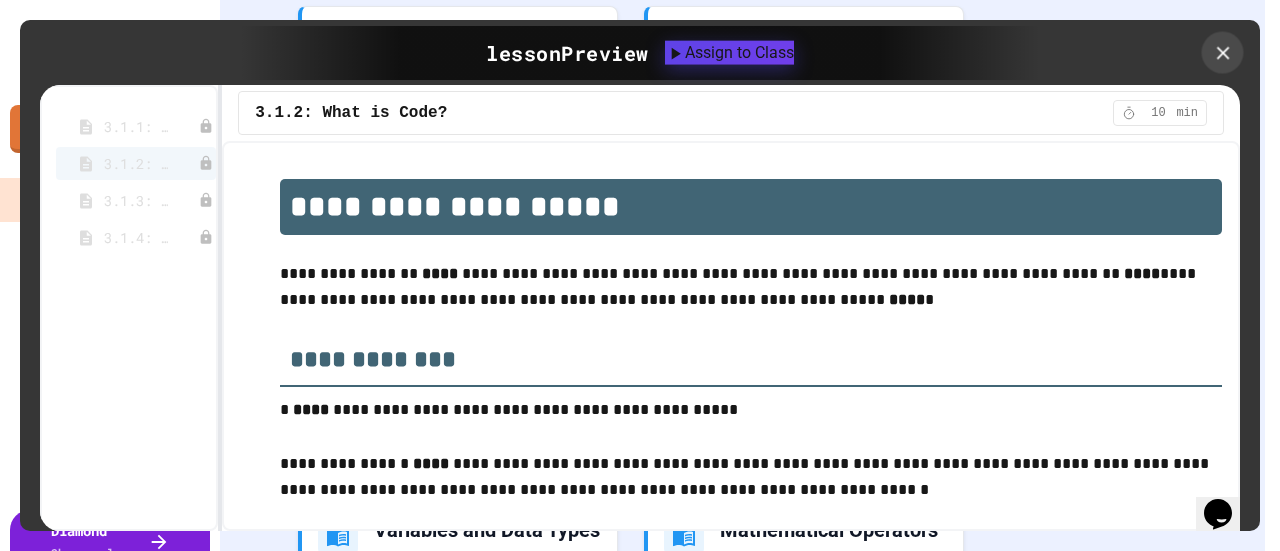 click 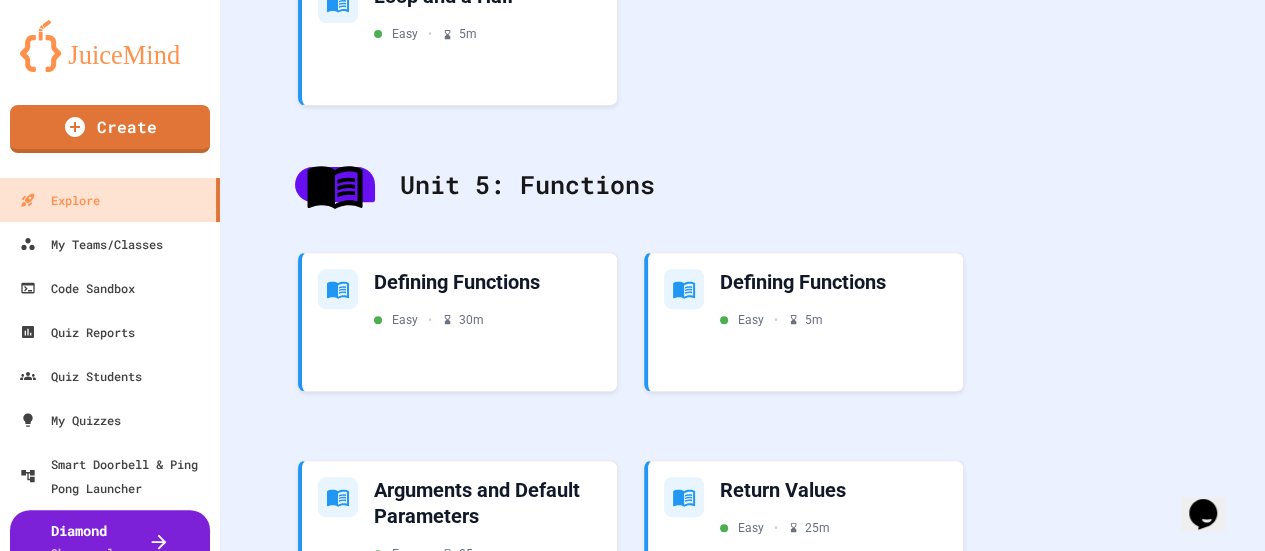 scroll, scrollTop: 4100, scrollLeft: 0, axis: vertical 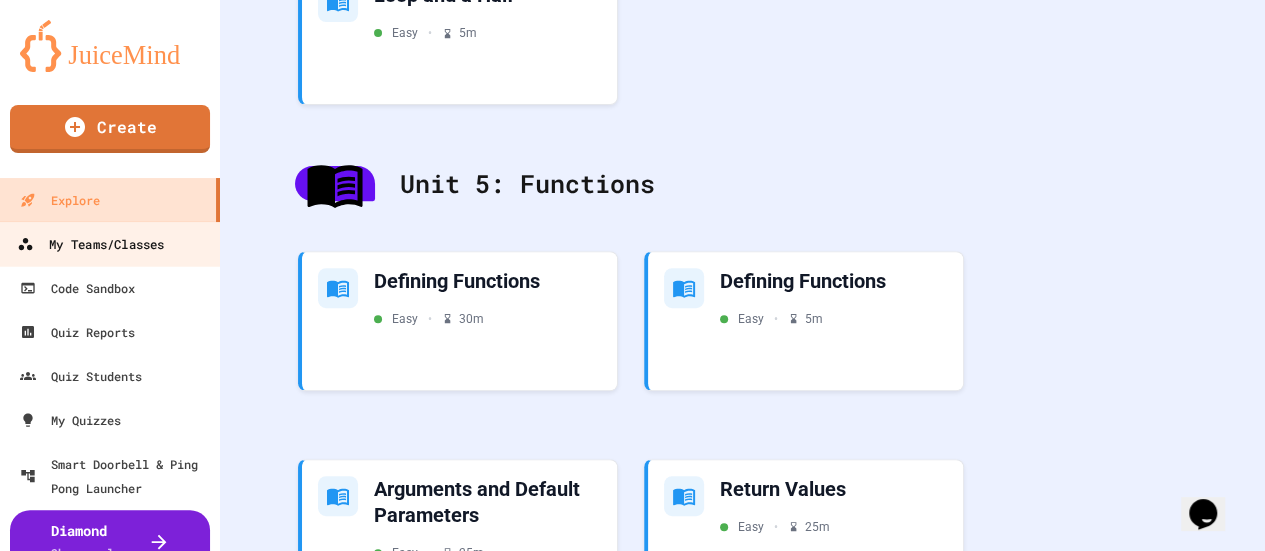 click on "My Teams/Classes" at bounding box center (90, 244) 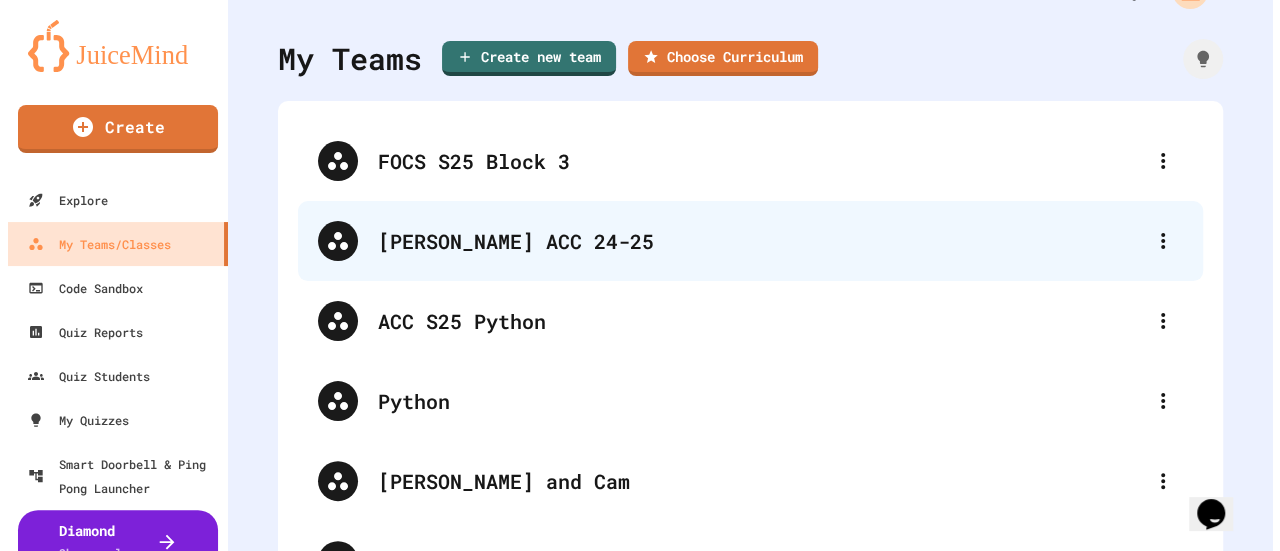 scroll, scrollTop: 0, scrollLeft: 0, axis: both 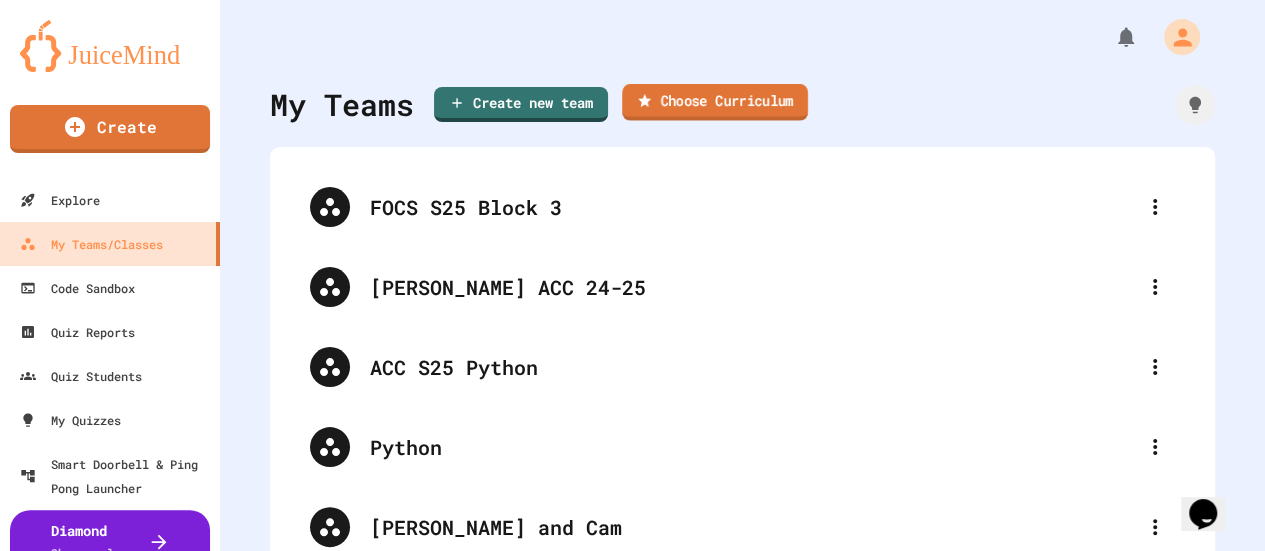 click on "Choose Curriculum" at bounding box center [715, 102] 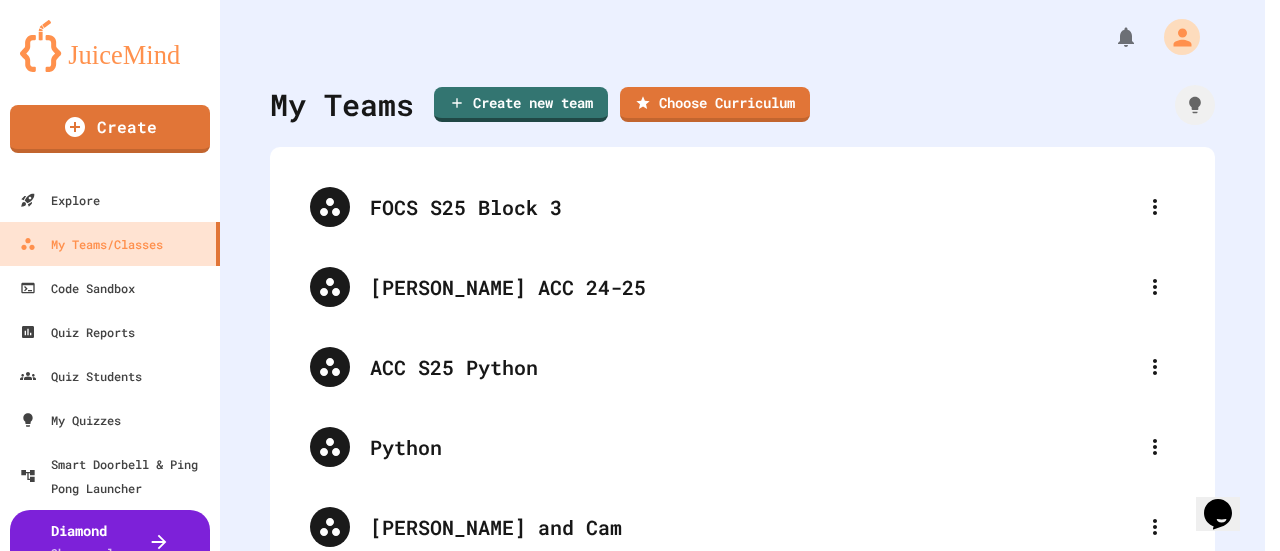 scroll, scrollTop: 296, scrollLeft: 0, axis: vertical 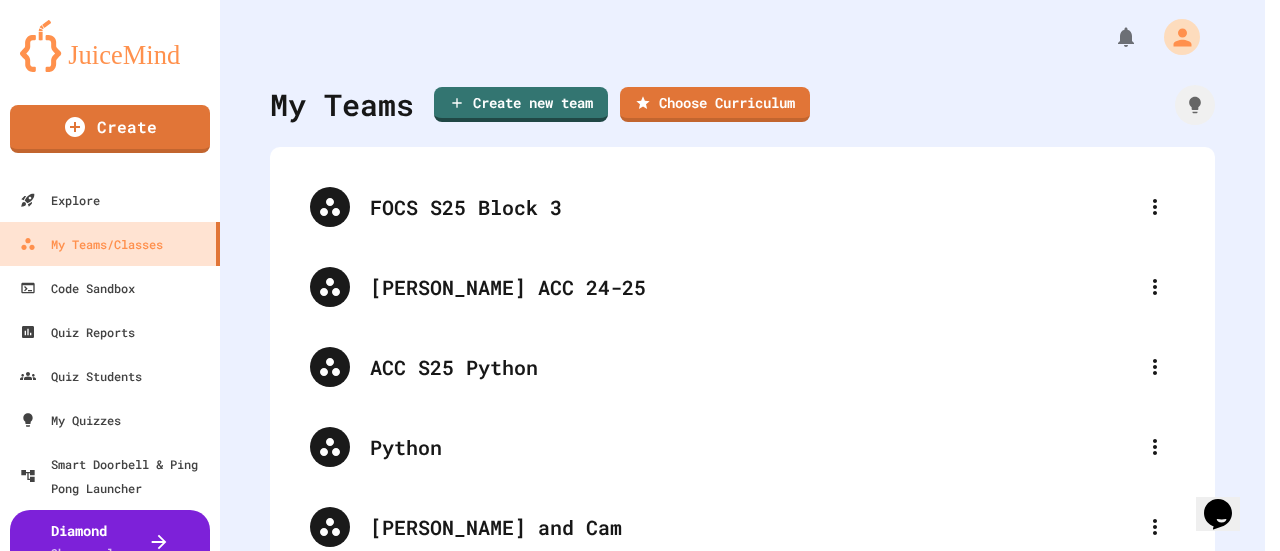 click on "7  courses available" at bounding box center [632, 938] 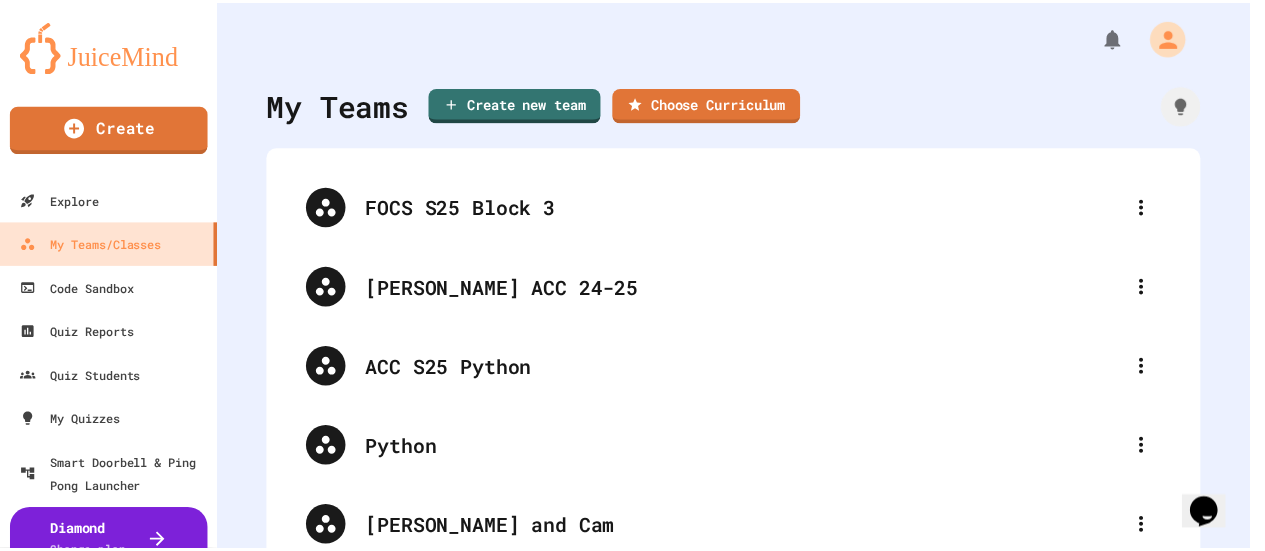 scroll, scrollTop: 0, scrollLeft: 0, axis: both 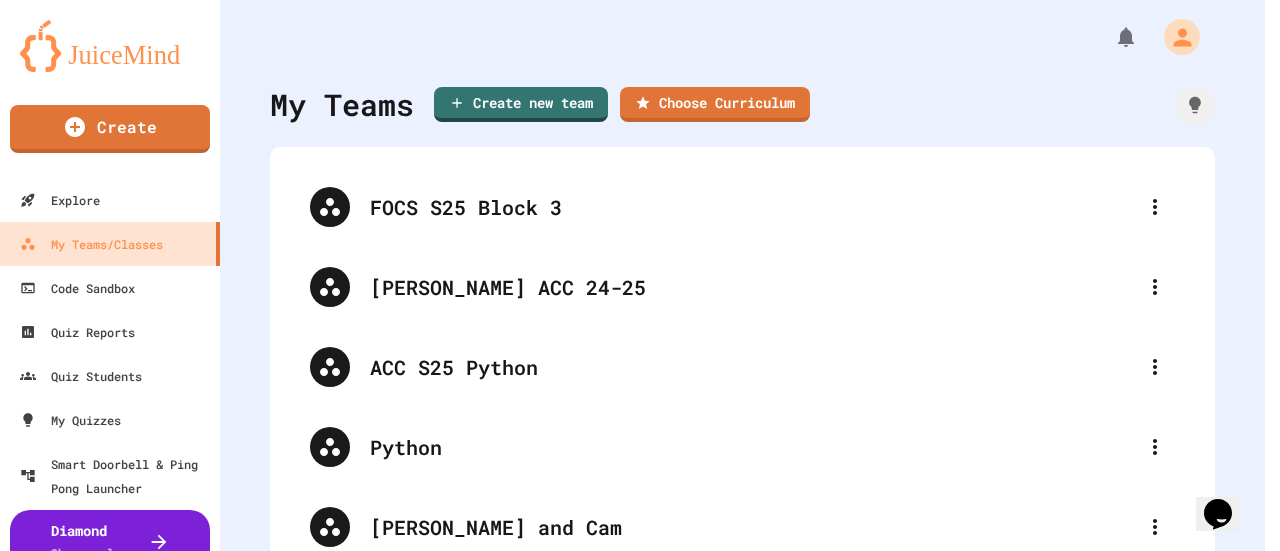 click 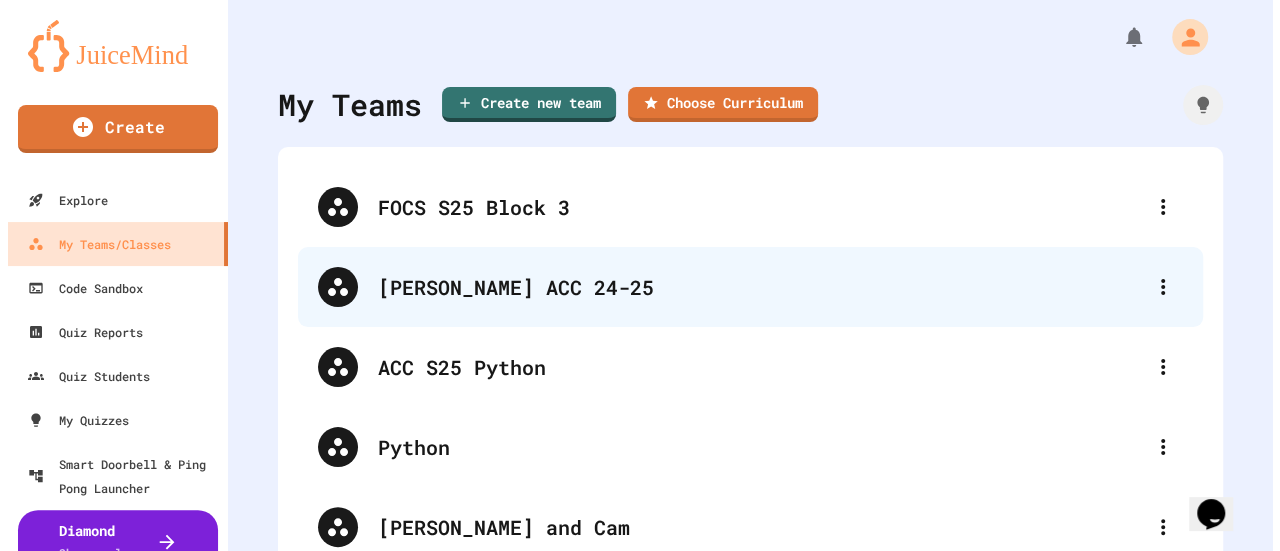 scroll, scrollTop: 0, scrollLeft: 0, axis: both 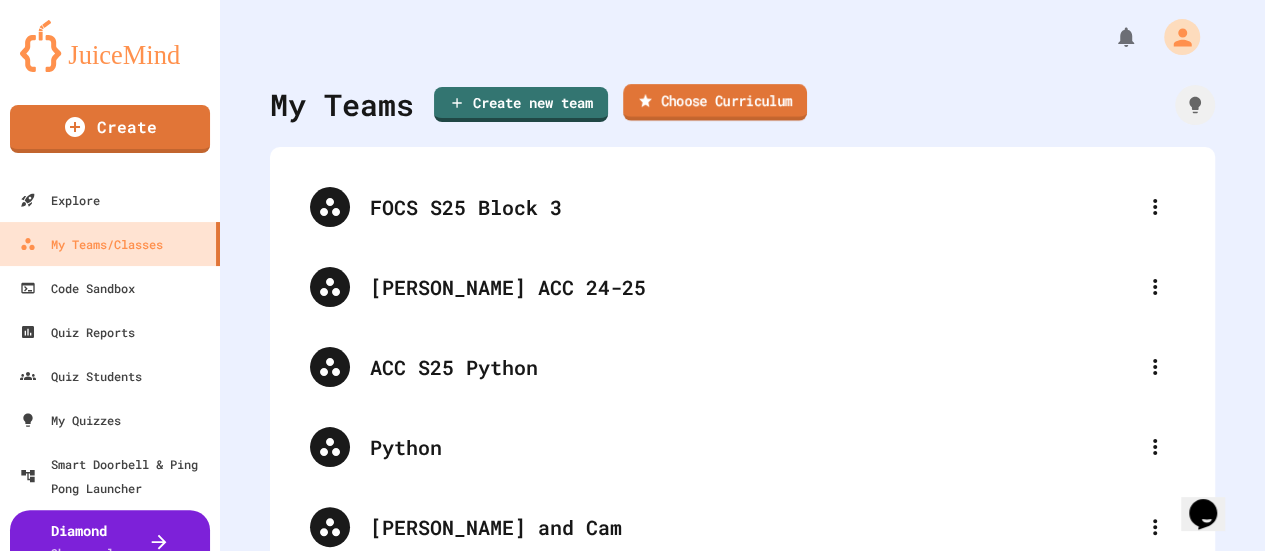 click on "Choose Curriculum" at bounding box center [715, 102] 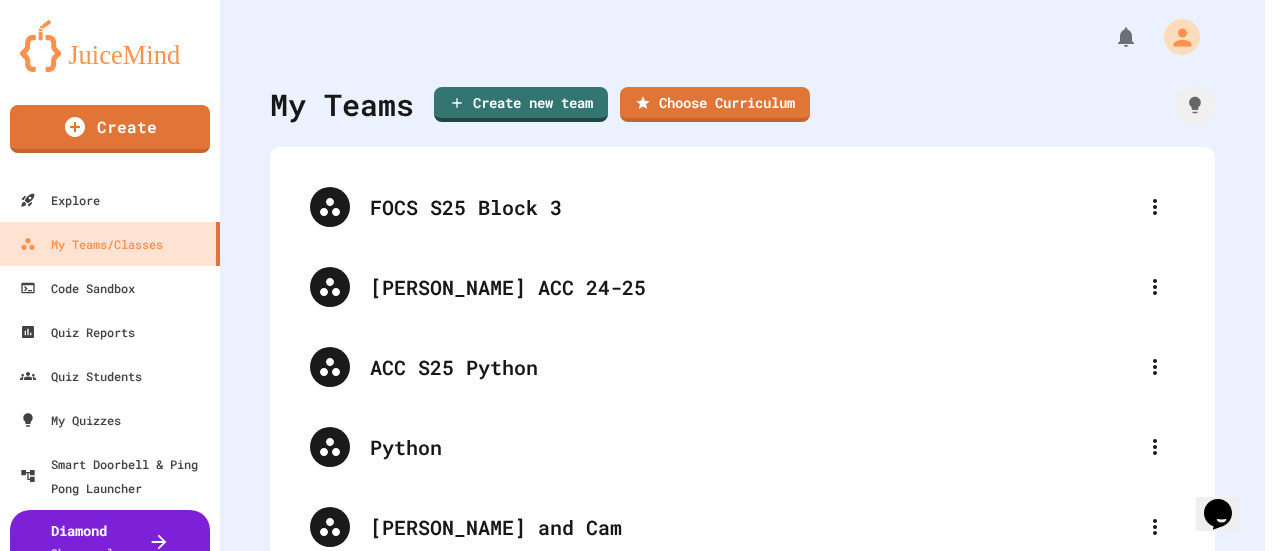scroll, scrollTop: 296, scrollLeft: 0, axis: vertical 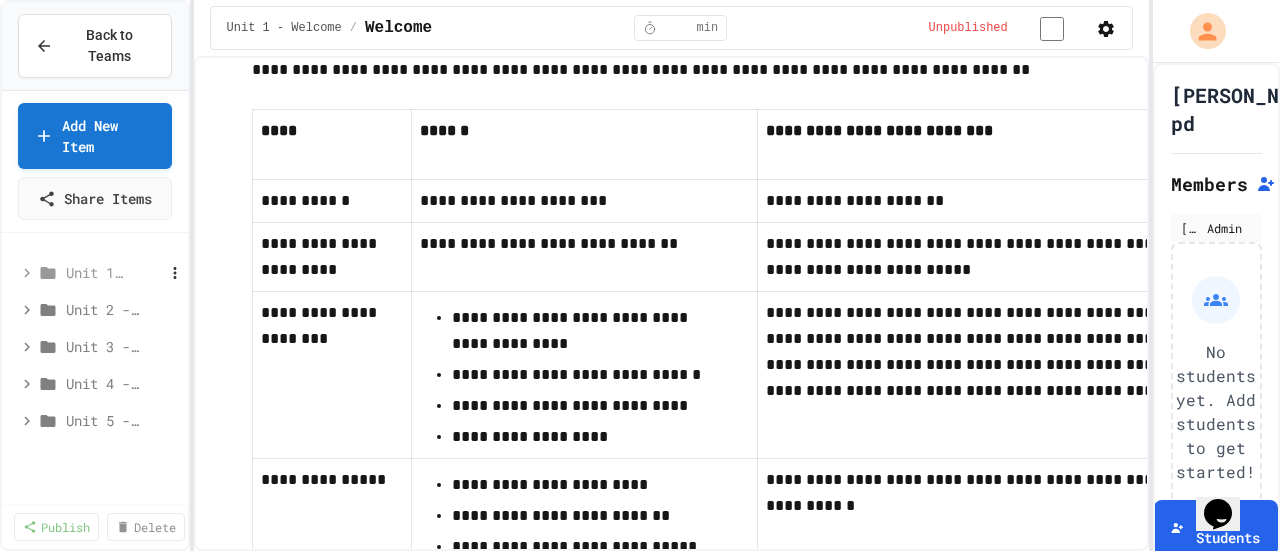 click on "Unit 1 - Welcome" at bounding box center (95, 272) 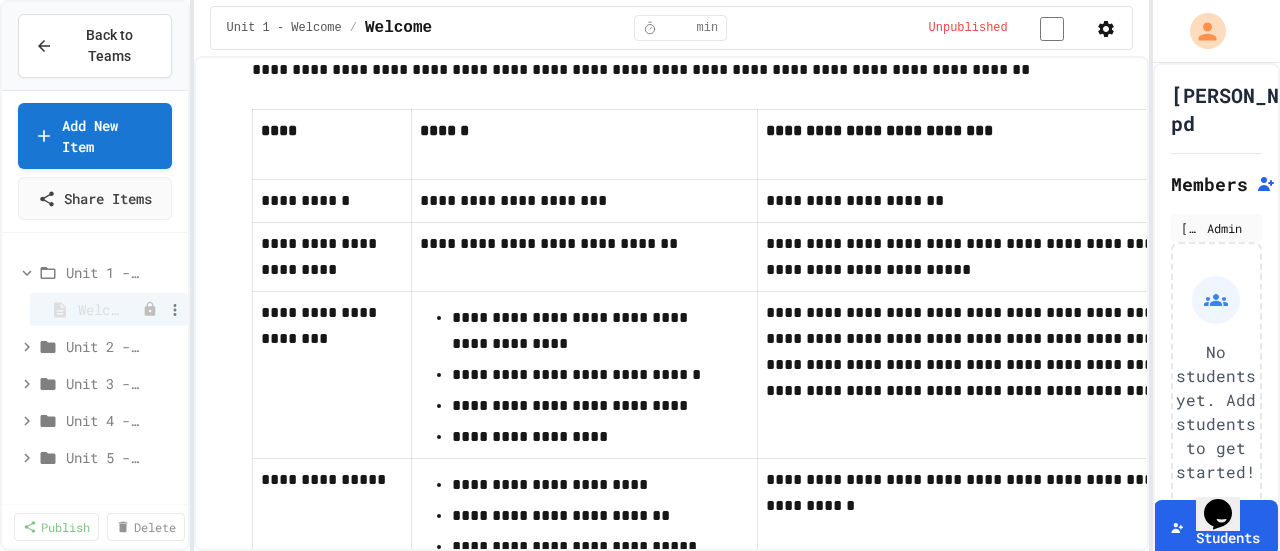 click on "Welcome" at bounding box center [100, 309] 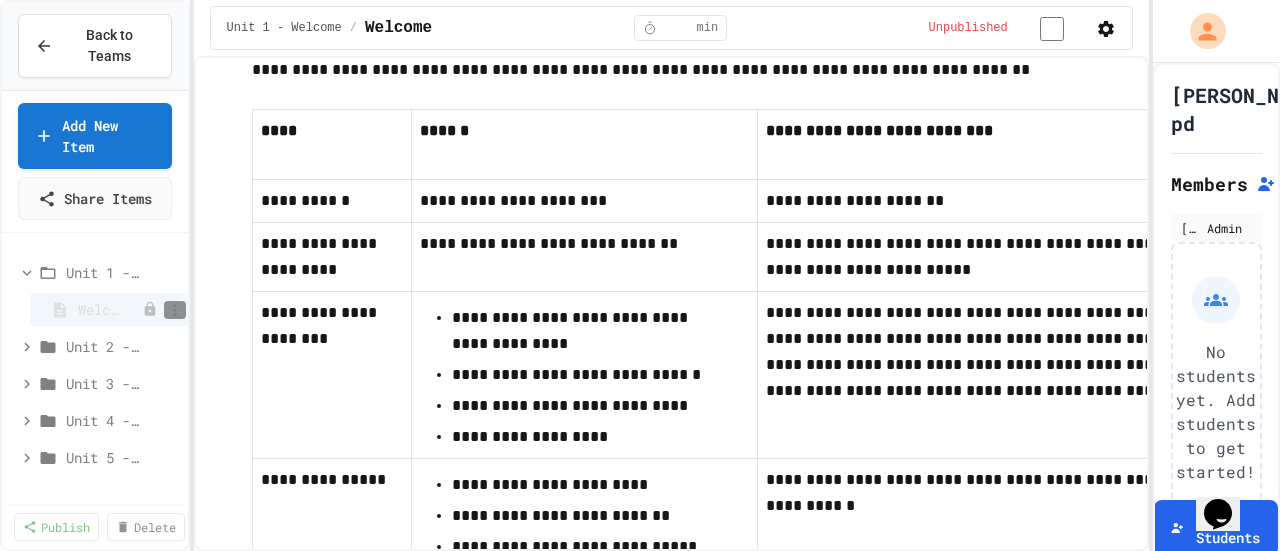 click 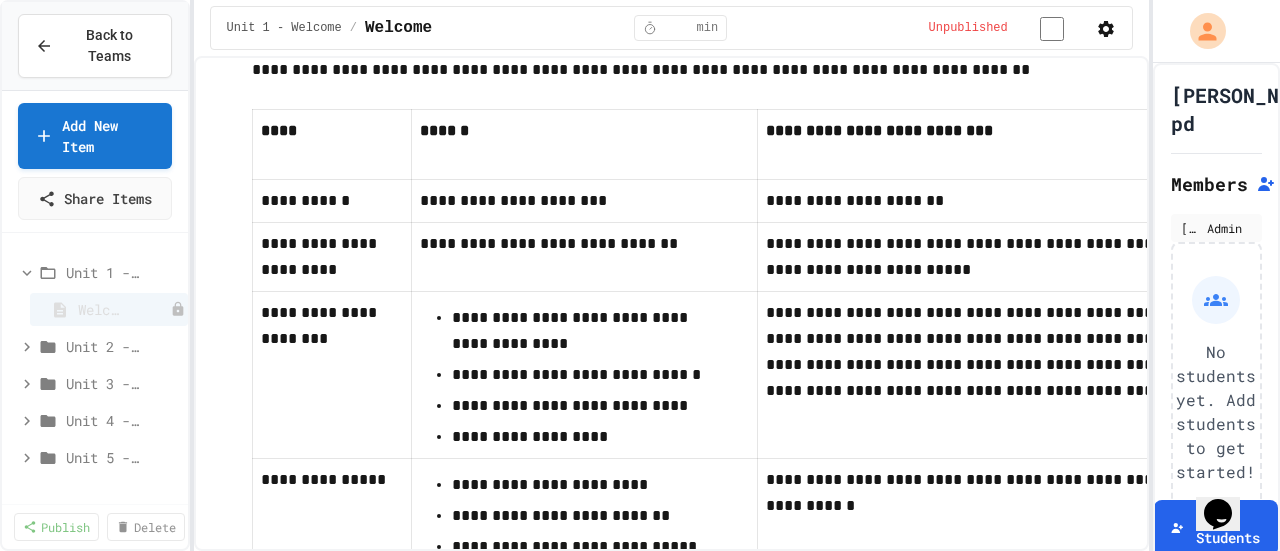 click at bounding box center [640, 553] 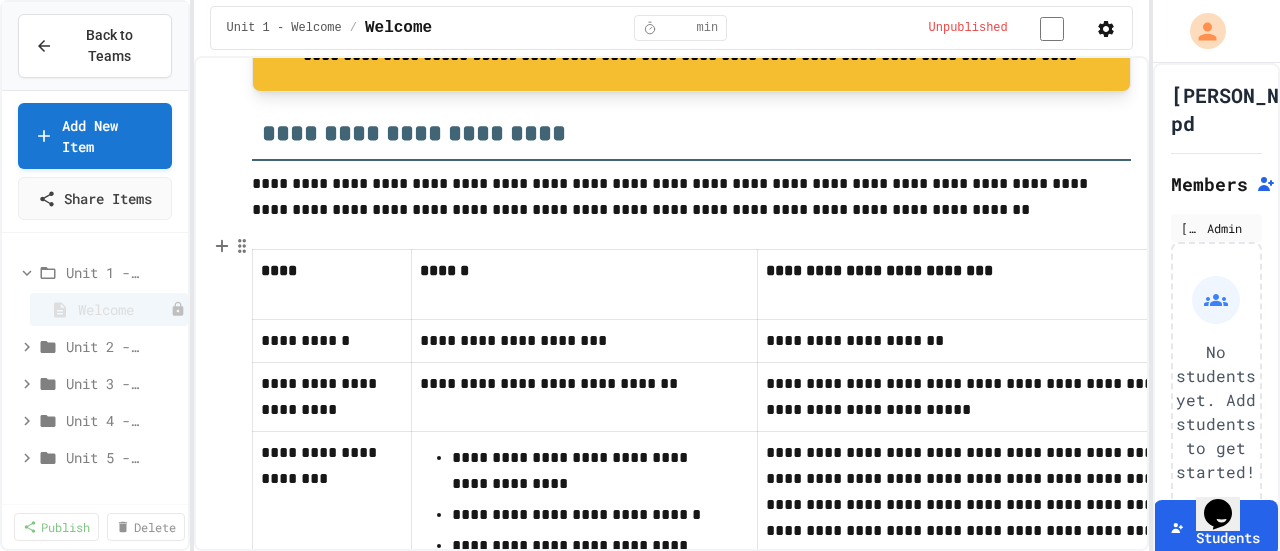 scroll, scrollTop: 1560, scrollLeft: 0, axis: vertical 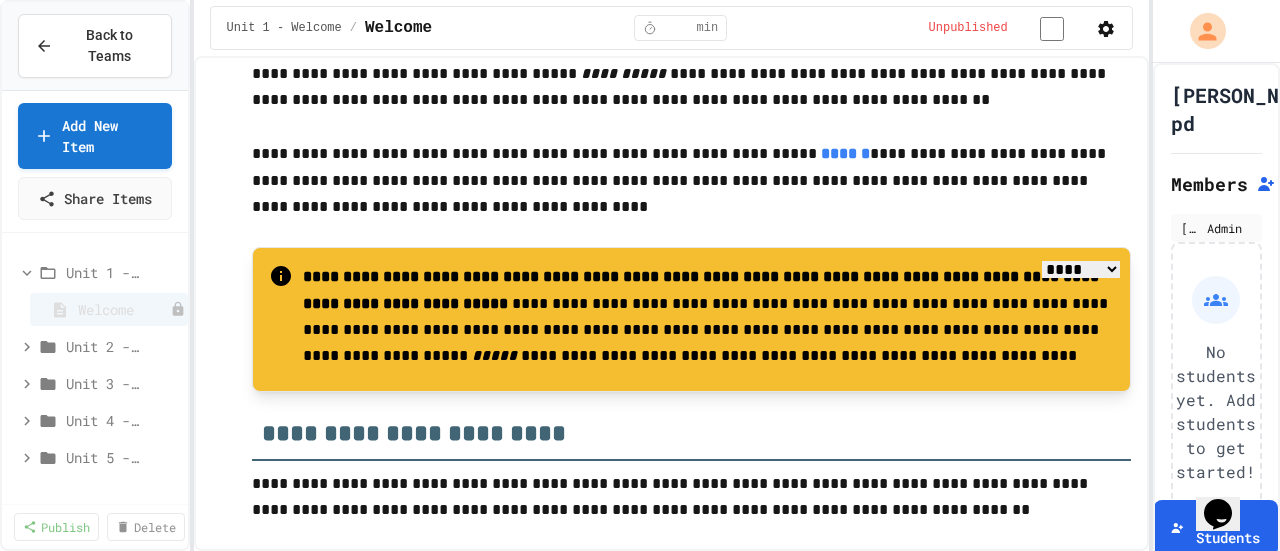 click 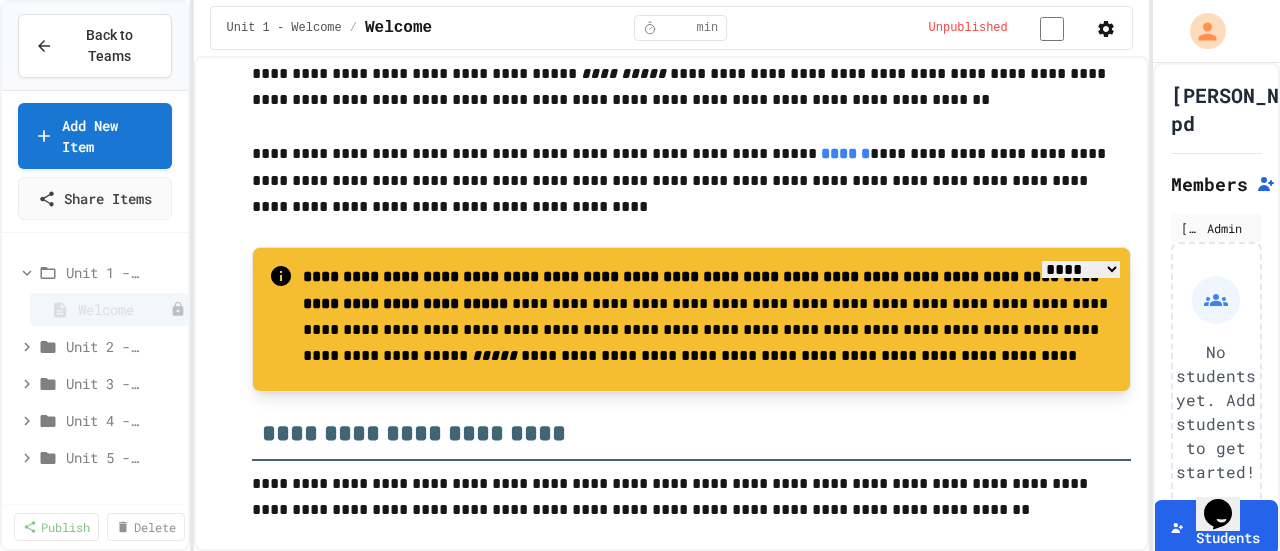 click at bounding box center [640, 553] 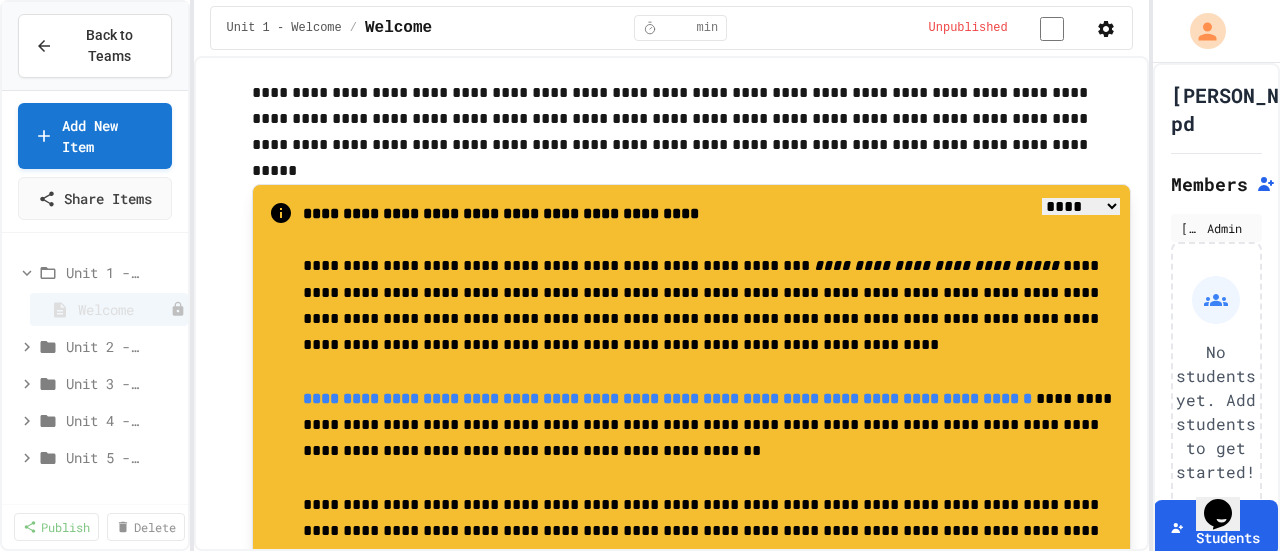 scroll, scrollTop: 0, scrollLeft: 0, axis: both 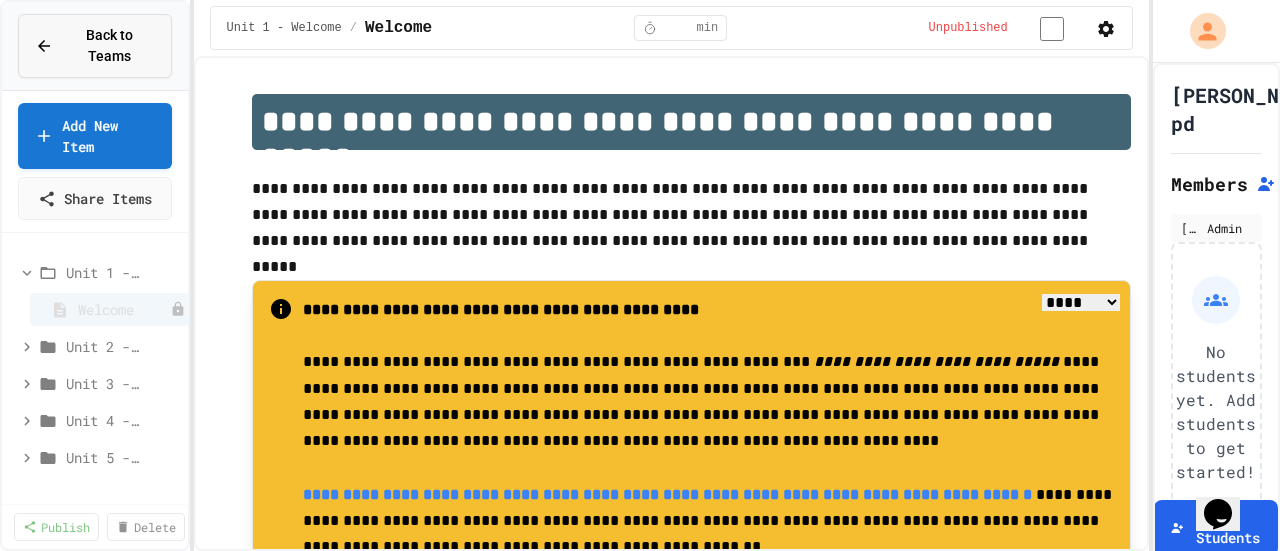 click on "Back to Teams" at bounding box center (110, 46) 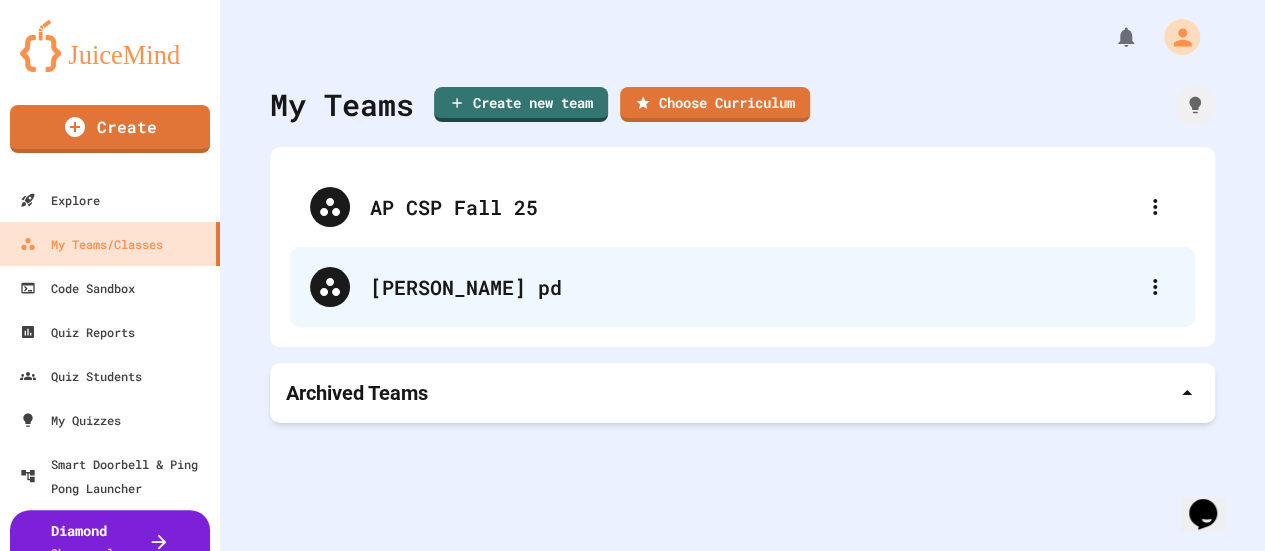 click on "[PERSON_NAME] pd" at bounding box center [752, 287] 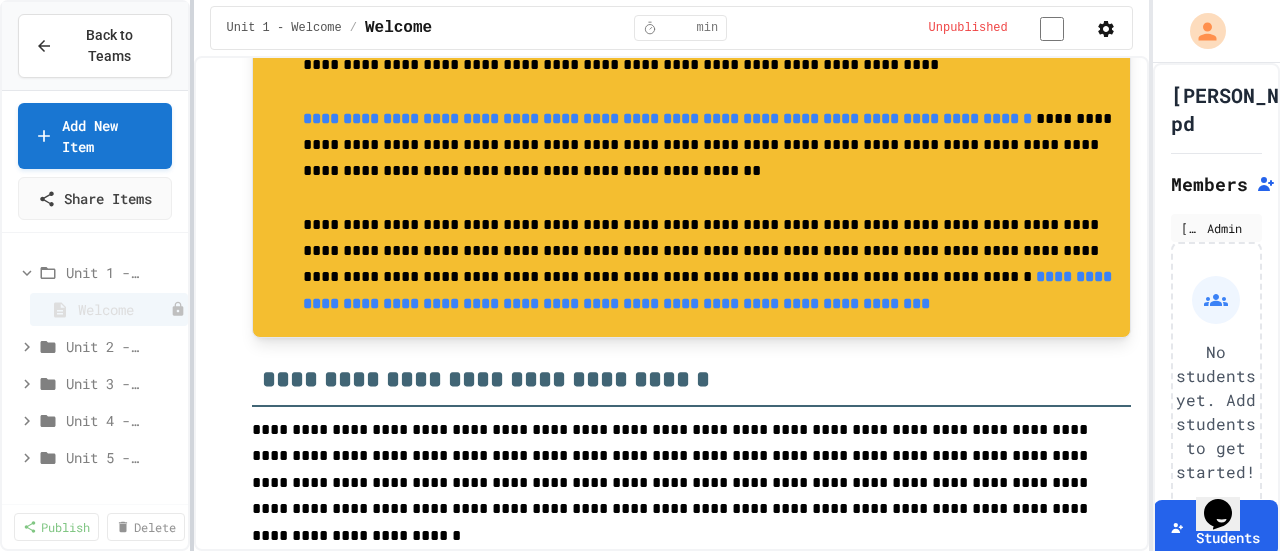 scroll, scrollTop: 400, scrollLeft: 0, axis: vertical 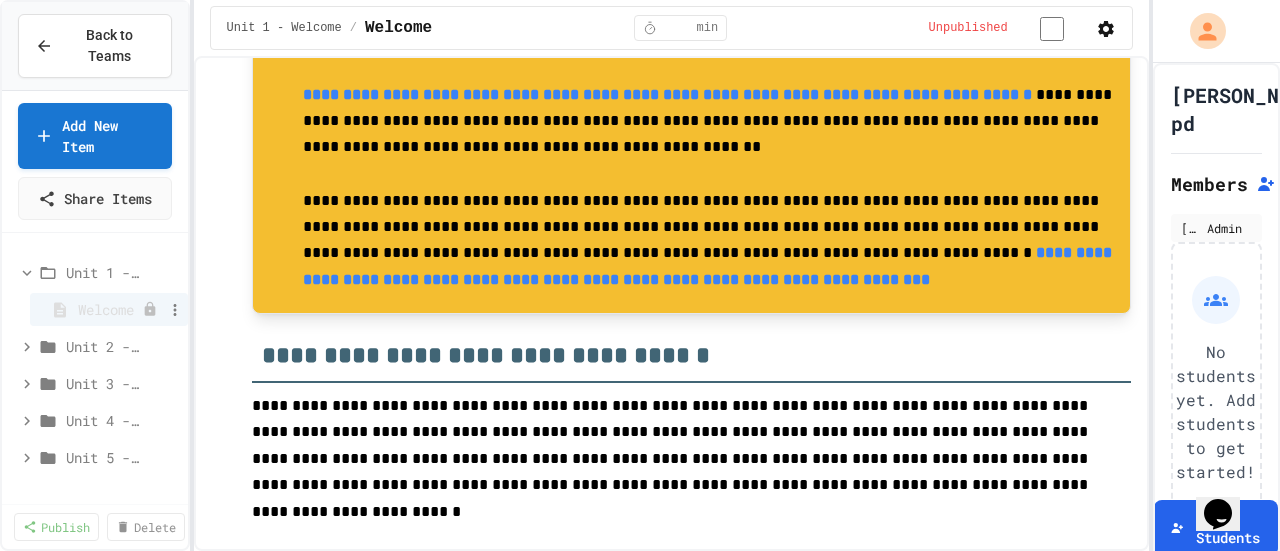 click on "Welcome" at bounding box center [109, 309] 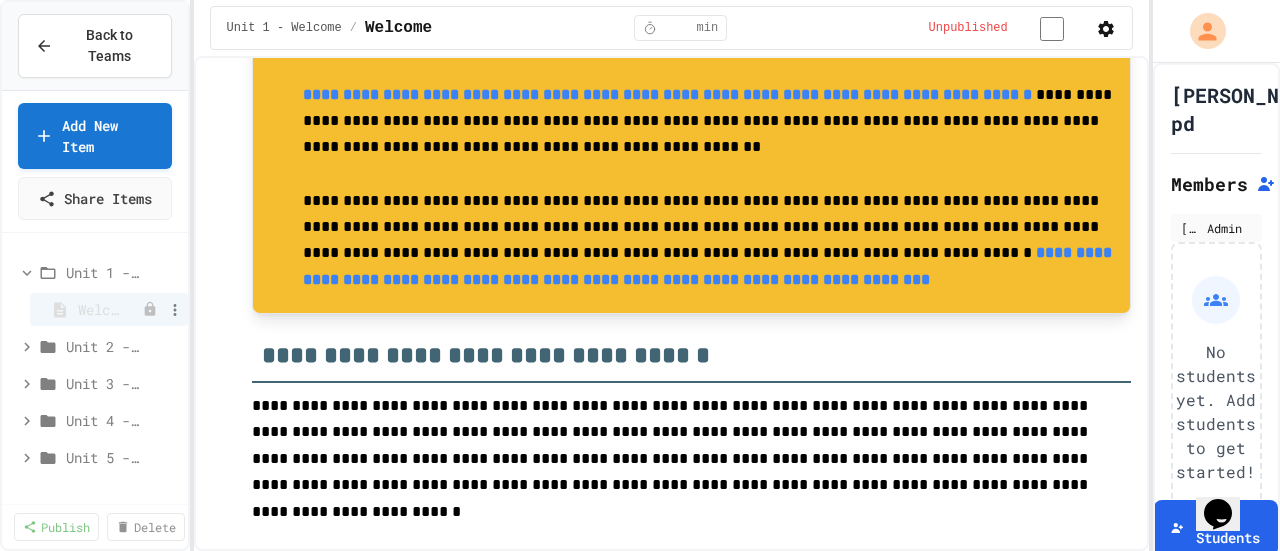 click on "Welcome" at bounding box center [109, 309] 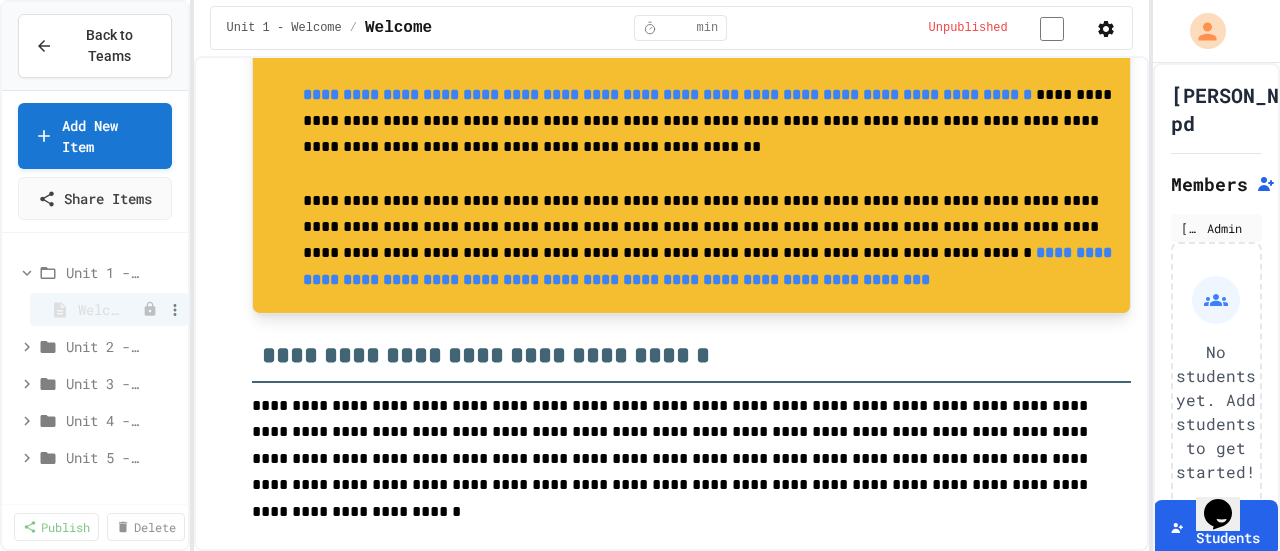 click on "Welcome" at bounding box center (100, 309) 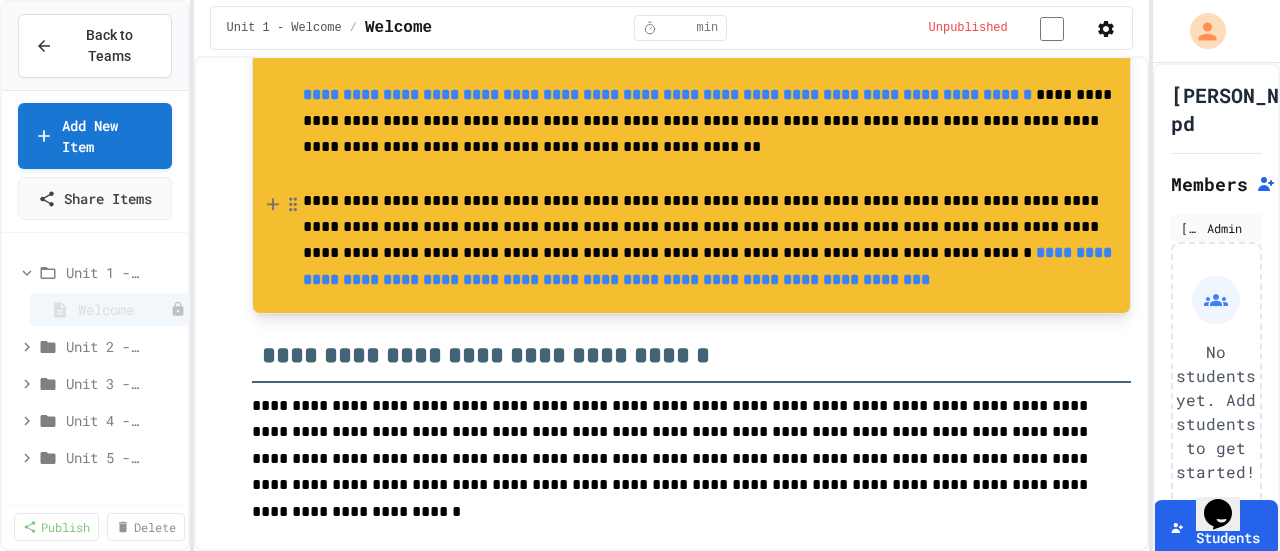 scroll, scrollTop: 0, scrollLeft: 0, axis: both 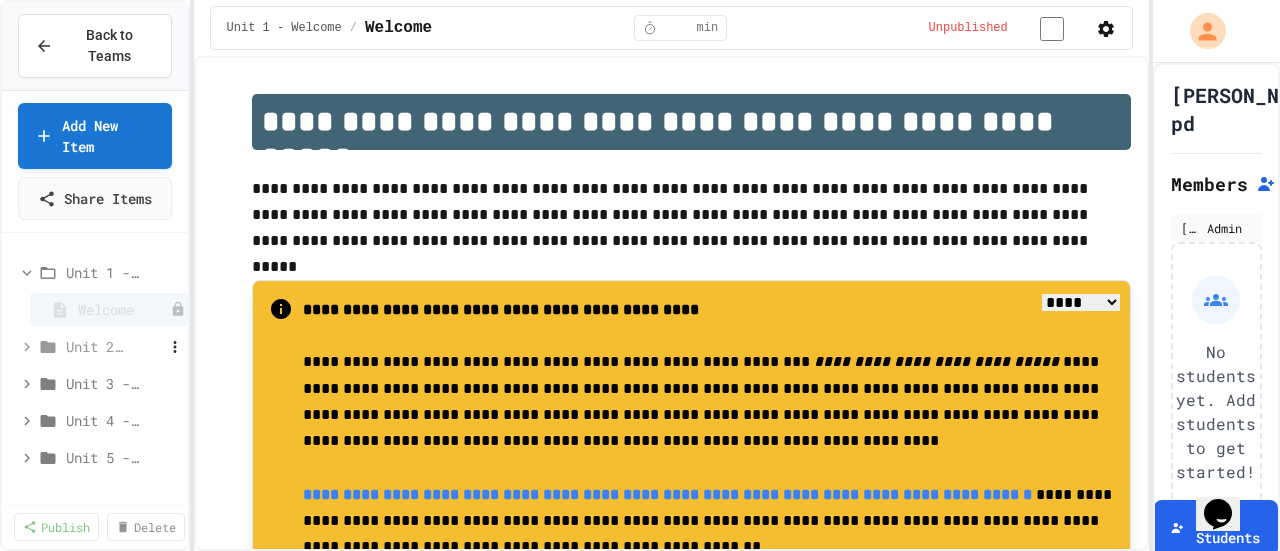 click on "Unit 2 - Curriculum Overview" at bounding box center [95, 346] 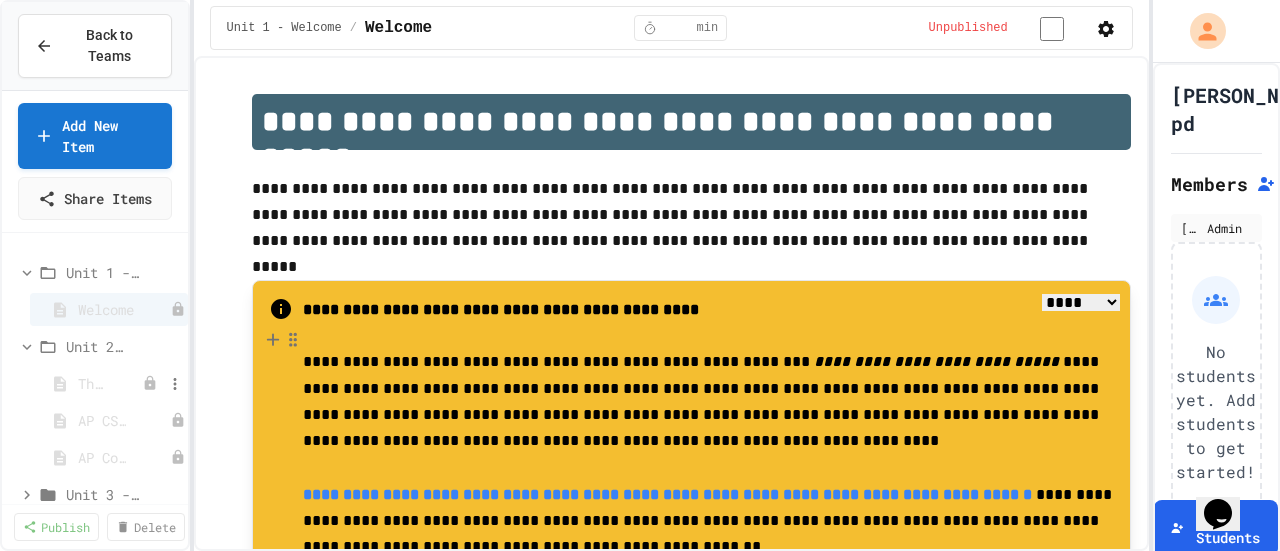 click on "The Conceptual Framework" at bounding box center [109, 383] 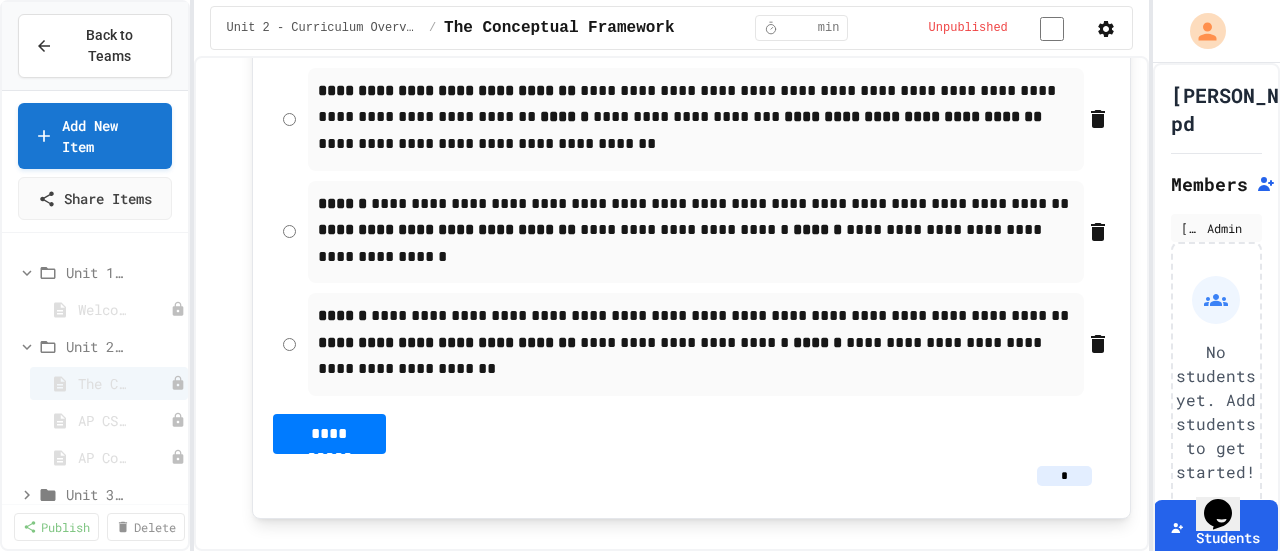 scroll, scrollTop: 3800, scrollLeft: 0, axis: vertical 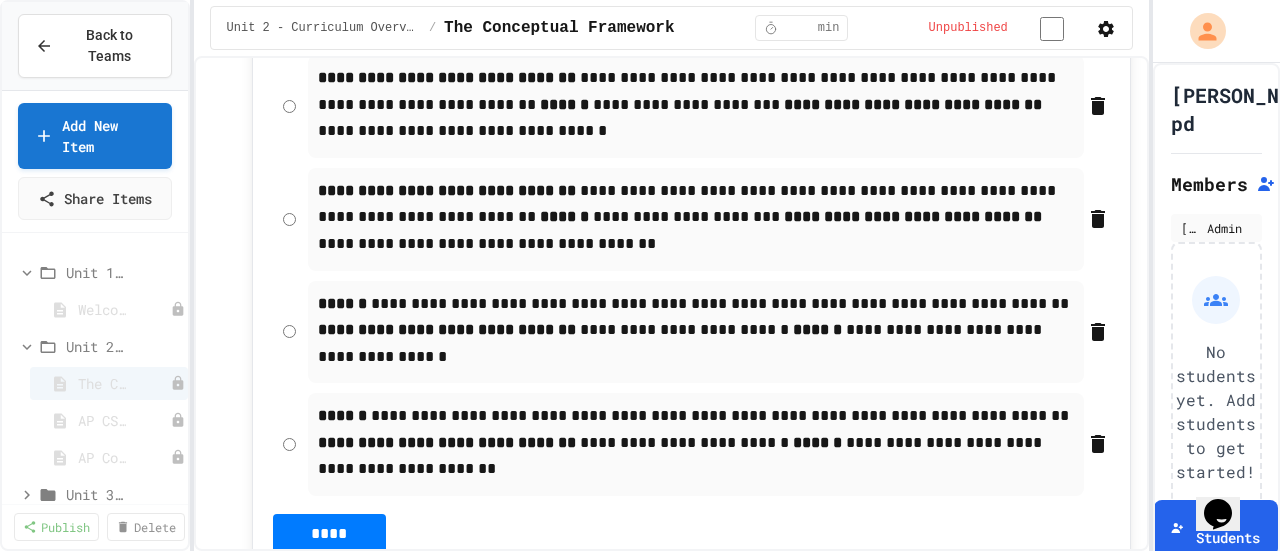 click on "**********" at bounding box center [696, 332] 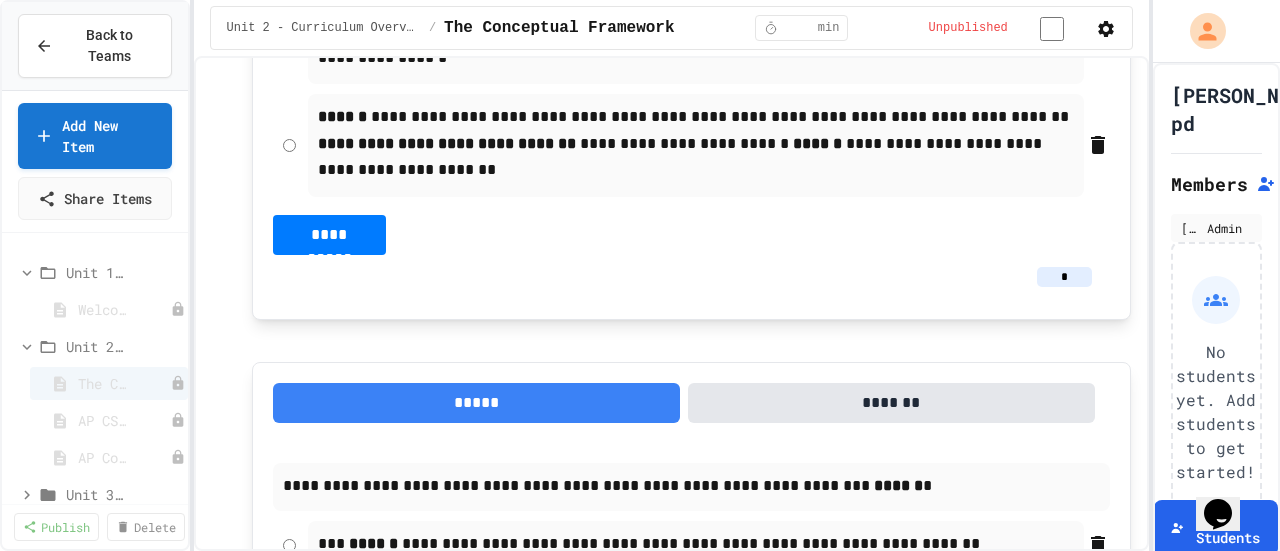scroll, scrollTop: 4100, scrollLeft: 0, axis: vertical 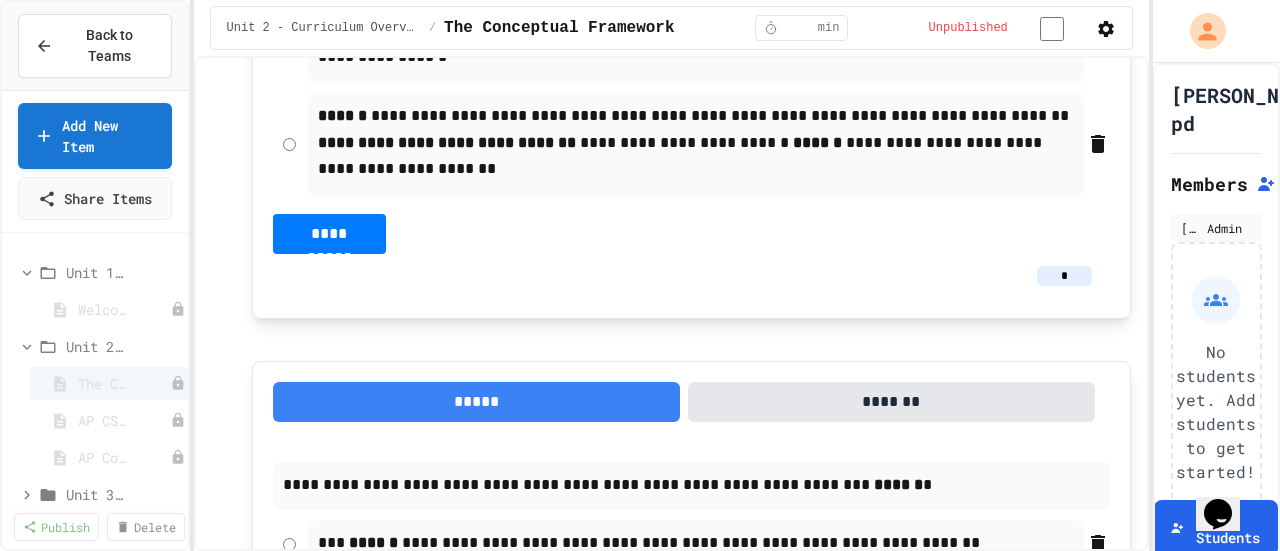 click on "**********" at bounding box center [330, 234] 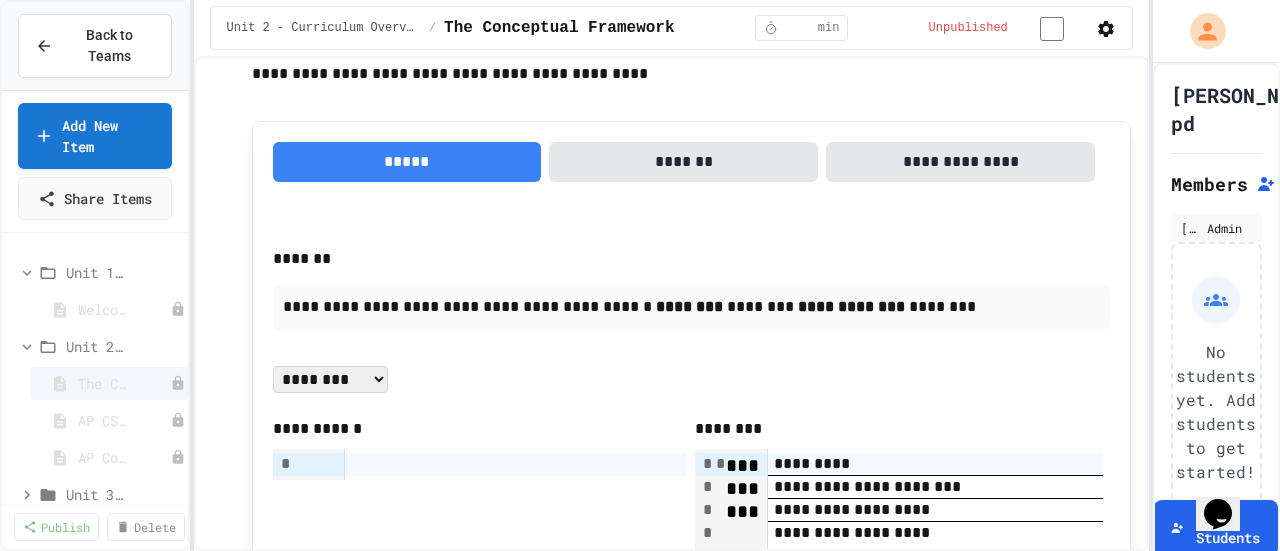 scroll, scrollTop: 11200, scrollLeft: 0, axis: vertical 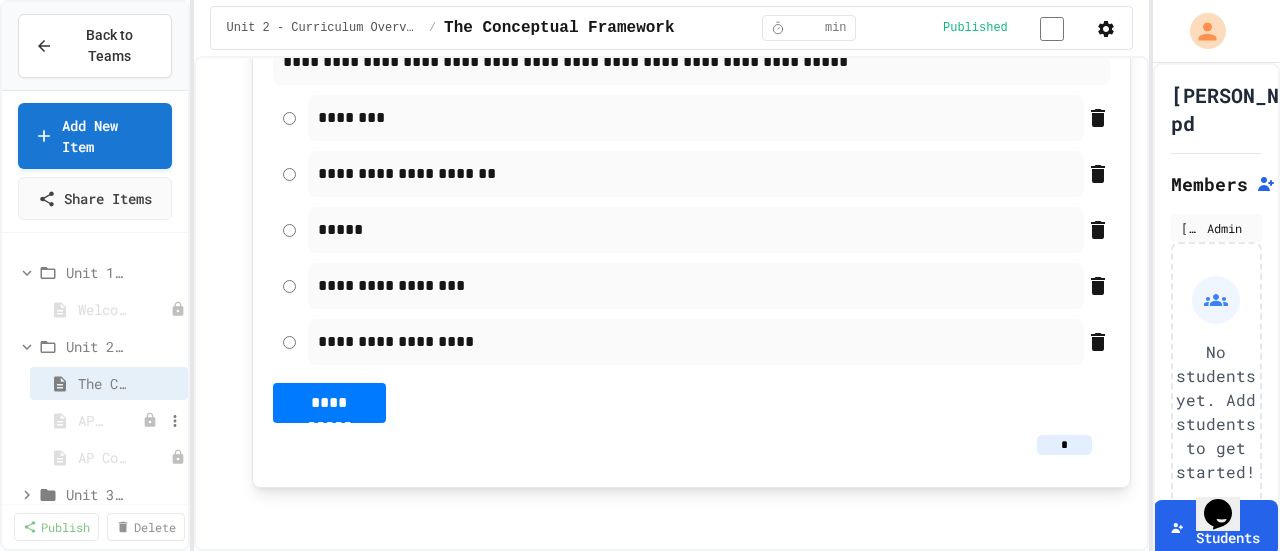 click on "AP CS Principles in JuiceMind" at bounding box center (92, 420) 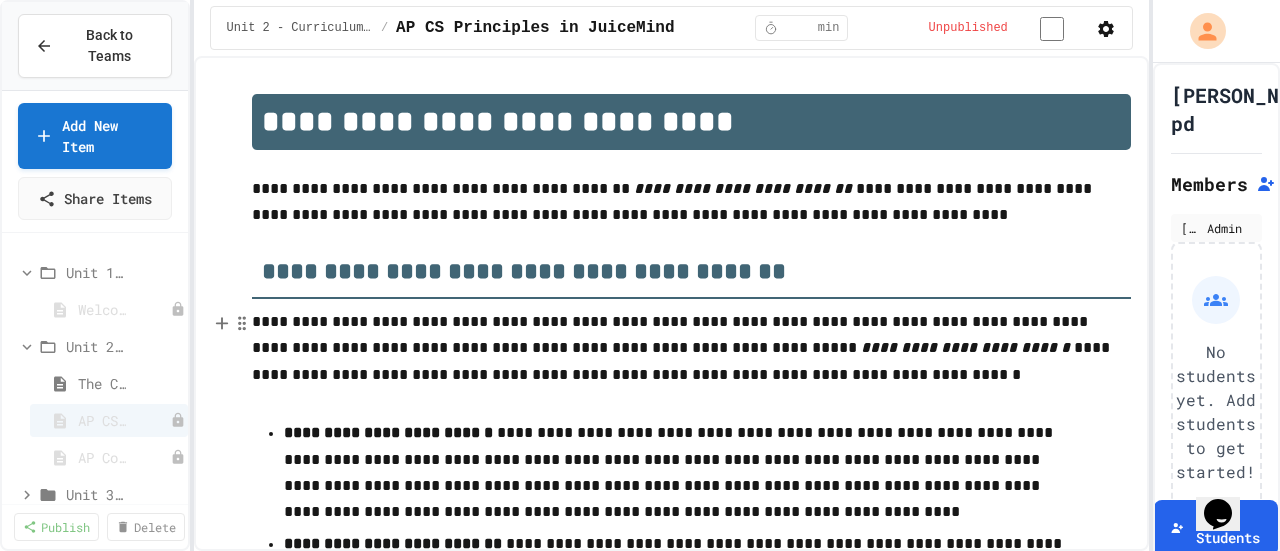 scroll, scrollTop: 200, scrollLeft: 0, axis: vertical 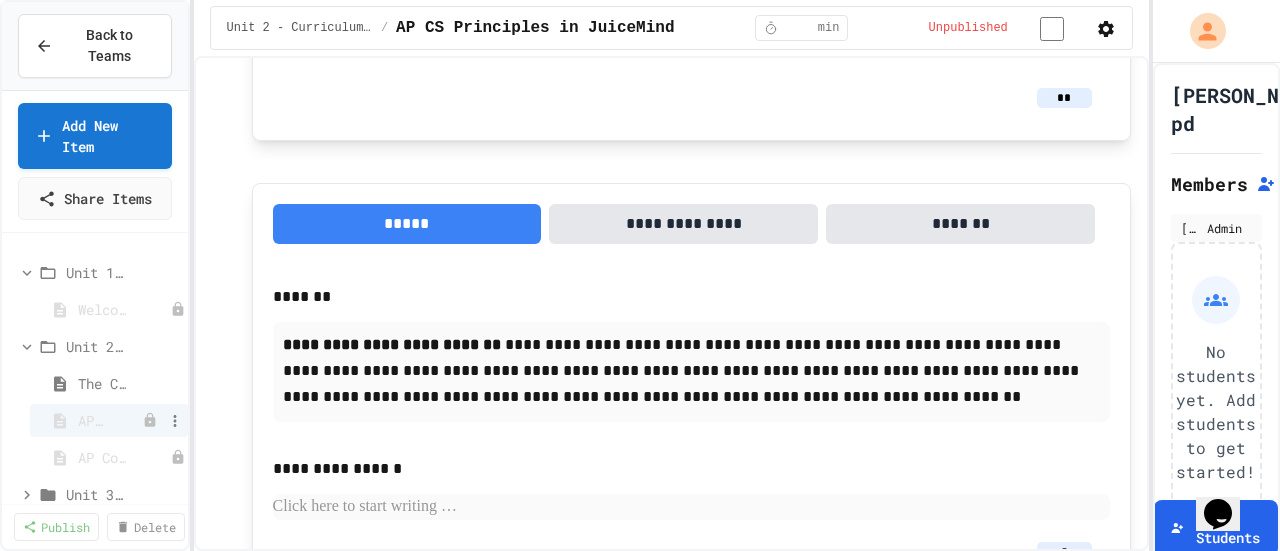 click on "AP CS Principles in JuiceMind" at bounding box center (109, 420) 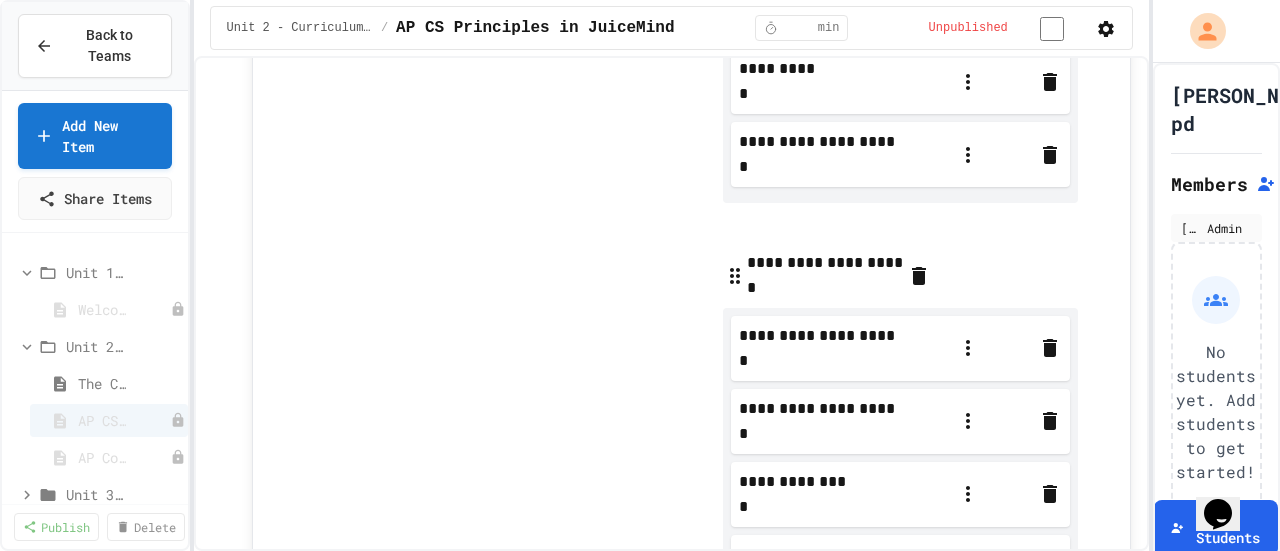 scroll, scrollTop: 9470, scrollLeft: 0, axis: vertical 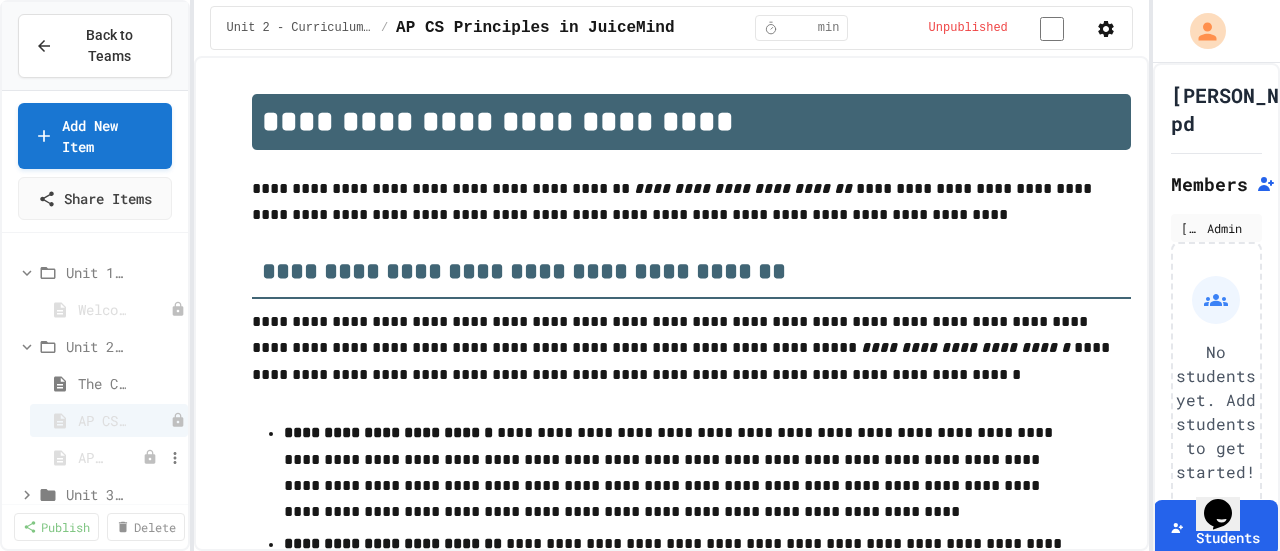click on "AP Course Audit" at bounding box center [92, 457] 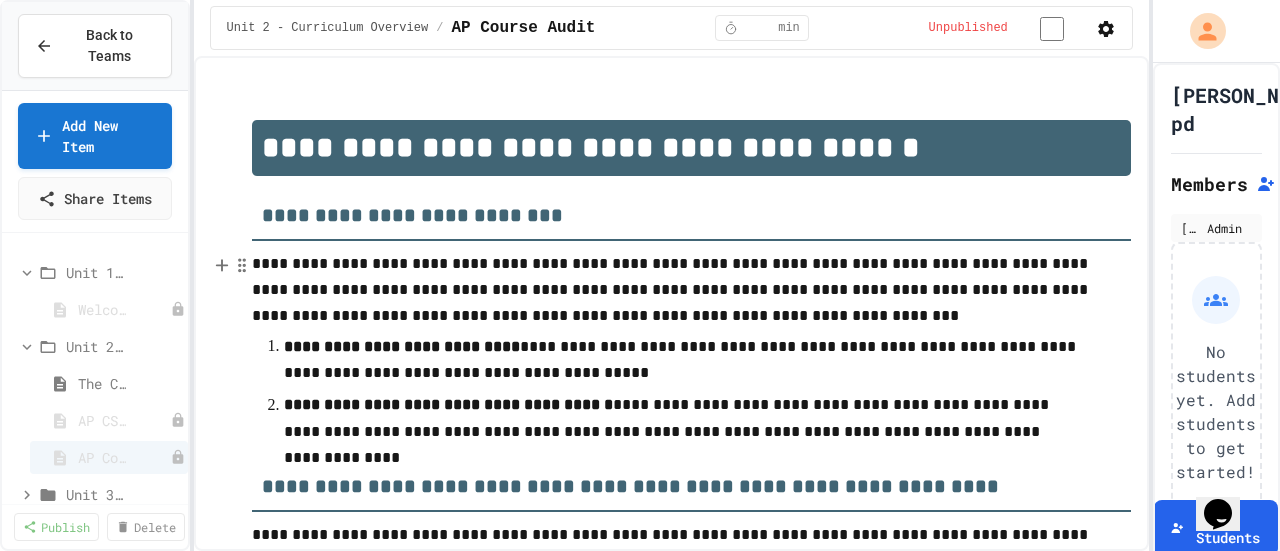 scroll, scrollTop: 0, scrollLeft: 0, axis: both 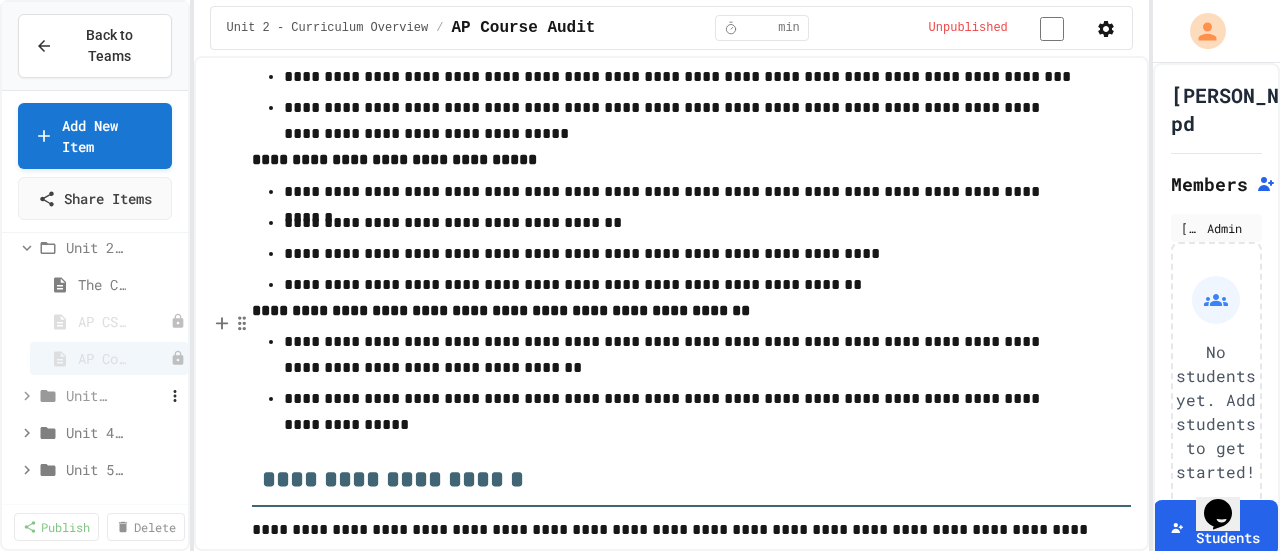 click on "Unit 3 - The AP Exam" at bounding box center [87, 395] 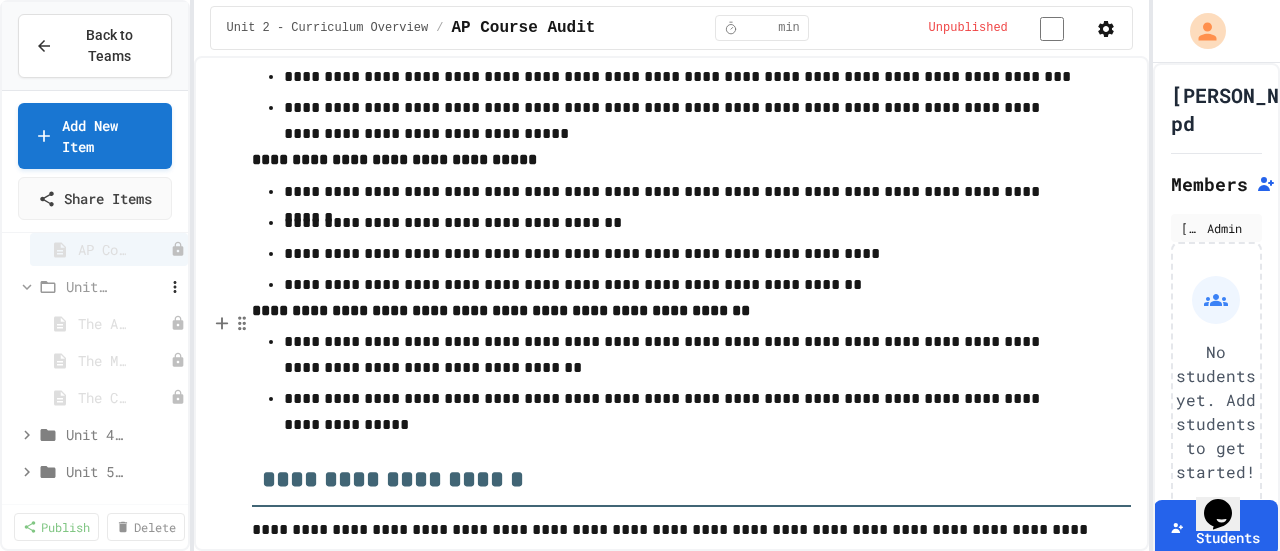 scroll, scrollTop: 210, scrollLeft: 0, axis: vertical 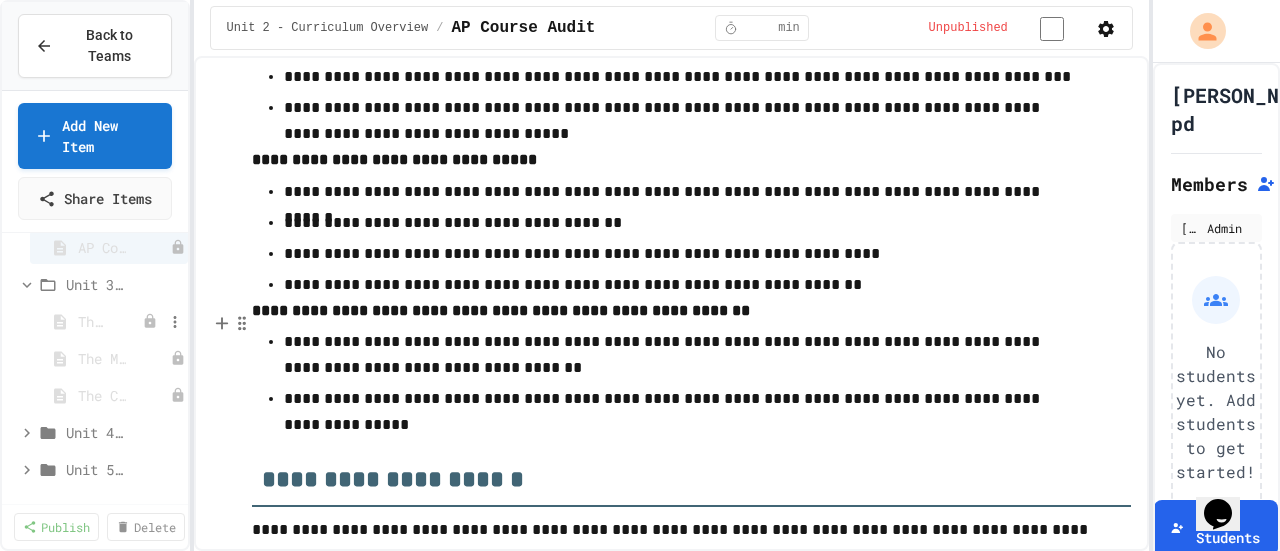 click on "The AP Exam" at bounding box center (92, 321) 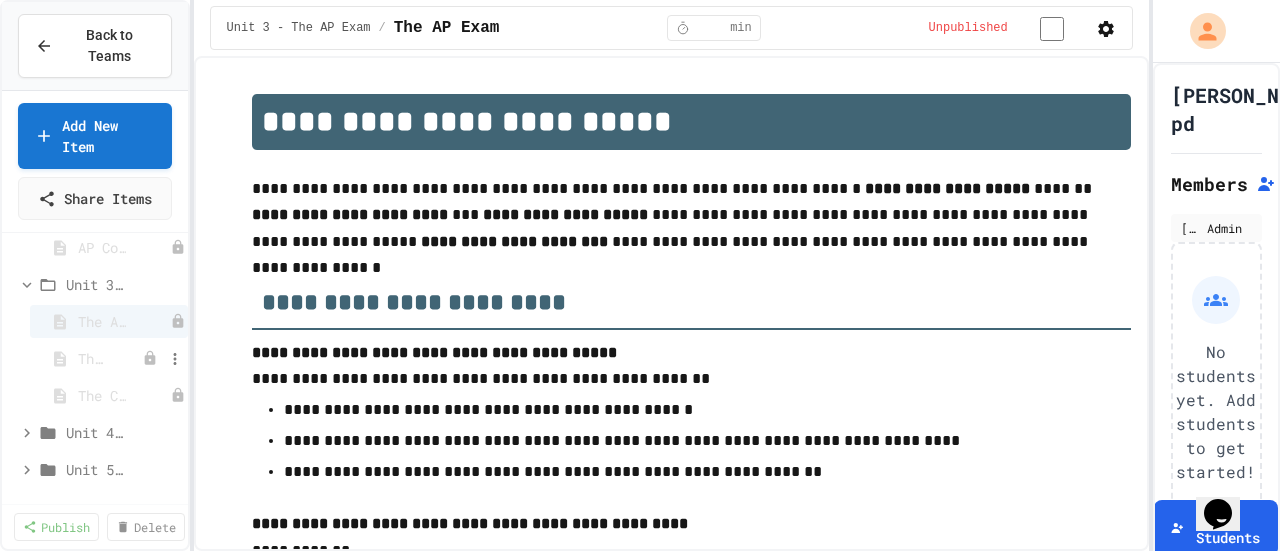 click on "The Multiple Choice Exam" at bounding box center [92, 358] 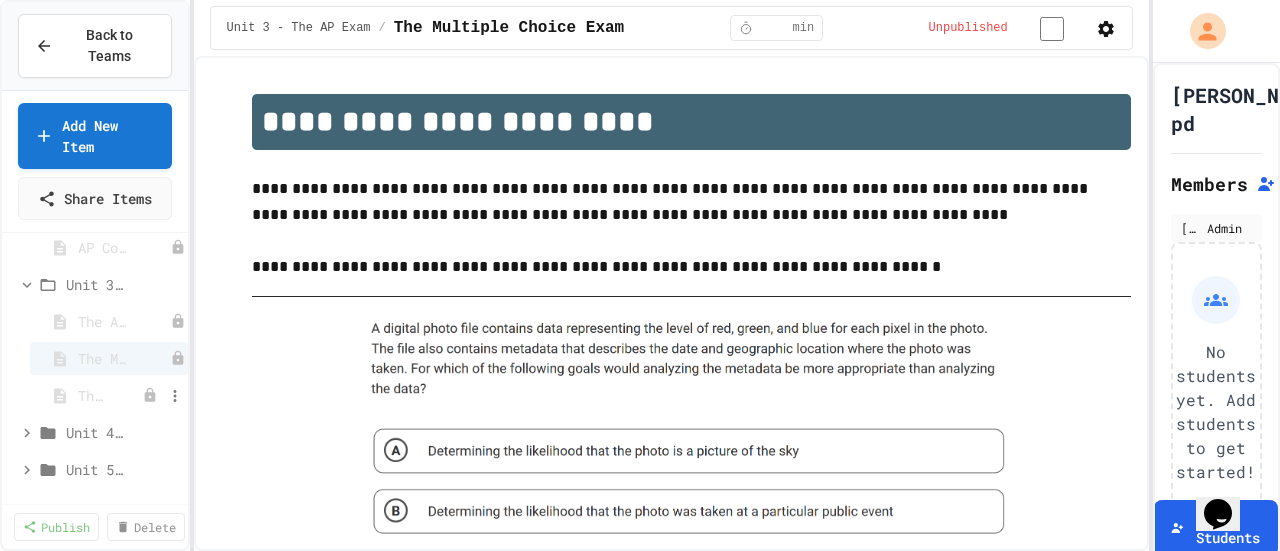 click on "The Create Performance Task" at bounding box center [92, 395] 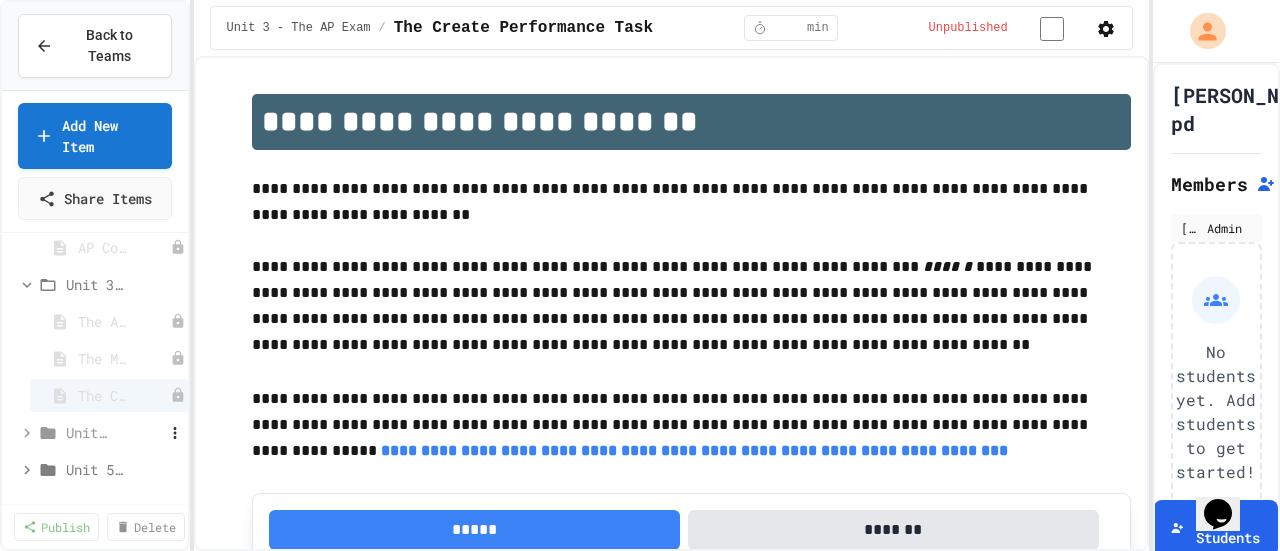click on "Unit 4 - Assessing Student Learning" at bounding box center (87, 432) 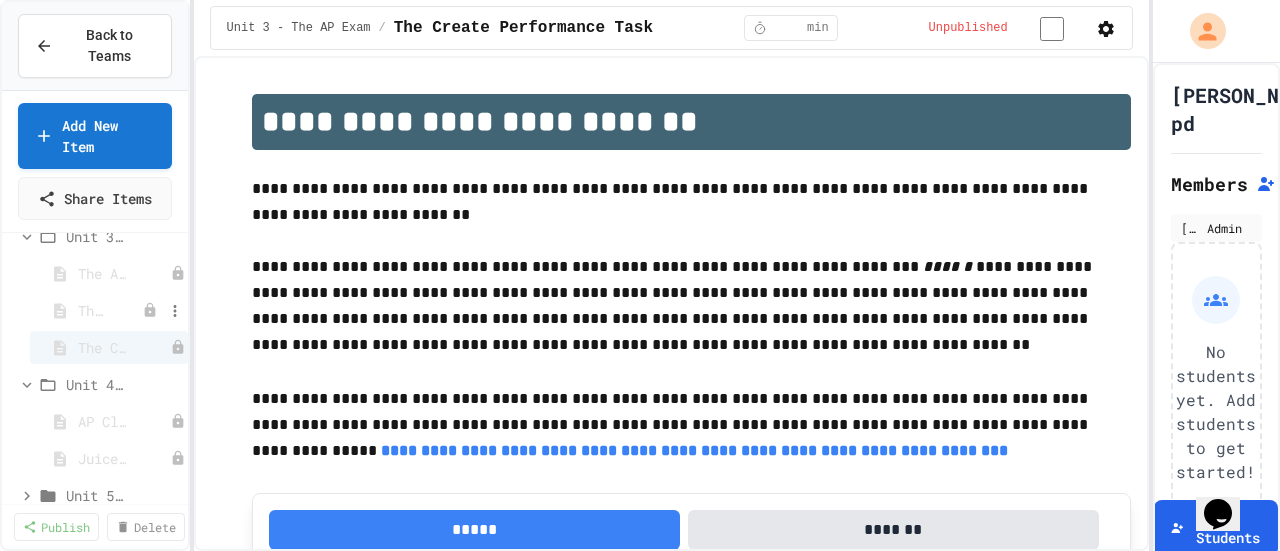 scroll, scrollTop: 284, scrollLeft: 0, axis: vertical 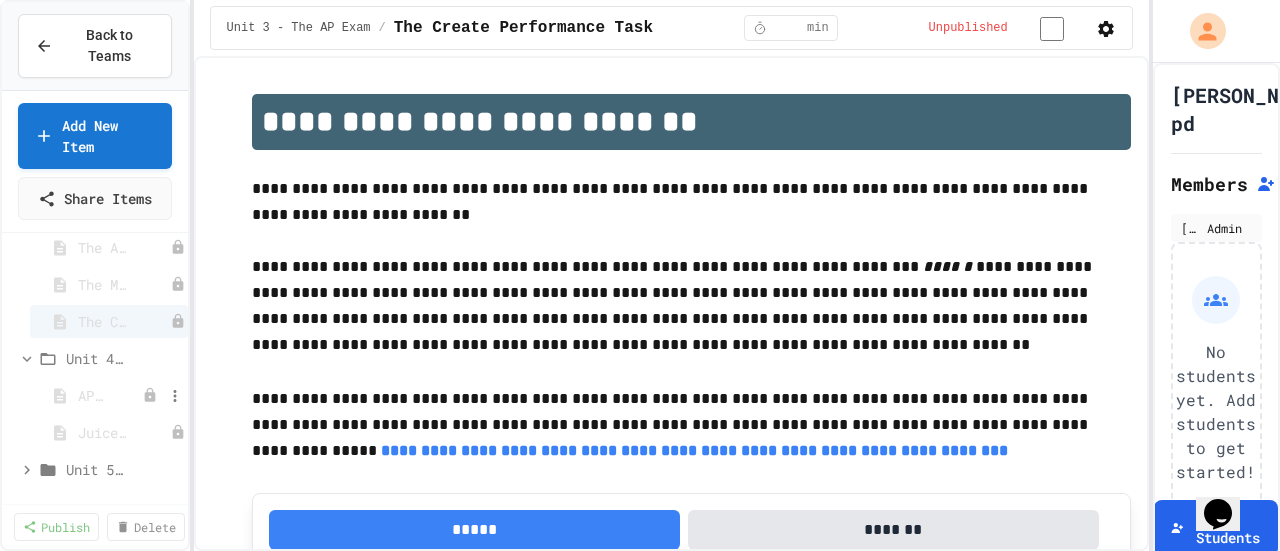 click on "AP Classroom Resources" at bounding box center (92, 395) 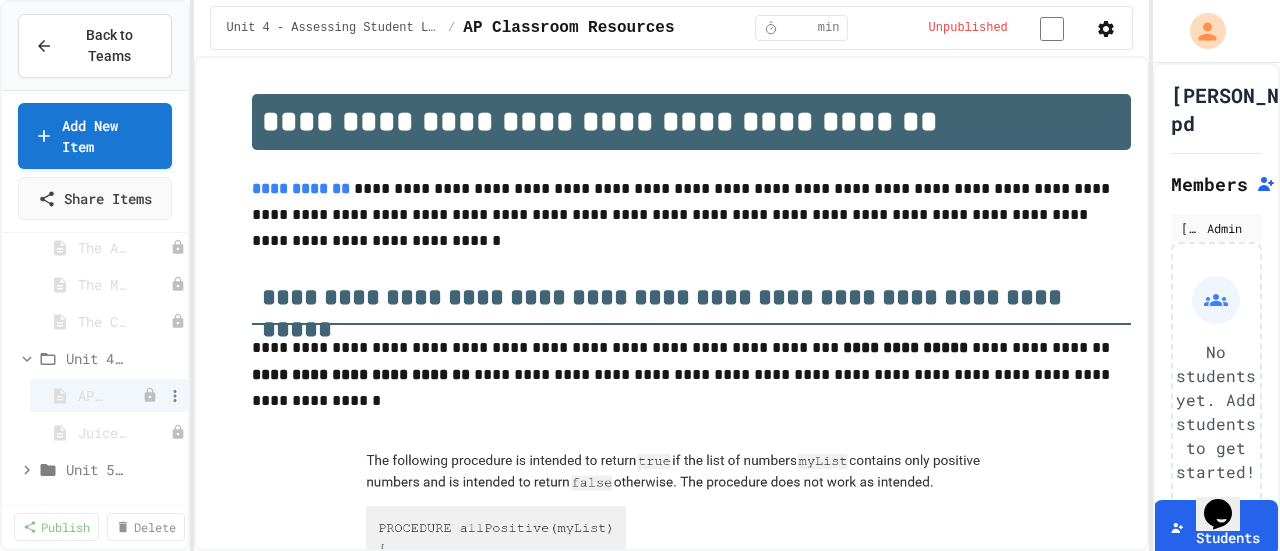 scroll, scrollTop: 0, scrollLeft: 0, axis: both 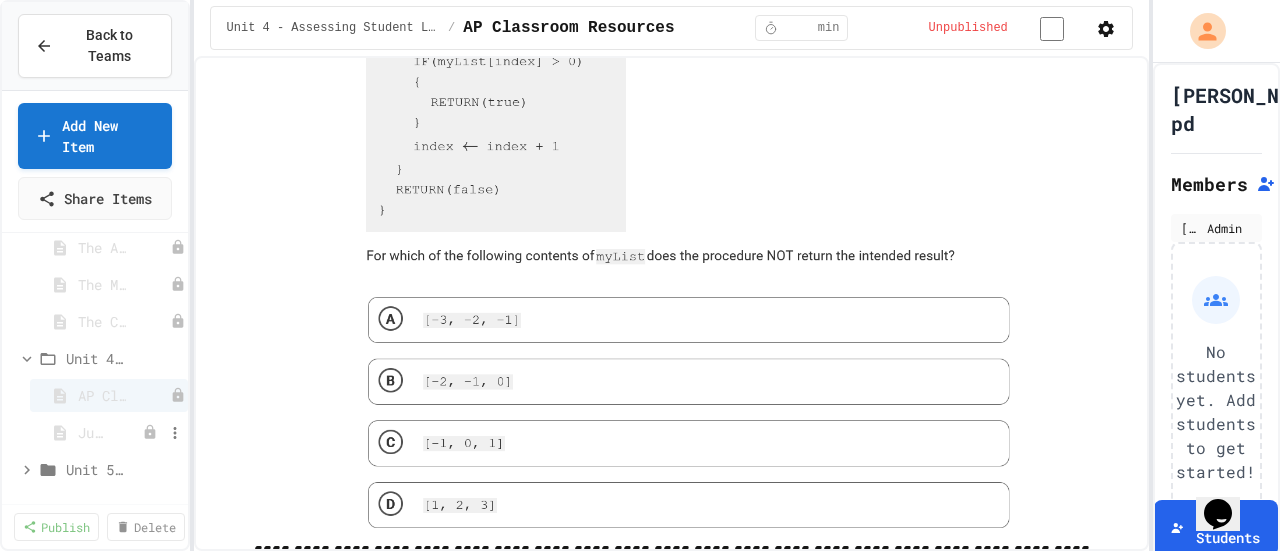 click on "JuiceMind Resources" at bounding box center (92, 432) 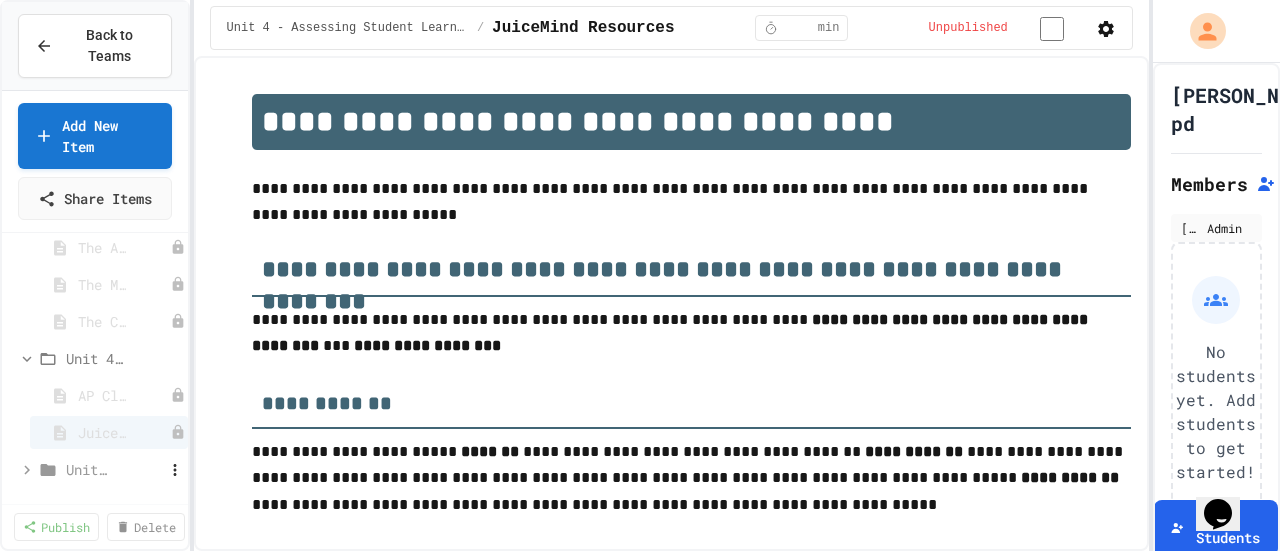 click on "Unit 5 - Teaching CS Principles" at bounding box center [87, 469] 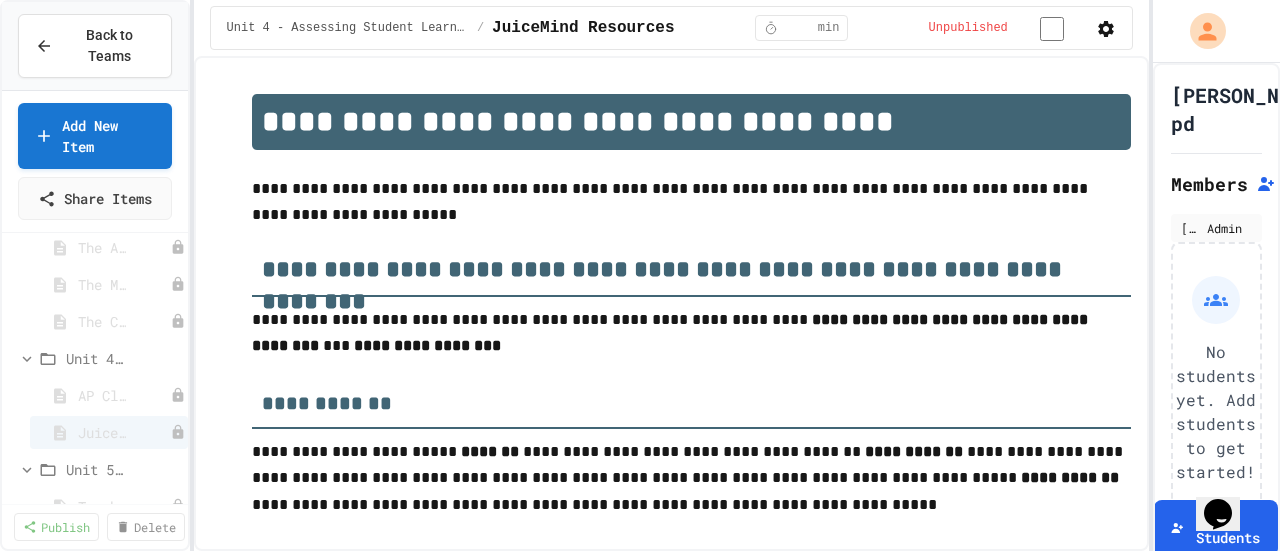 scroll, scrollTop: 0, scrollLeft: 0, axis: both 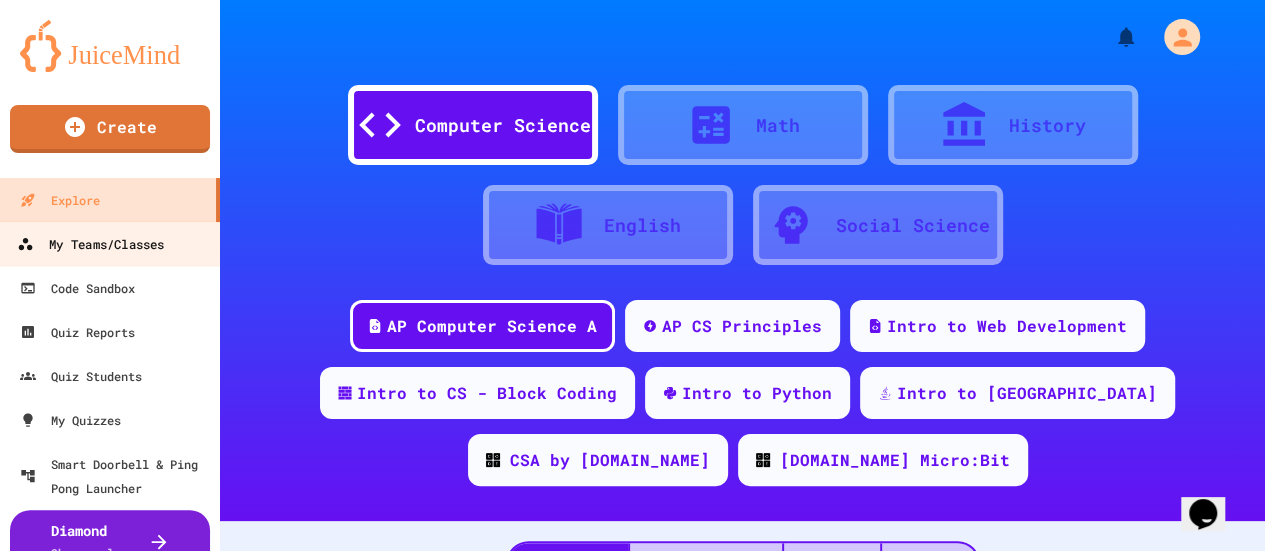 click on "My Teams/Classes" at bounding box center (90, 244) 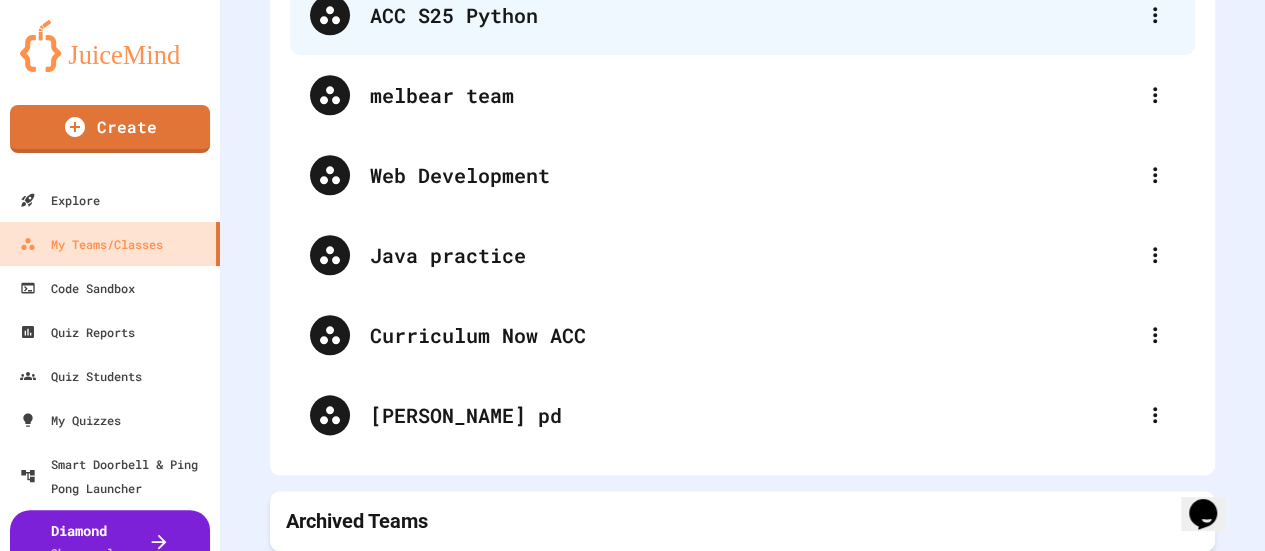 scroll, scrollTop: 1007, scrollLeft: 0, axis: vertical 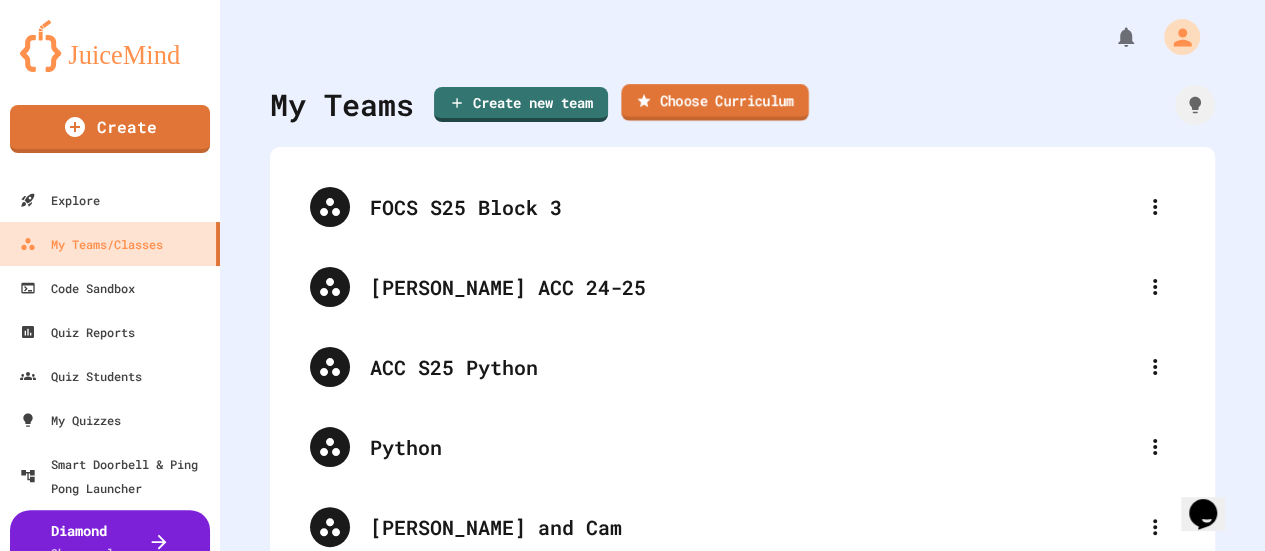 click on "Choose Curriculum" at bounding box center [714, 102] 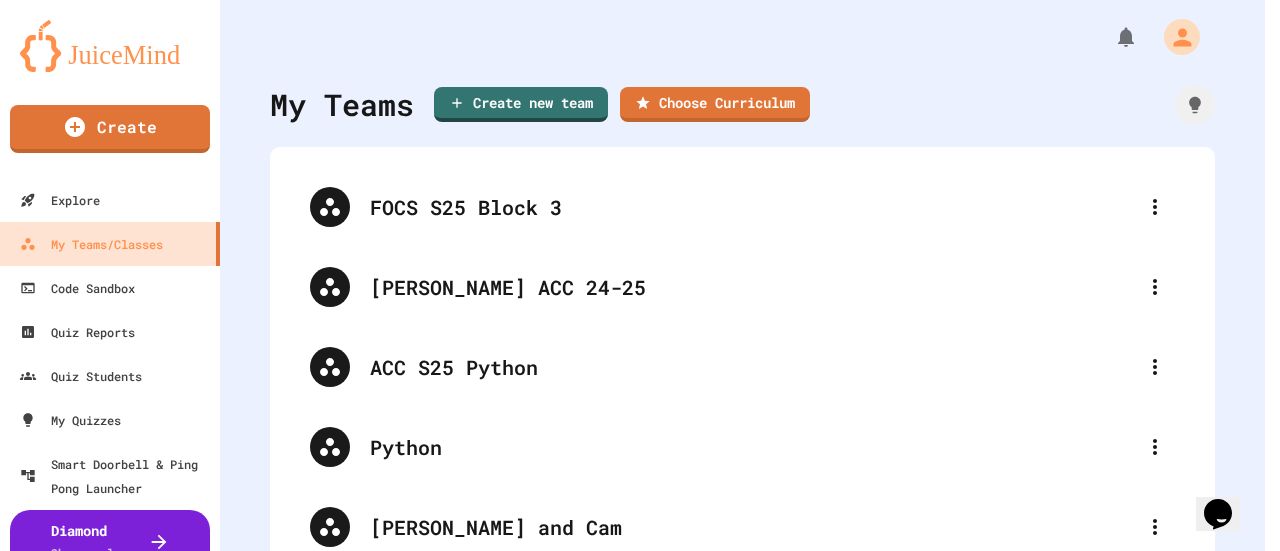 scroll, scrollTop: 296, scrollLeft: 0, axis: vertical 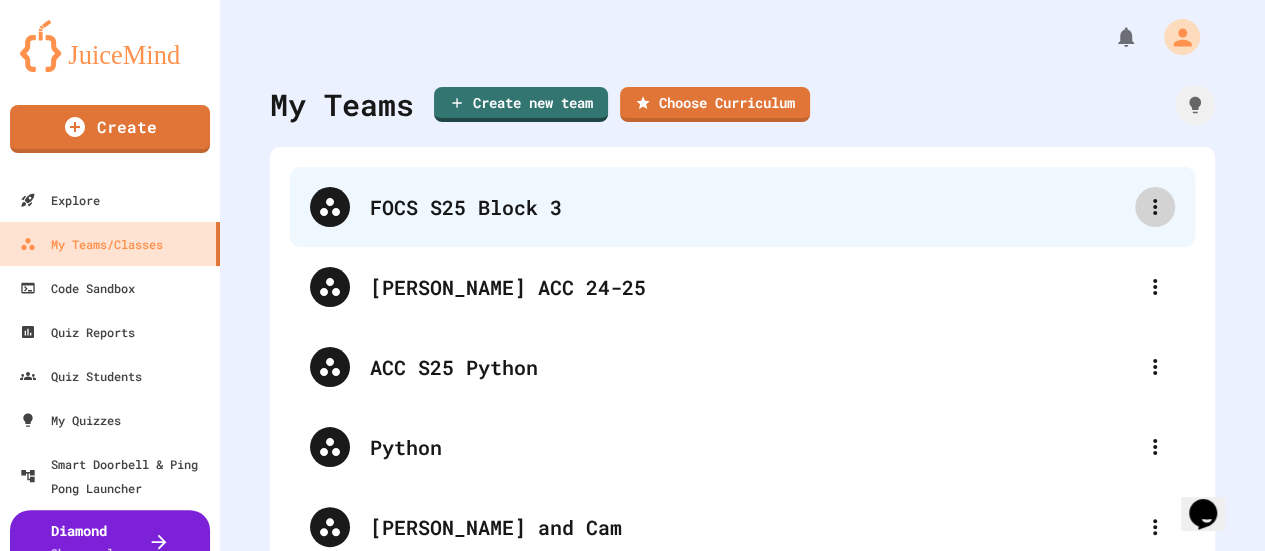 click 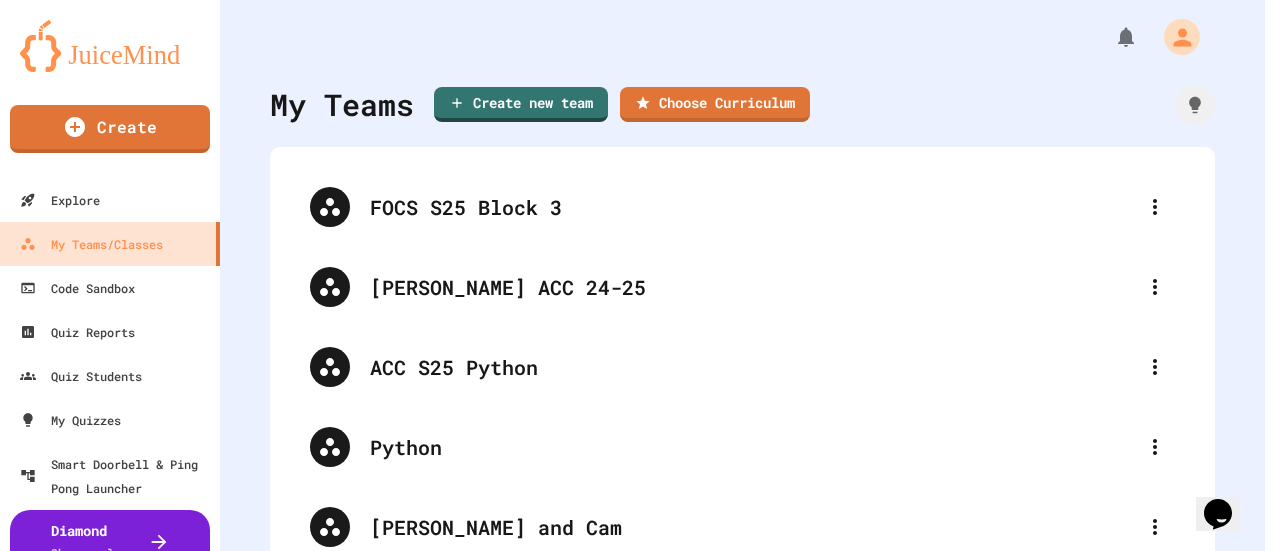 click on "Delete Team" at bounding box center [642, 651] 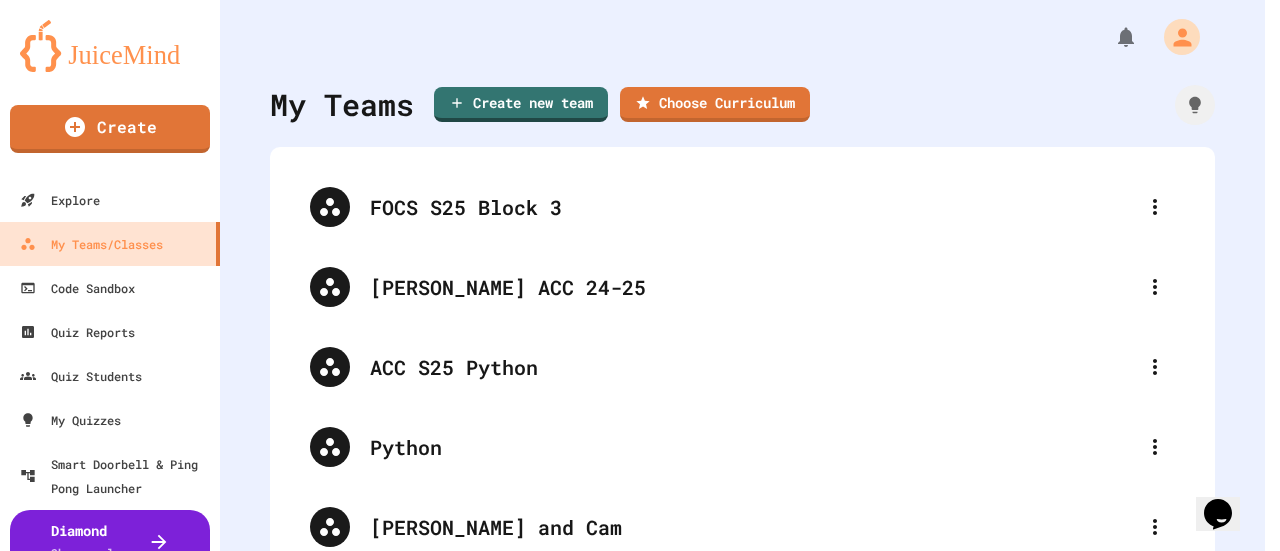 click on "Delete" at bounding box center (757, 1015) 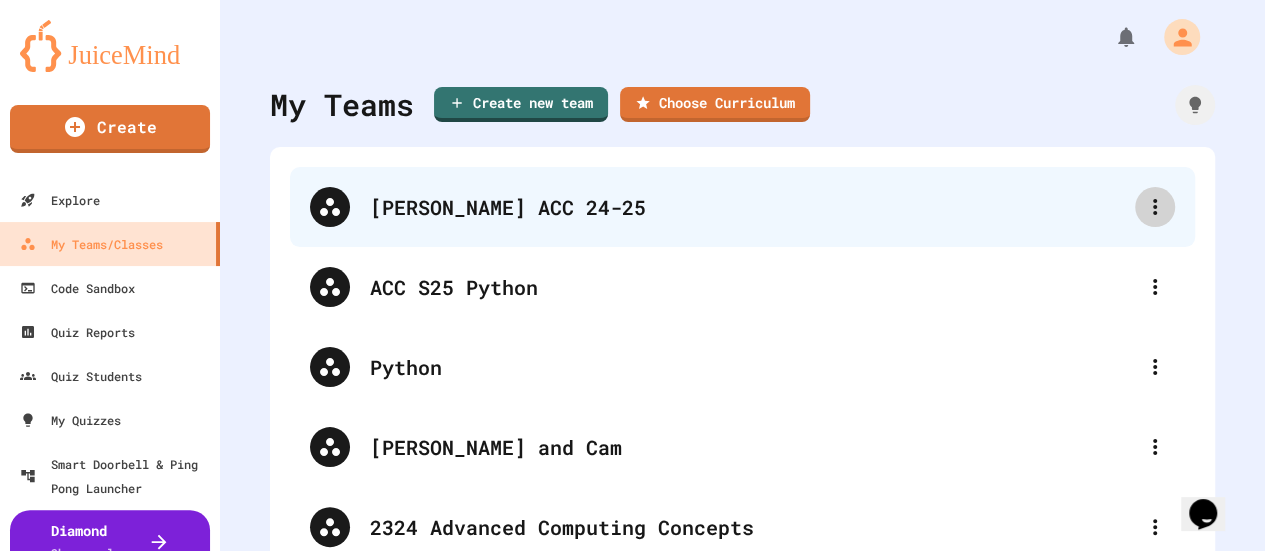 click 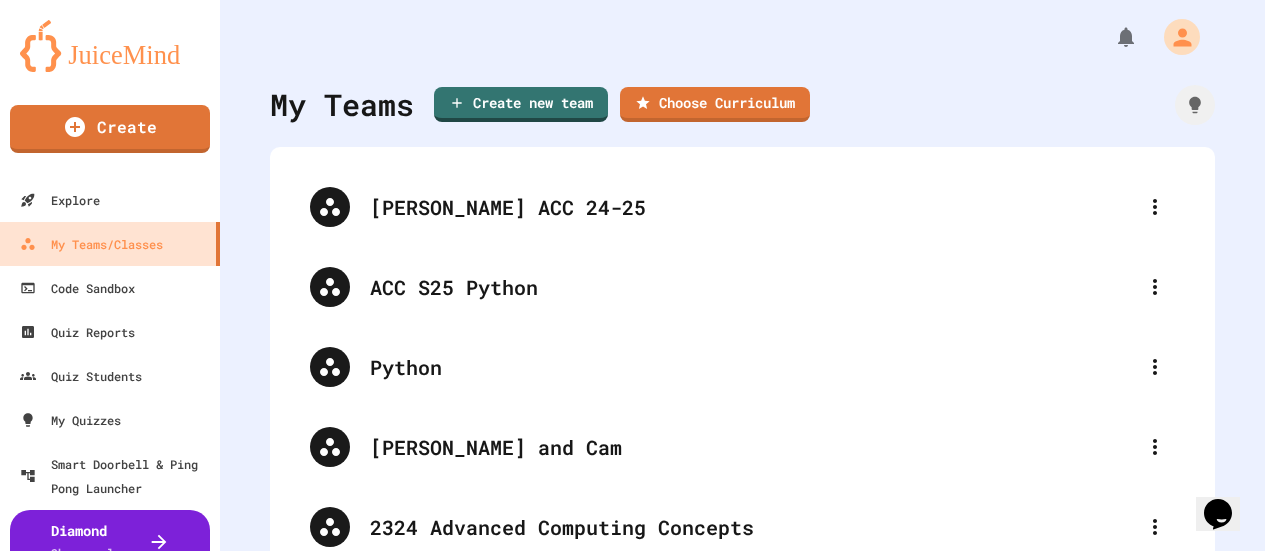 click on "Delete Team" at bounding box center (642, 651) 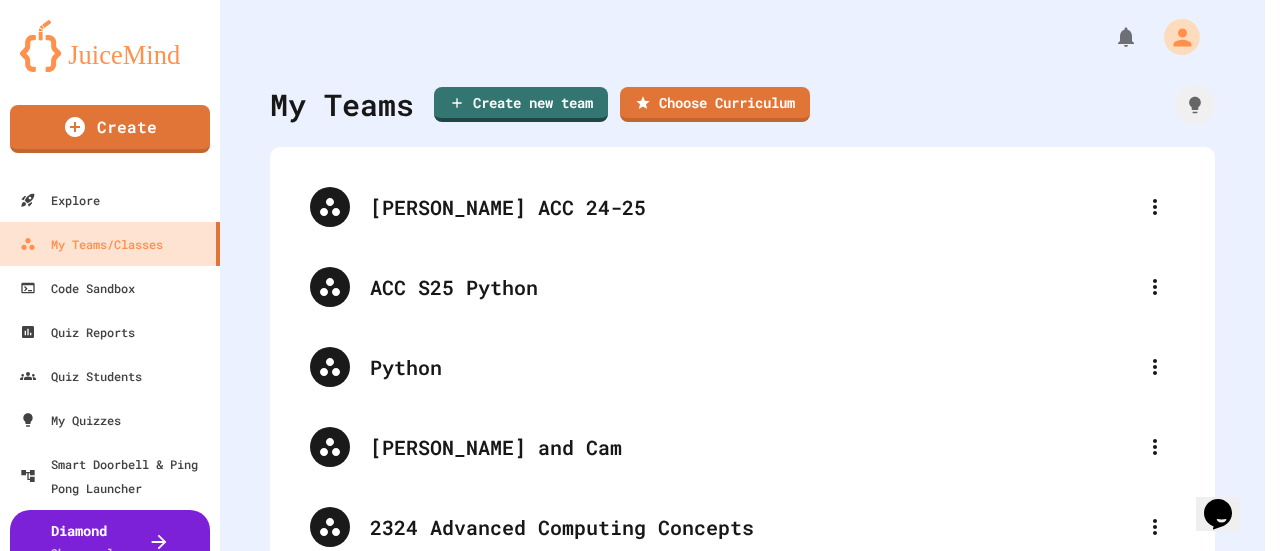 click on "Delete" at bounding box center [757, 1015] 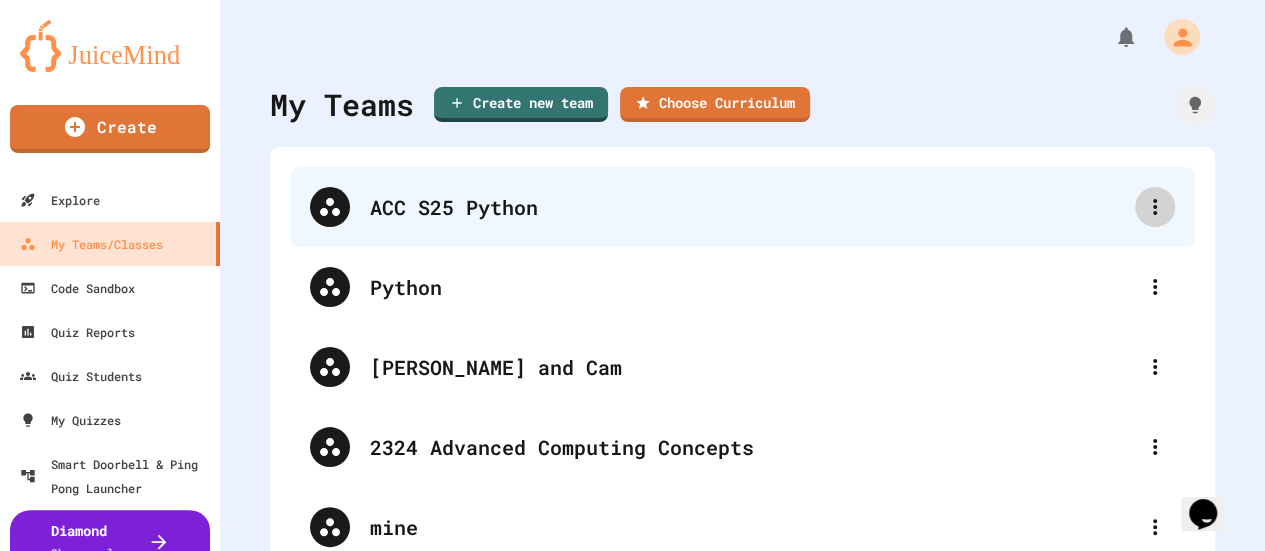 click 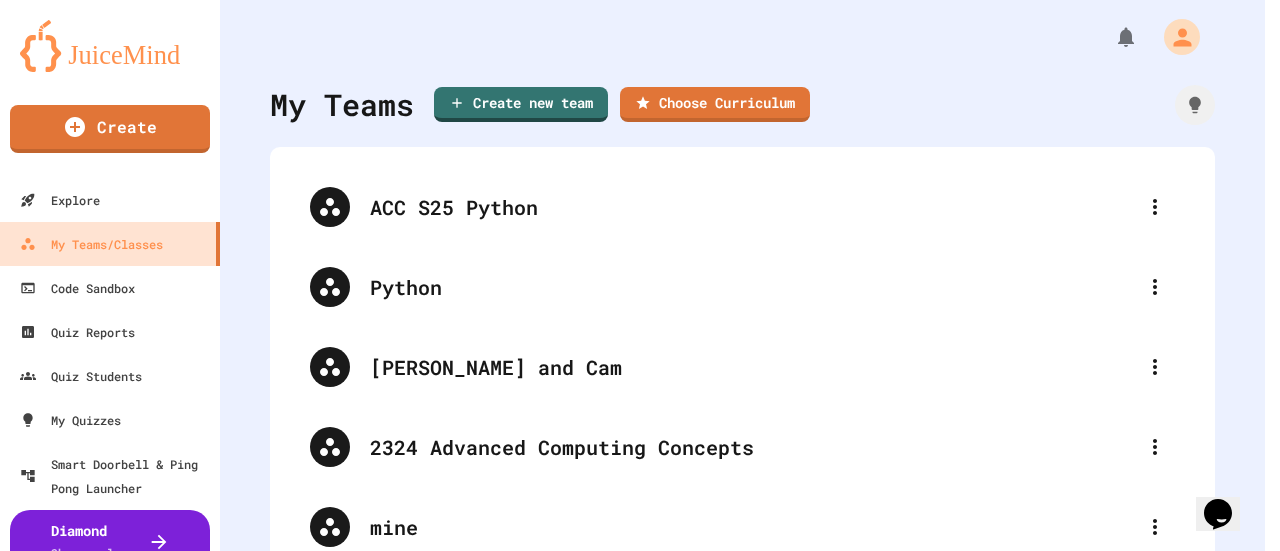 click at bounding box center [642, 635] 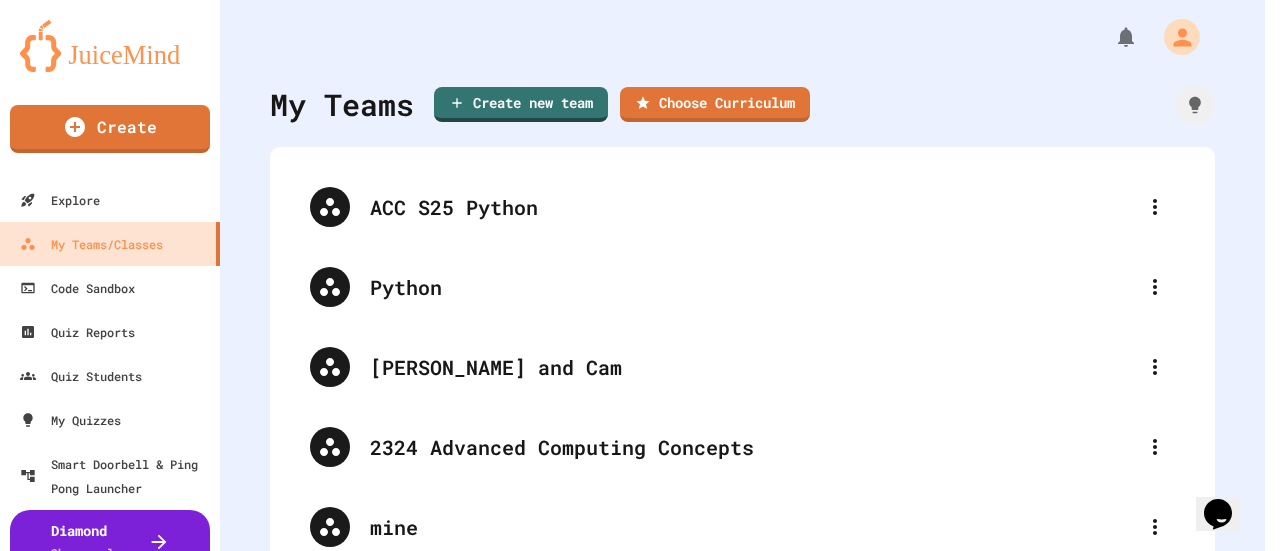 click on "Delete" at bounding box center [757, 1015] 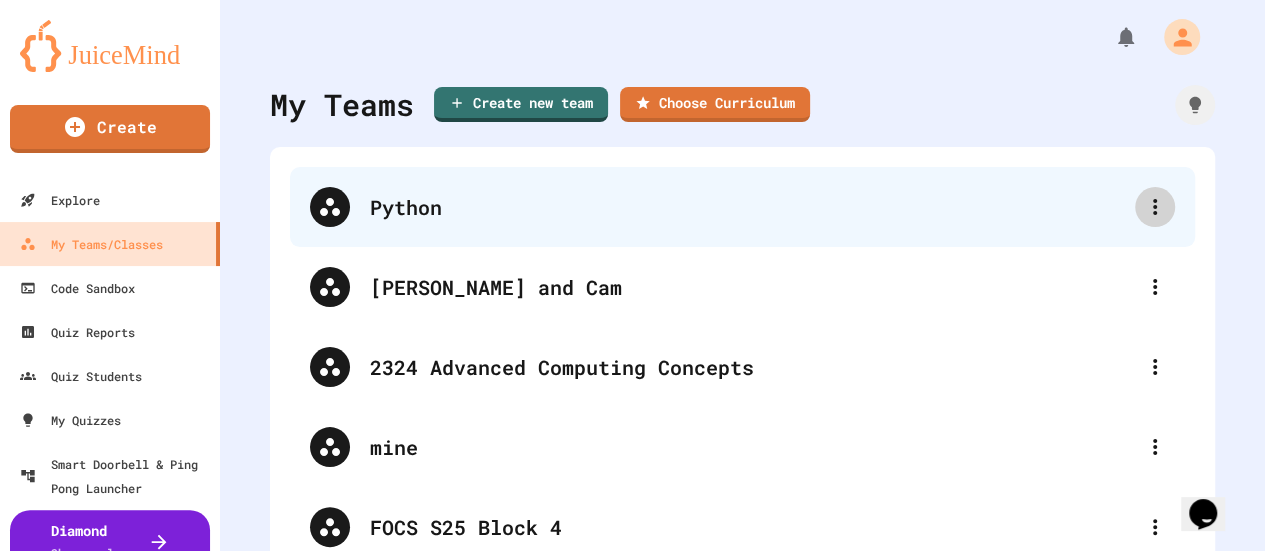 click 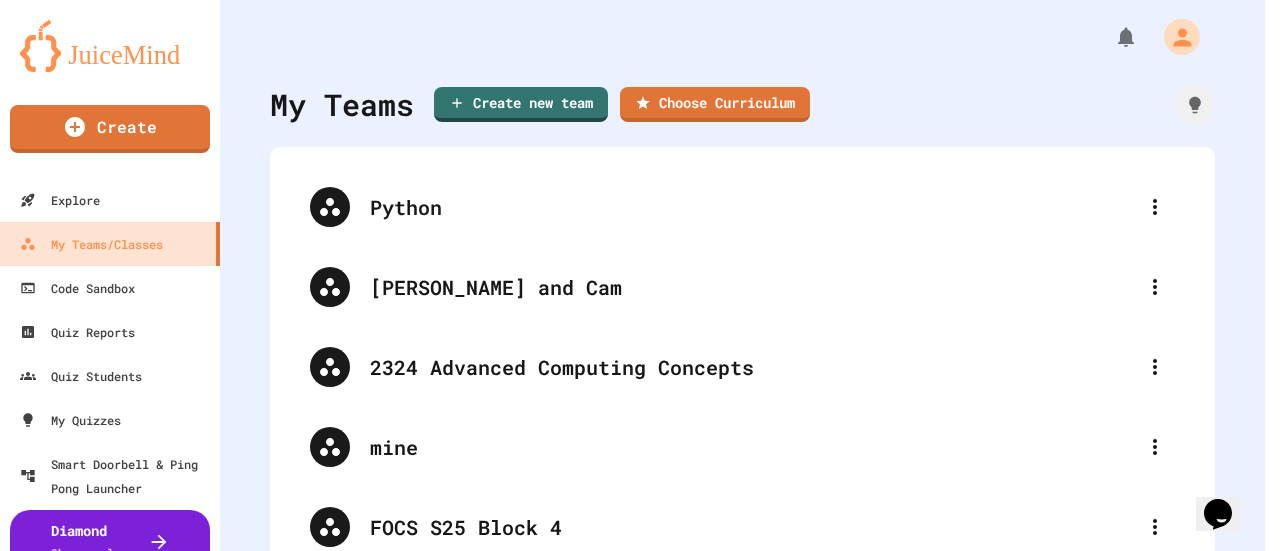 click on "Delete Team" at bounding box center (642, 651) 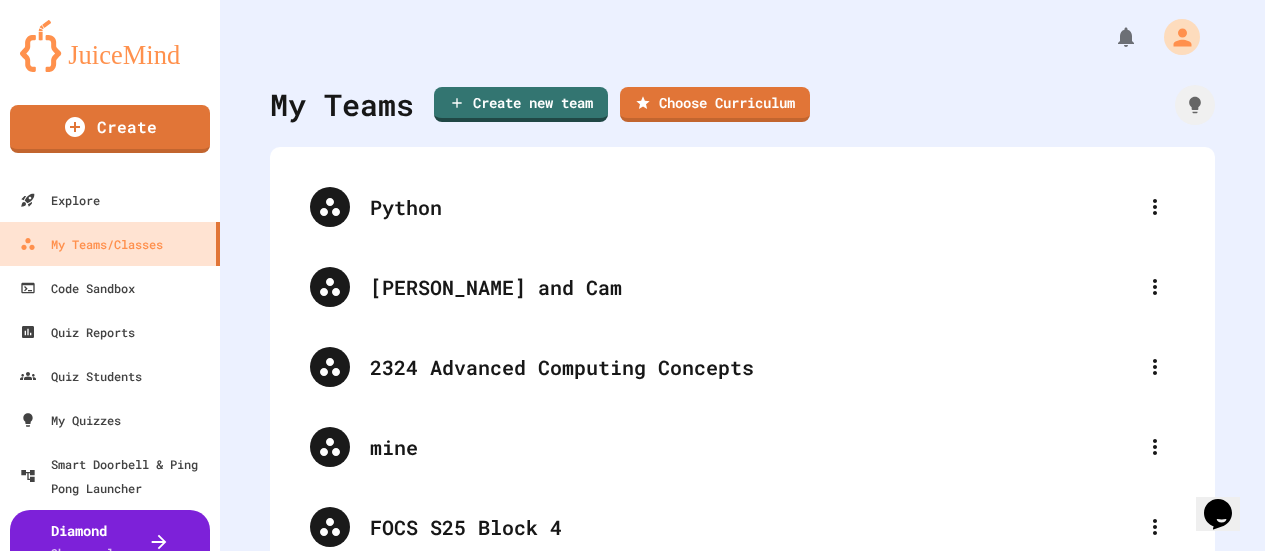 click on "Delete" at bounding box center [757, 1016] 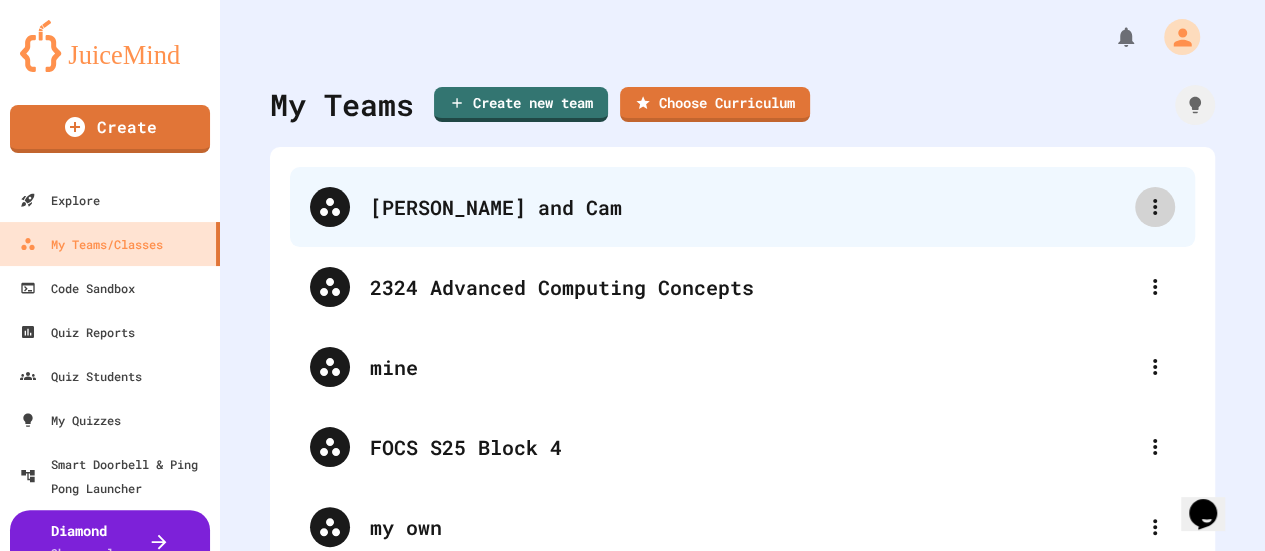 click 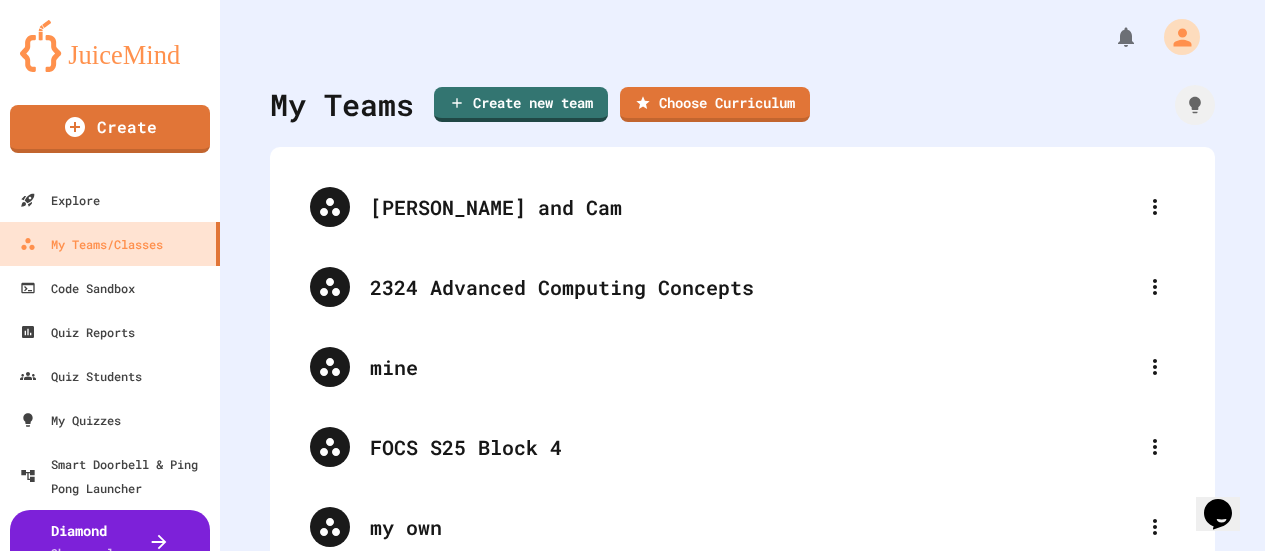 click on "Archive Team" at bounding box center [642, 717] 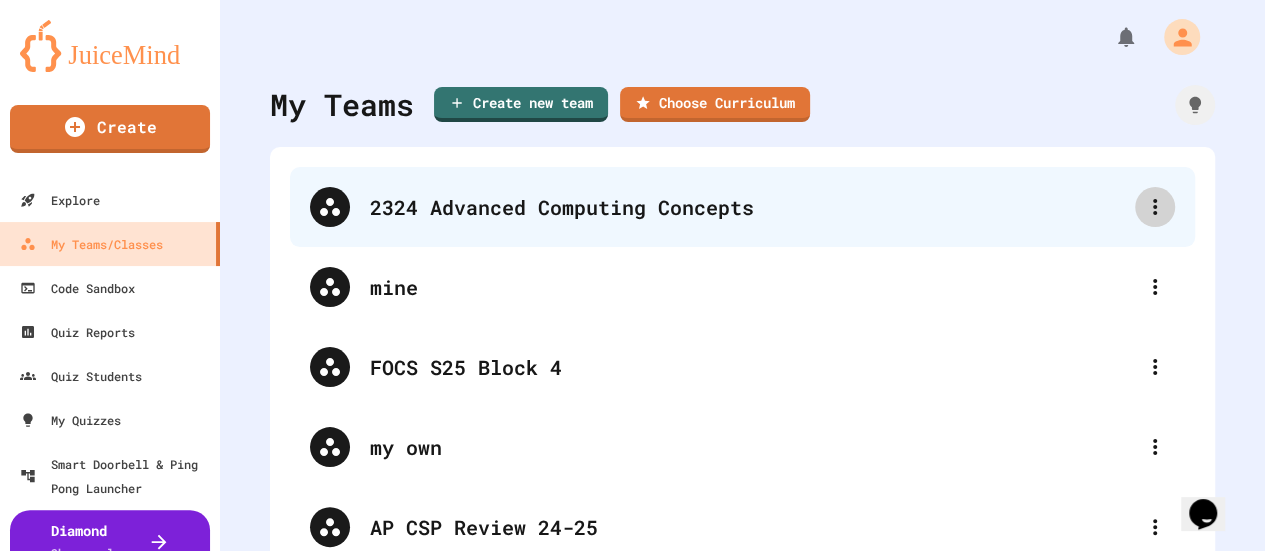 click 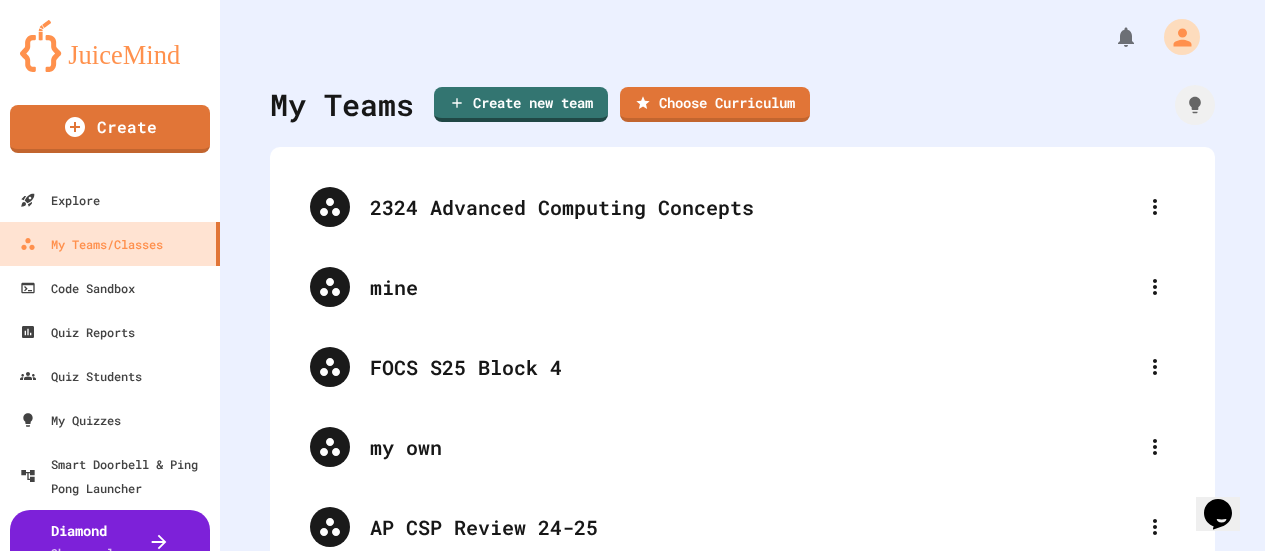 click on "Delete Team" at bounding box center [642, 651] 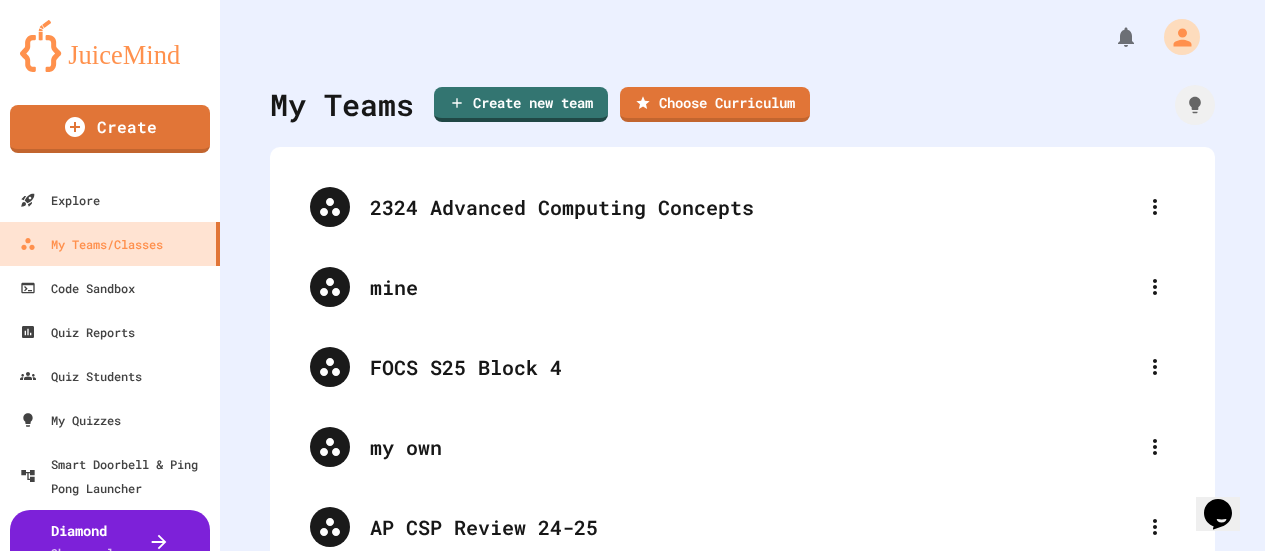 click on "Delete" at bounding box center (758, 1015) 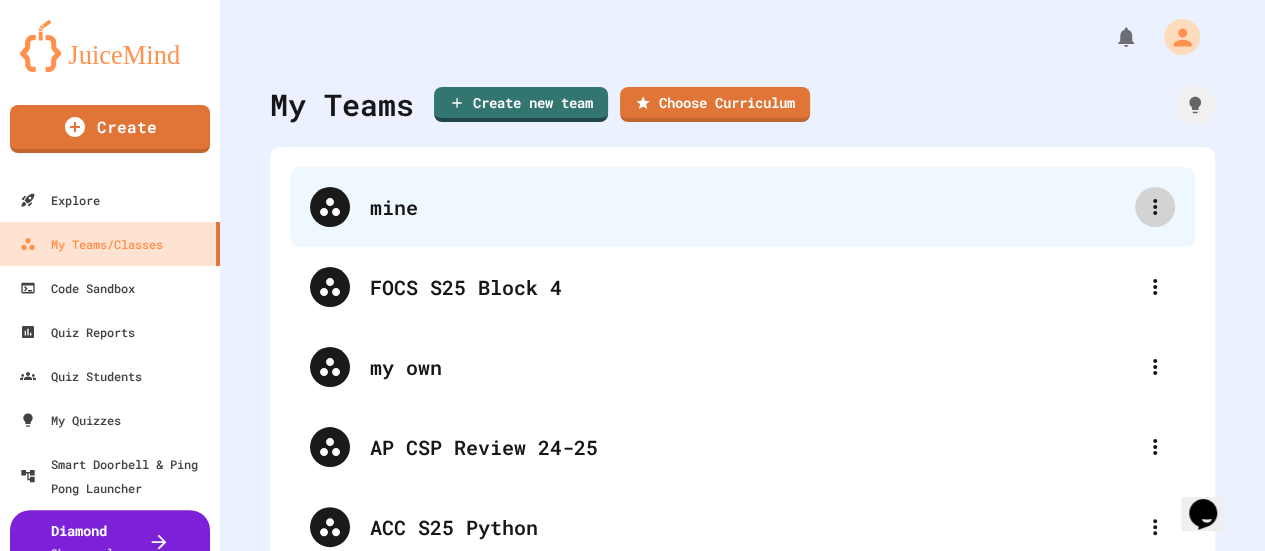 click 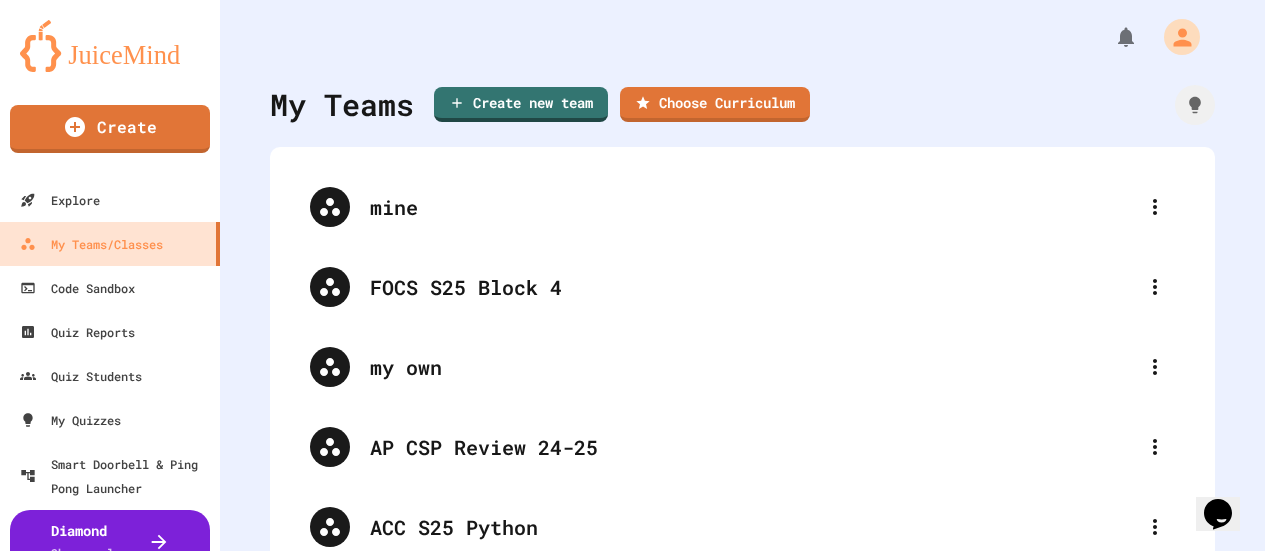 click on "Delete Team" at bounding box center [642, 651] 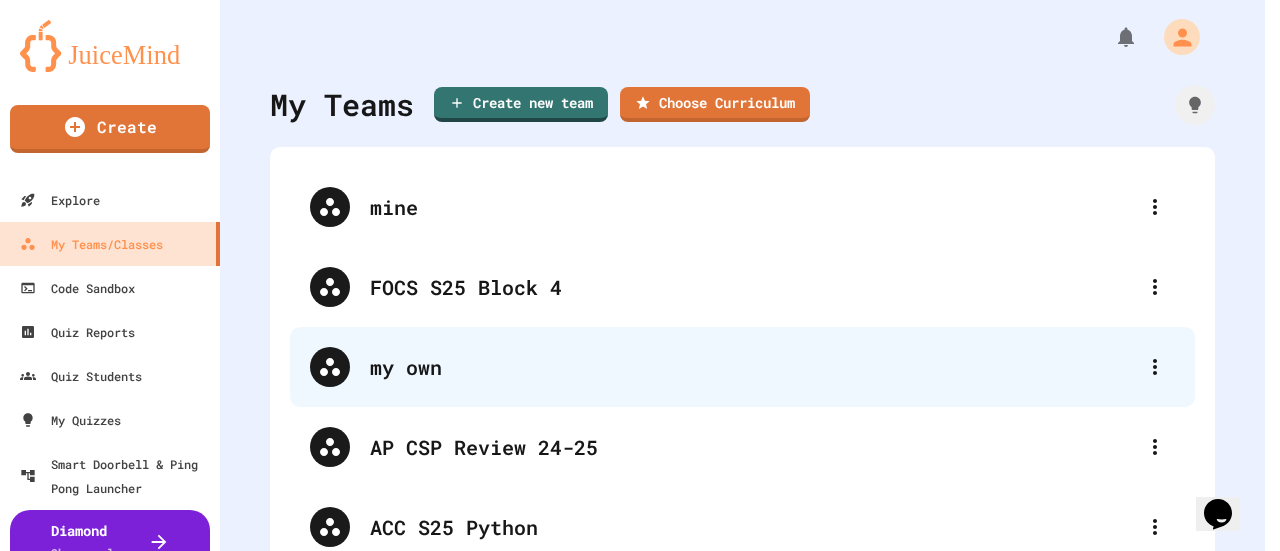 click on "Delete" at bounding box center [758, 1015] 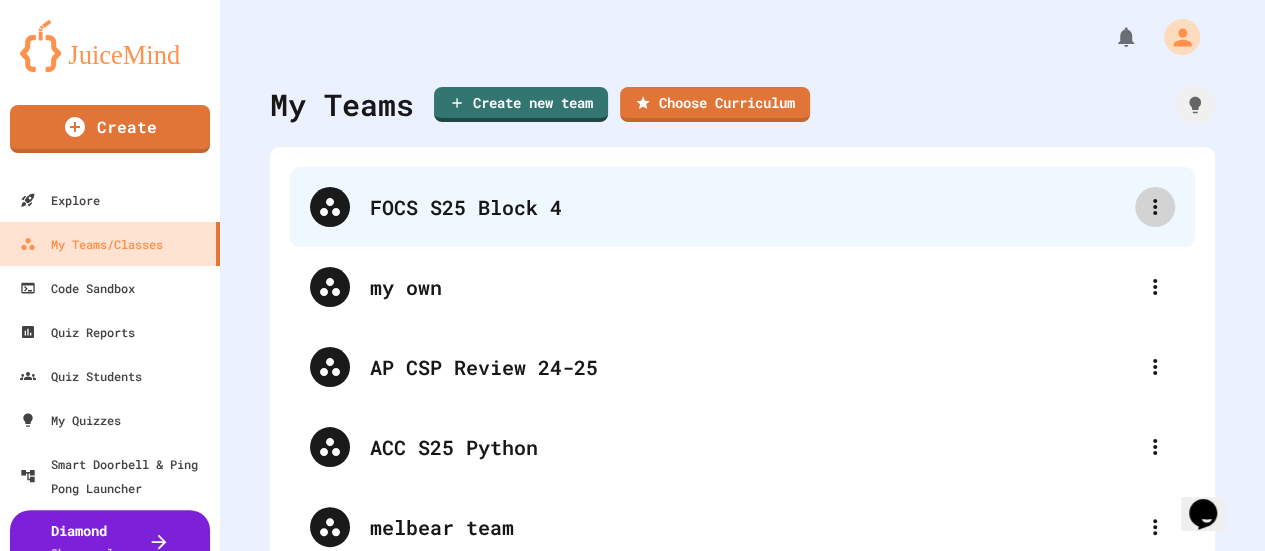click 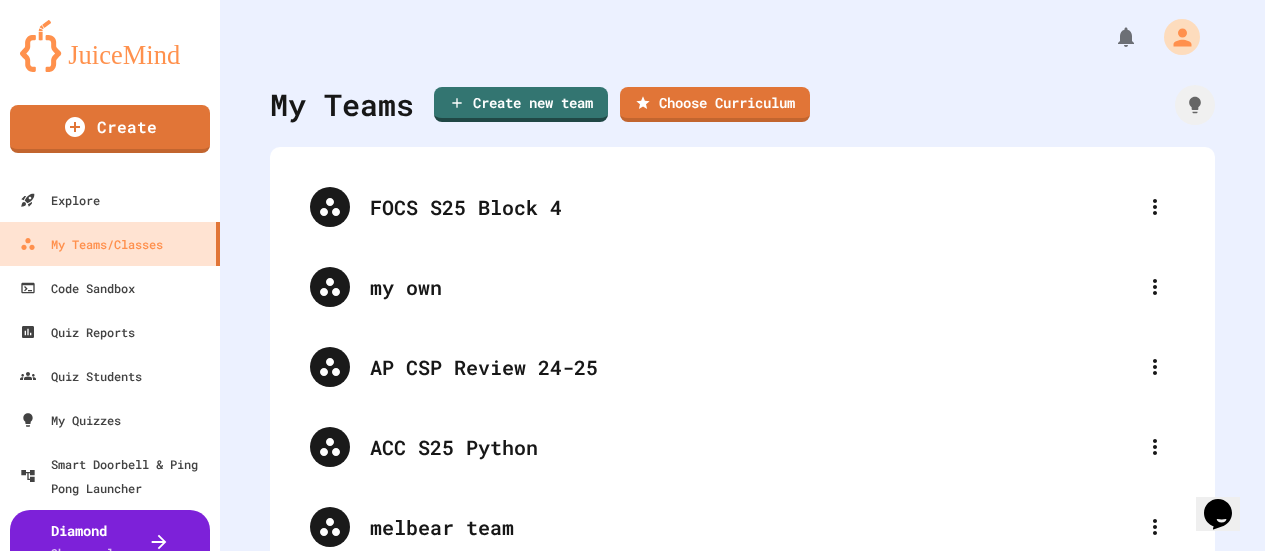 click at bounding box center (642, 635) 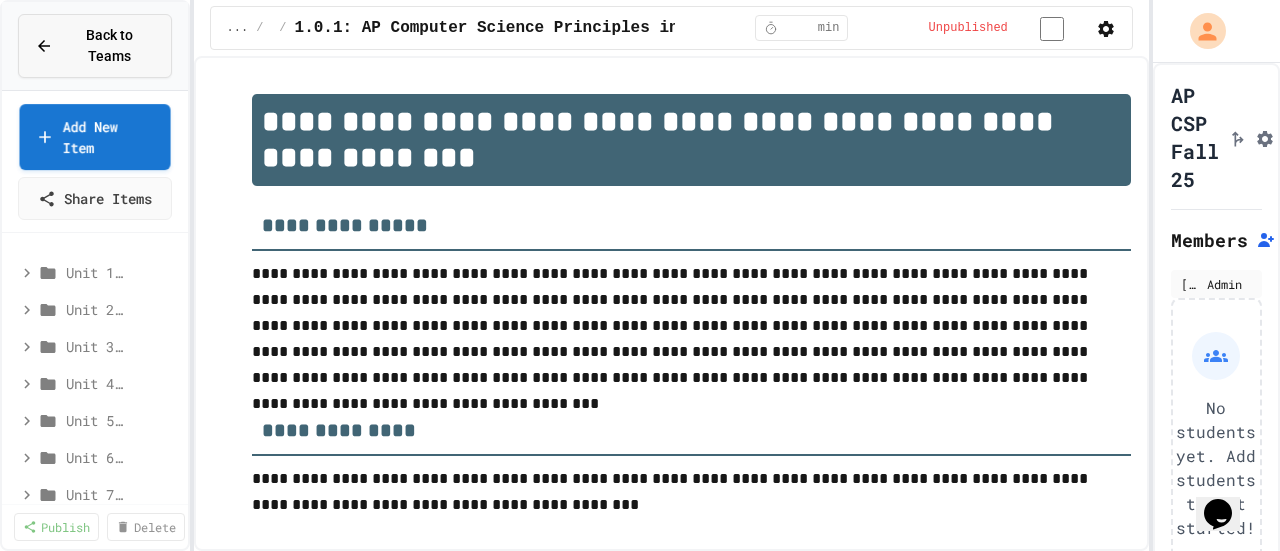 click on "Back to Teams" at bounding box center [110, 46] 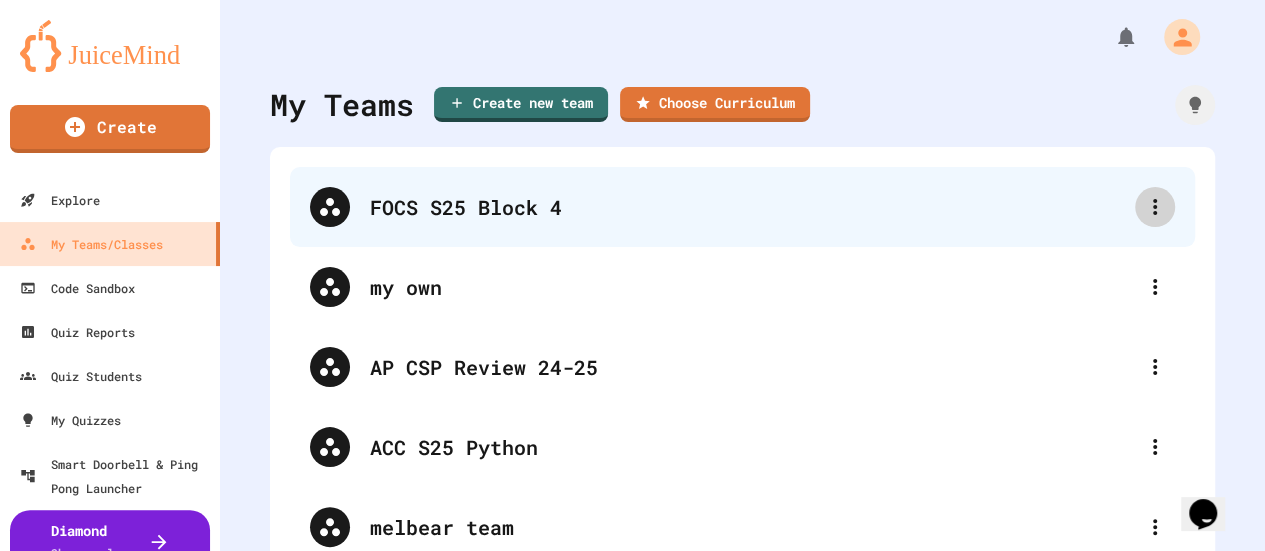 click 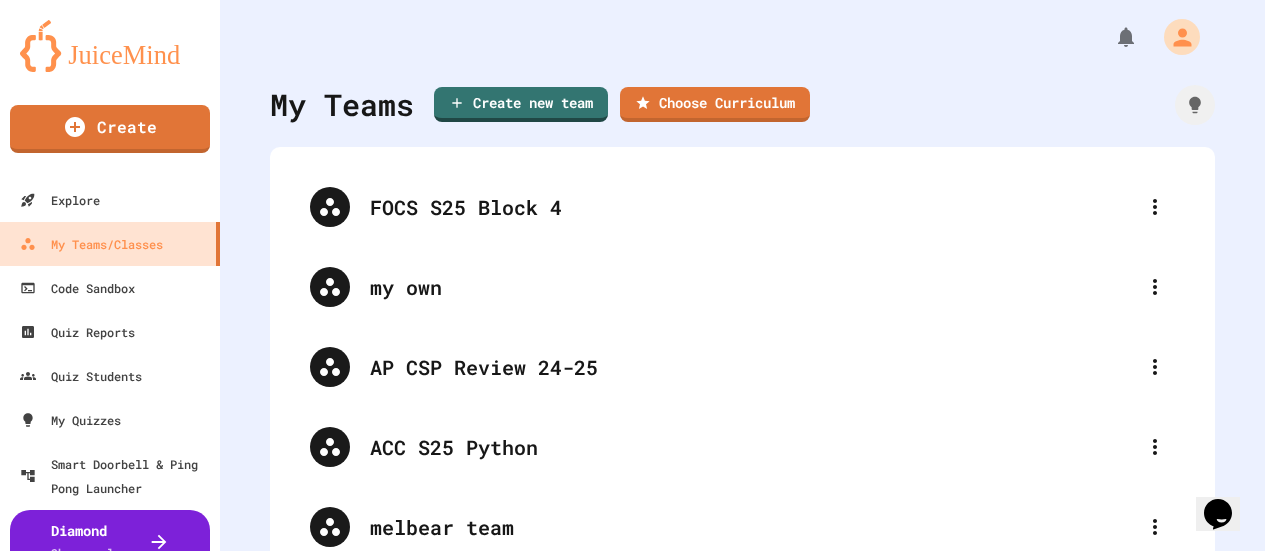 click on "Delete Team" at bounding box center [642, 651] 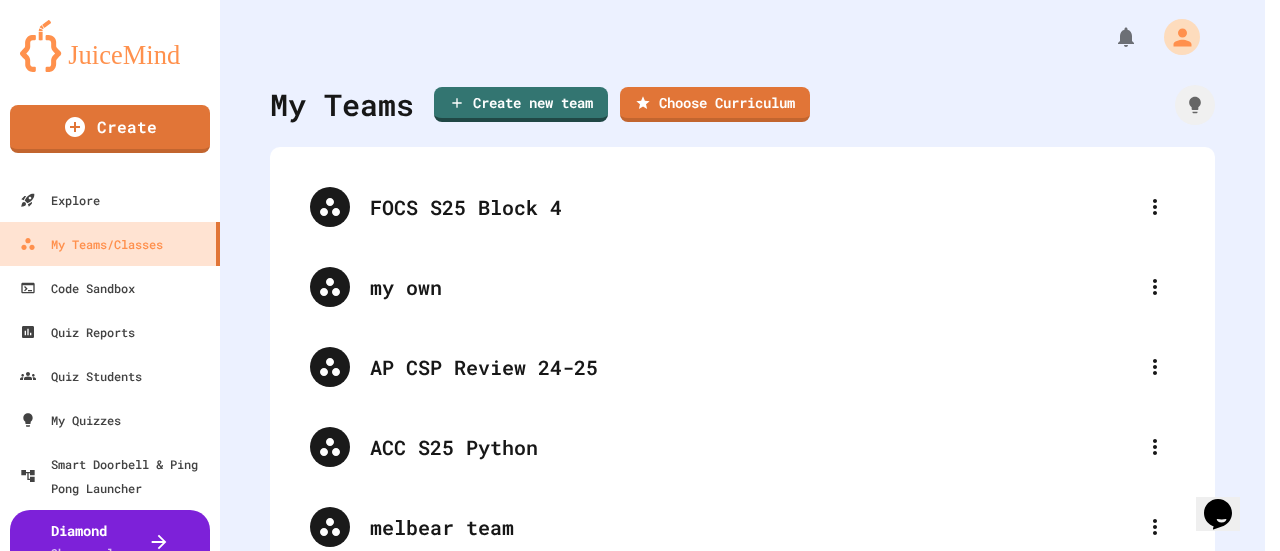 click on "Delete" at bounding box center [758, 1015] 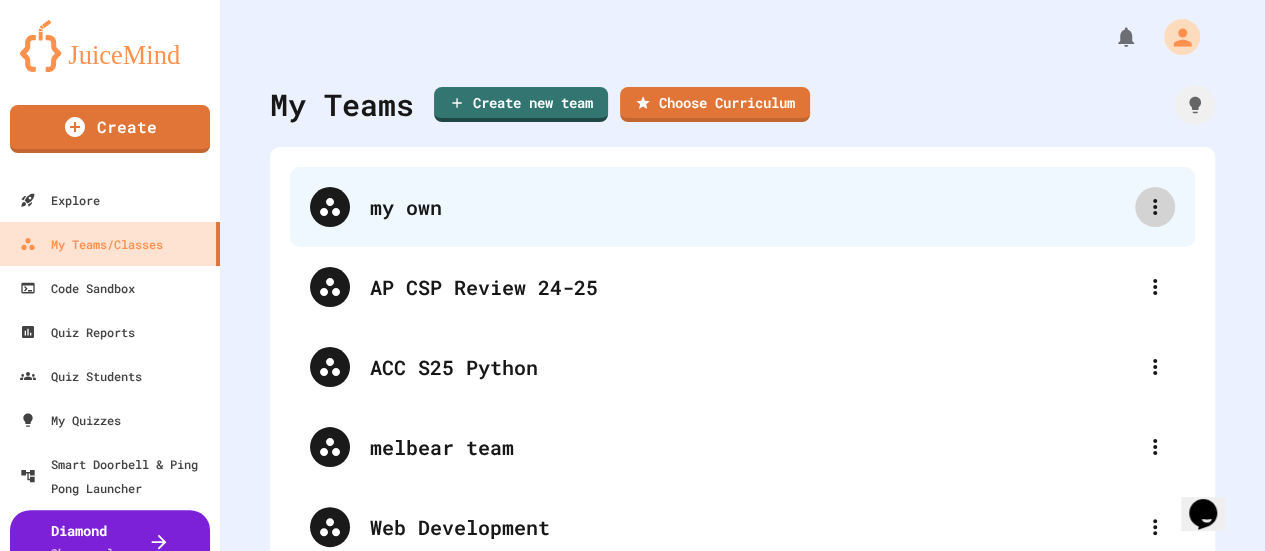 click 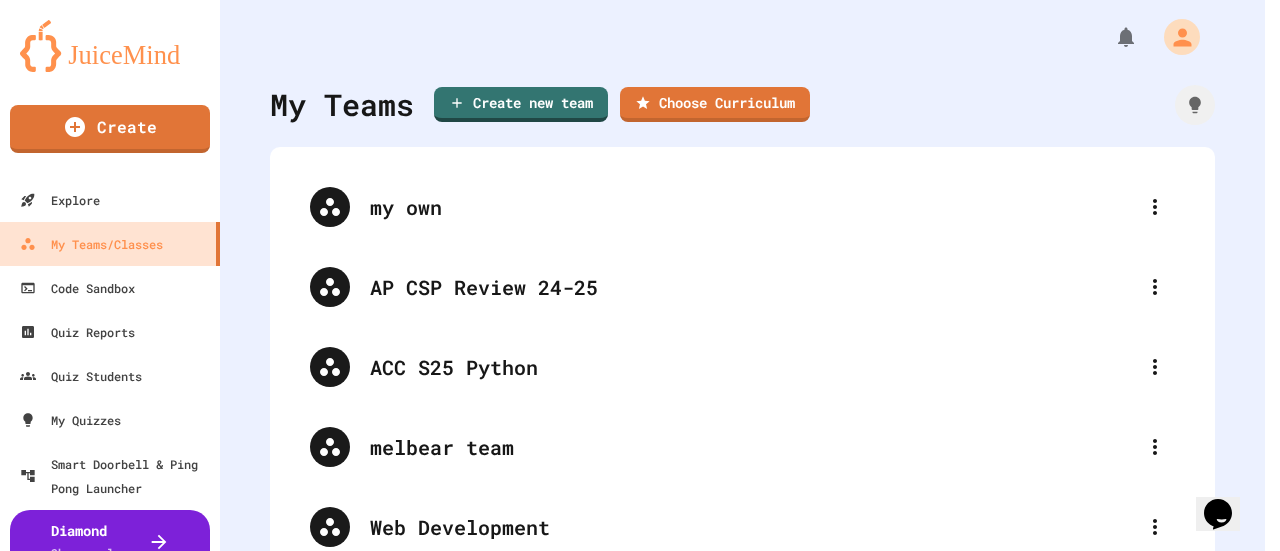 click on "Delete Team" at bounding box center (642, 651) 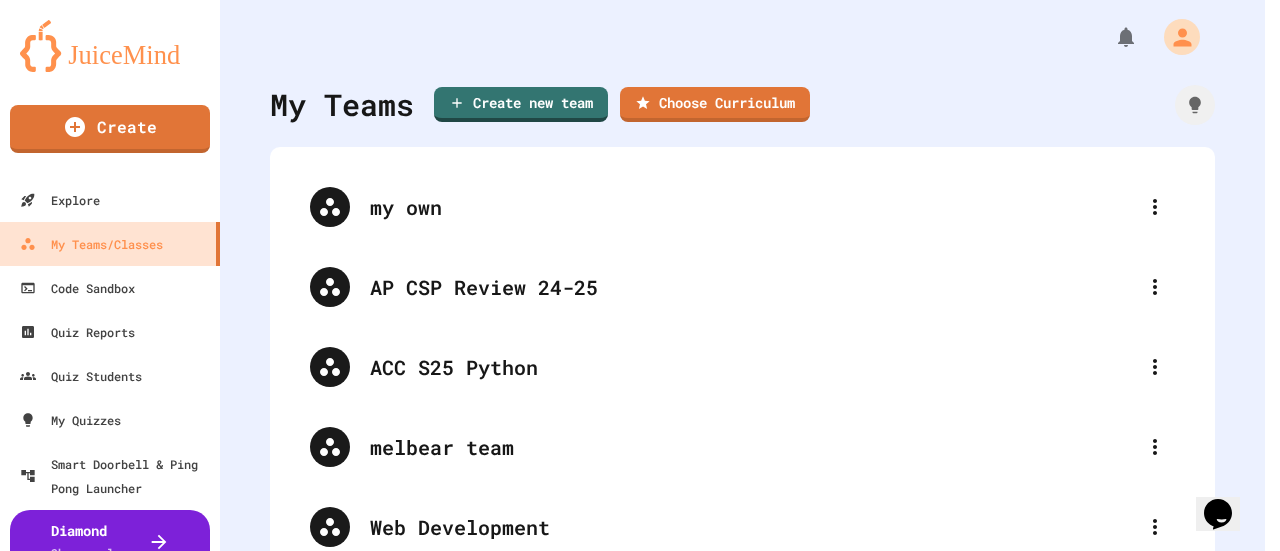 click on "Delete" at bounding box center (757, 1016) 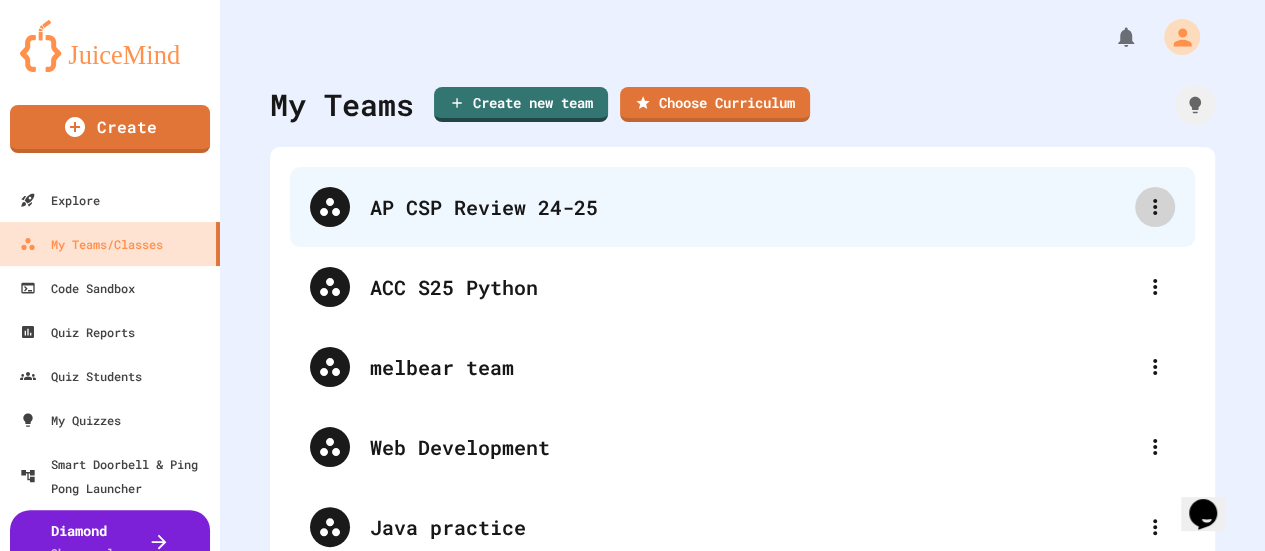 click 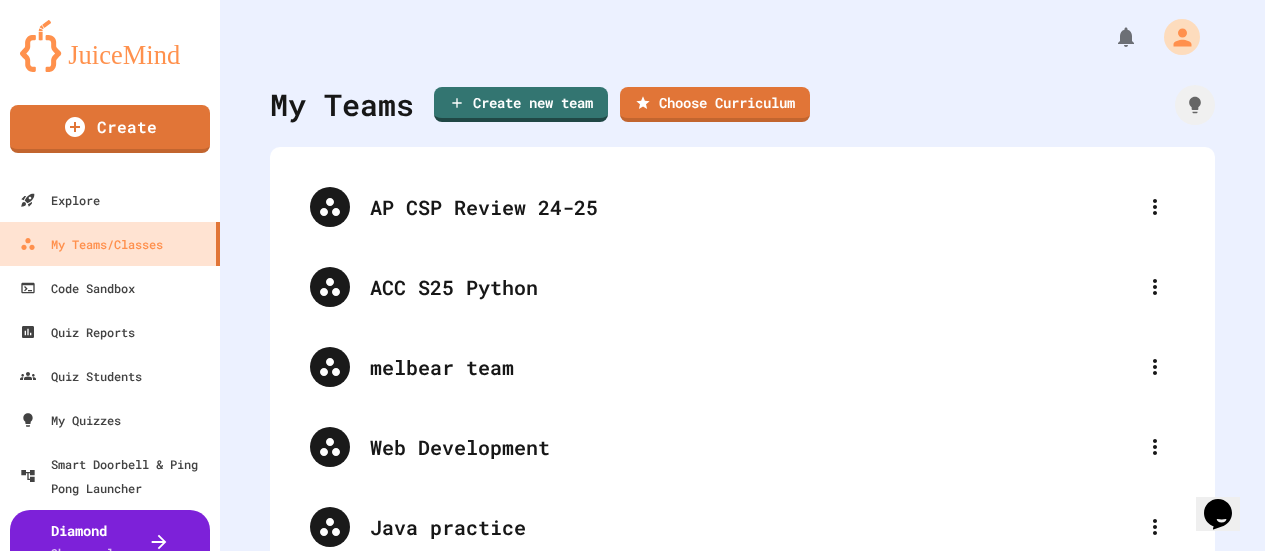 click on "Delete Team" at bounding box center [642, 651] 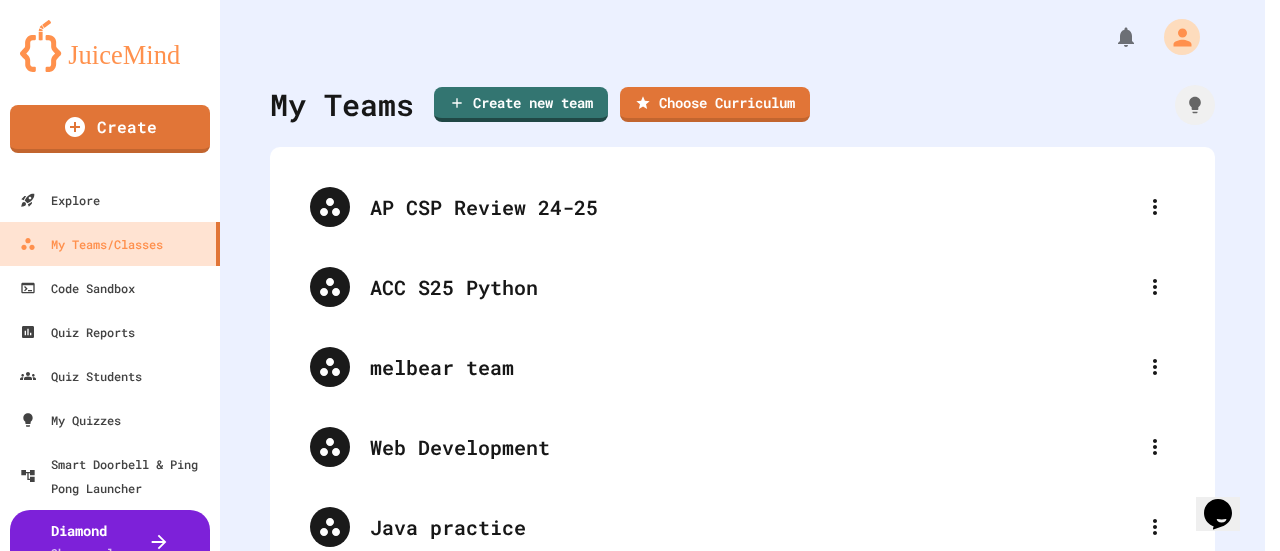 click on "Delete" at bounding box center [758, 1016] 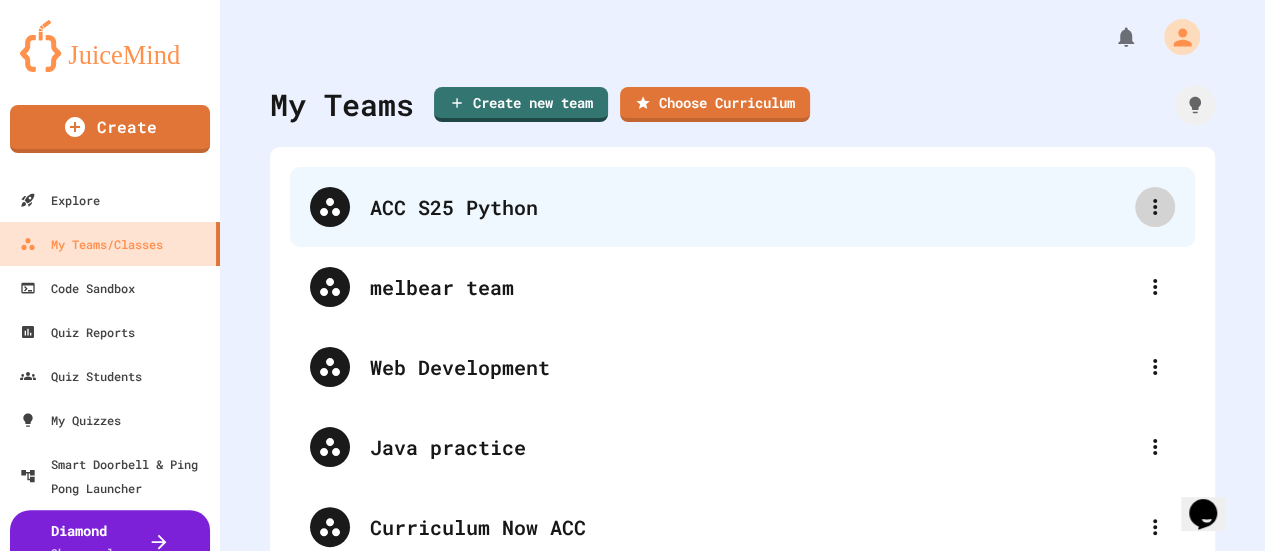 click 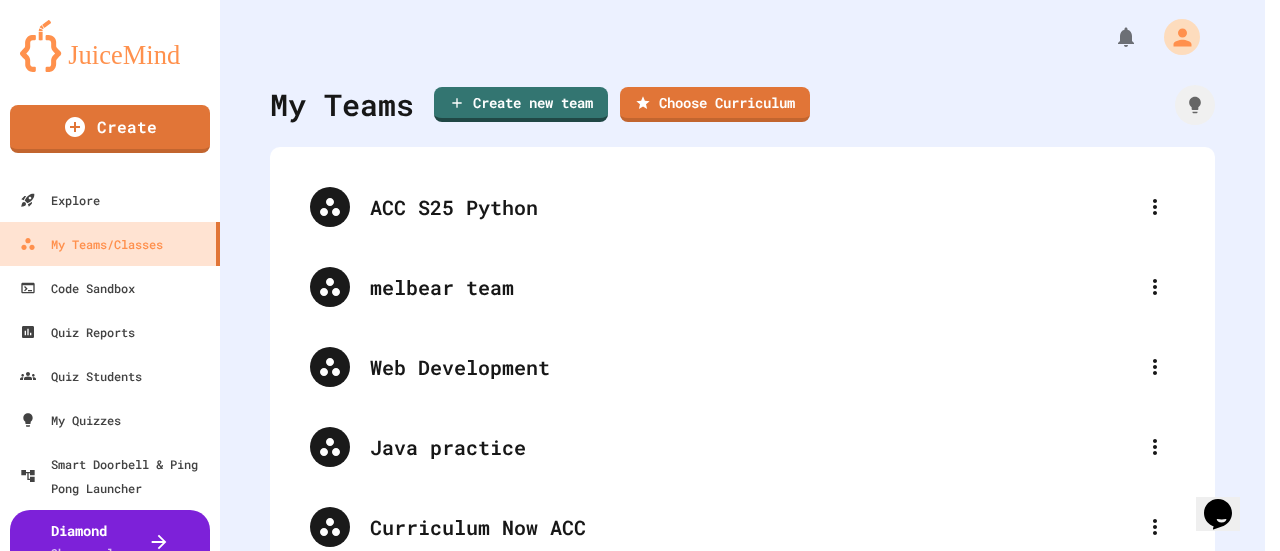 click at bounding box center (642, 635) 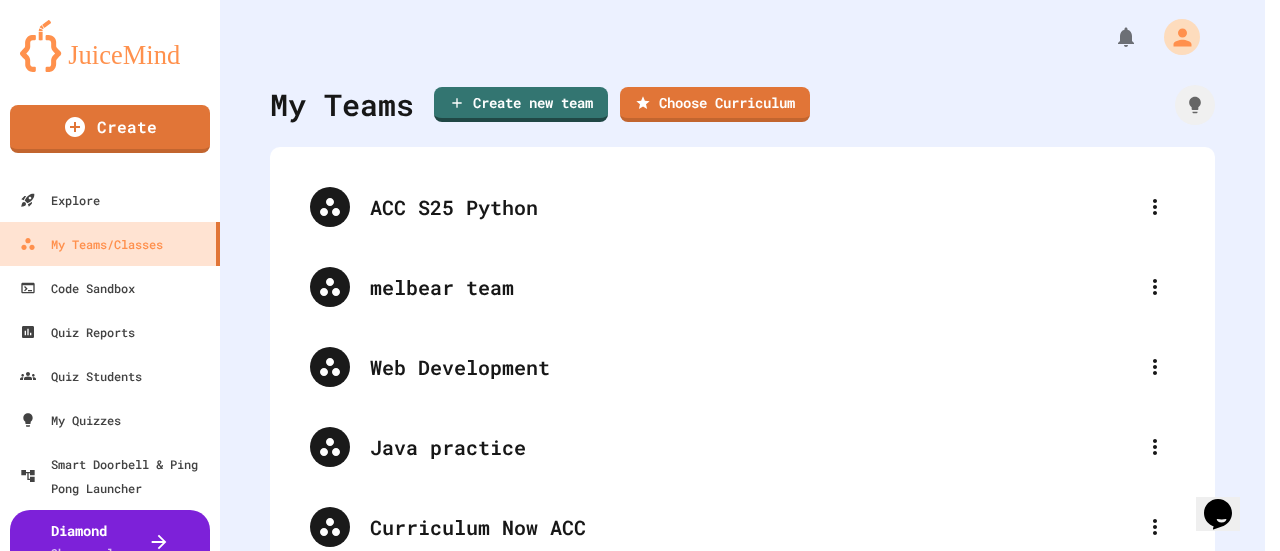 click on "Delete" at bounding box center [757, 1015] 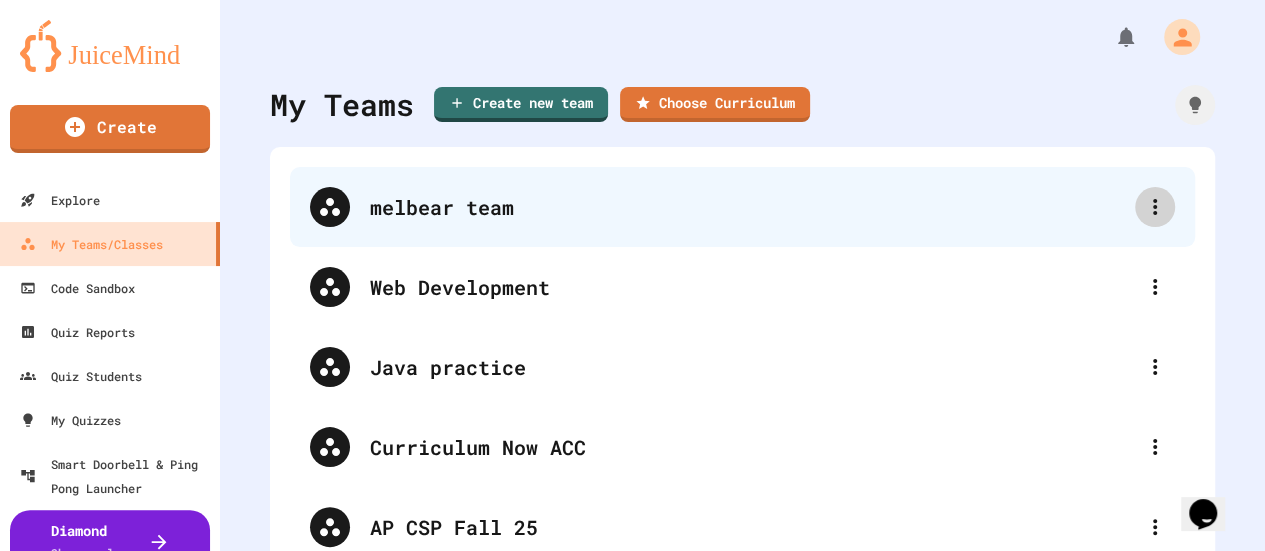 click 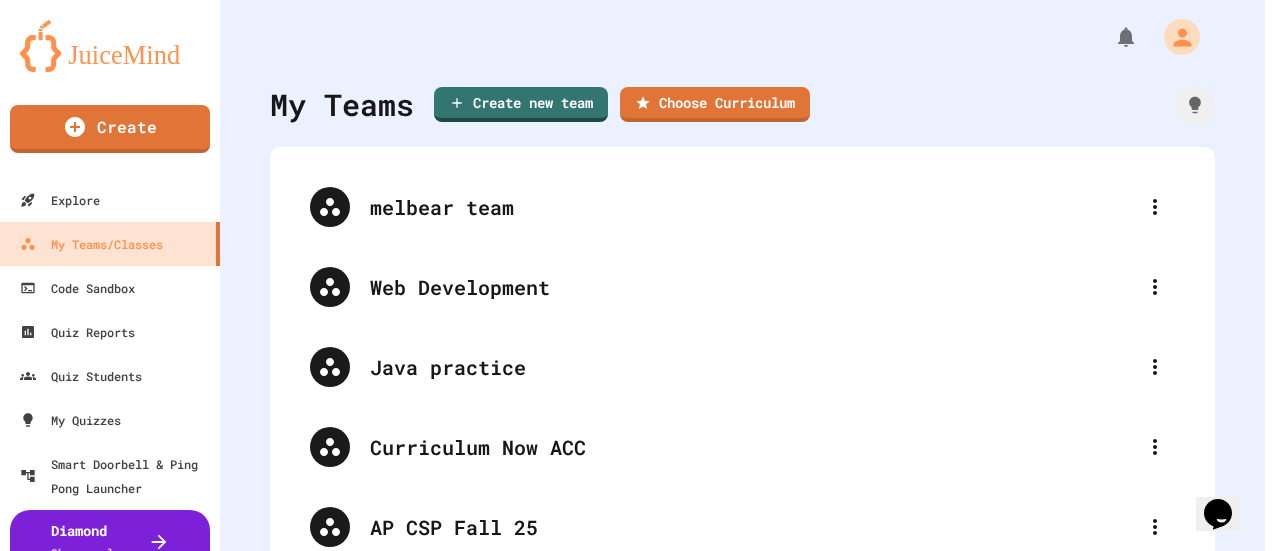 click on "Delete Team" at bounding box center (642, 651) 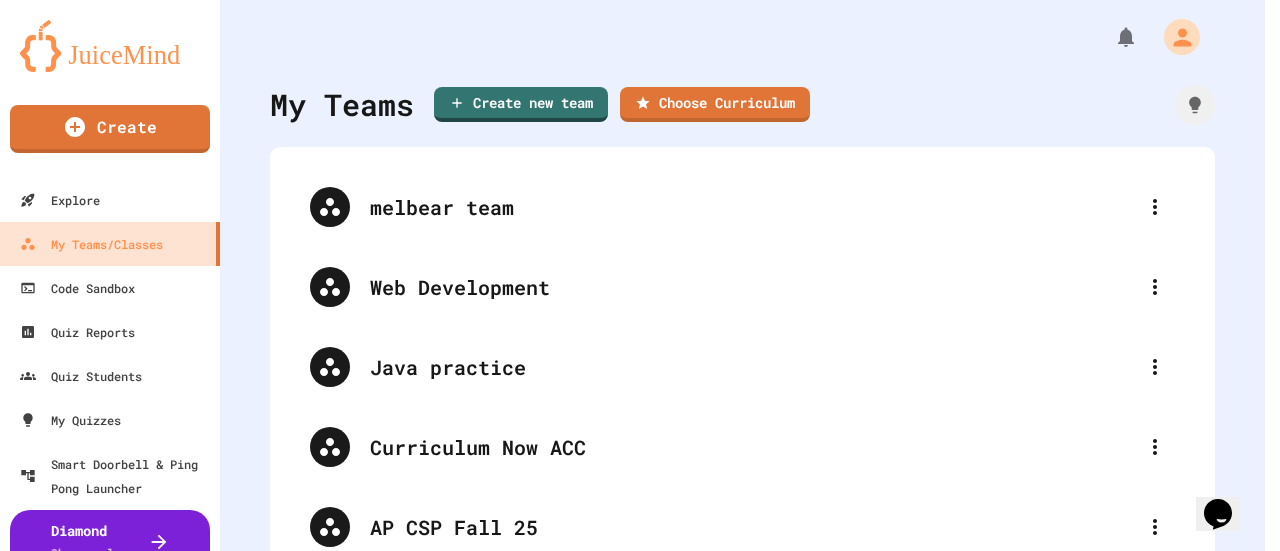 click on "Delete" at bounding box center [757, 1015] 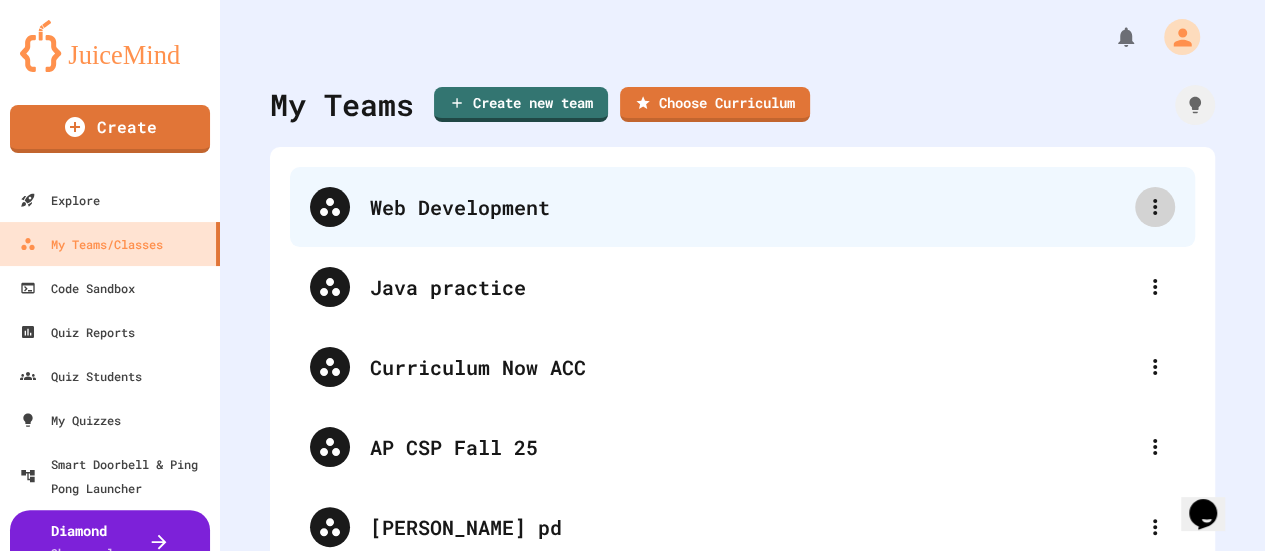 click 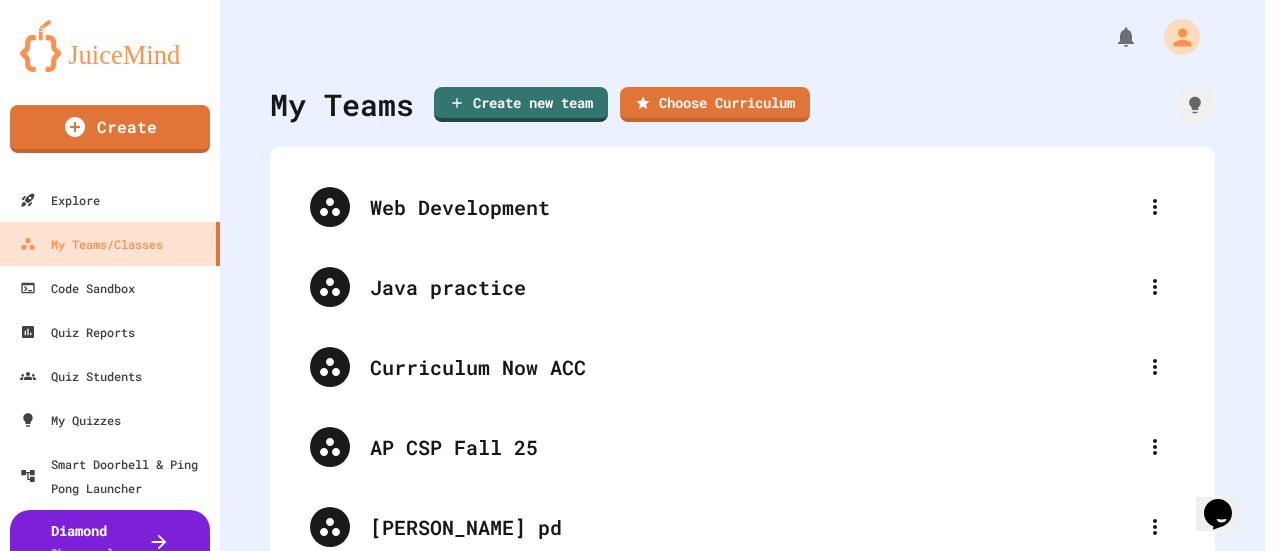 click at bounding box center [642, 635] 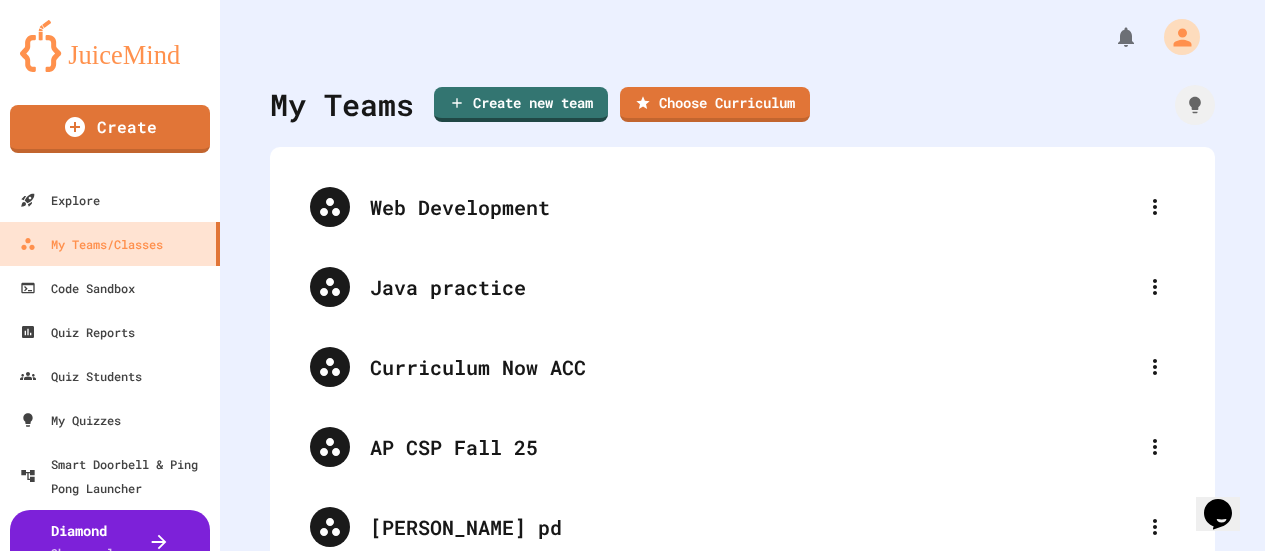 click on "Delete" at bounding box center [757, 1015] 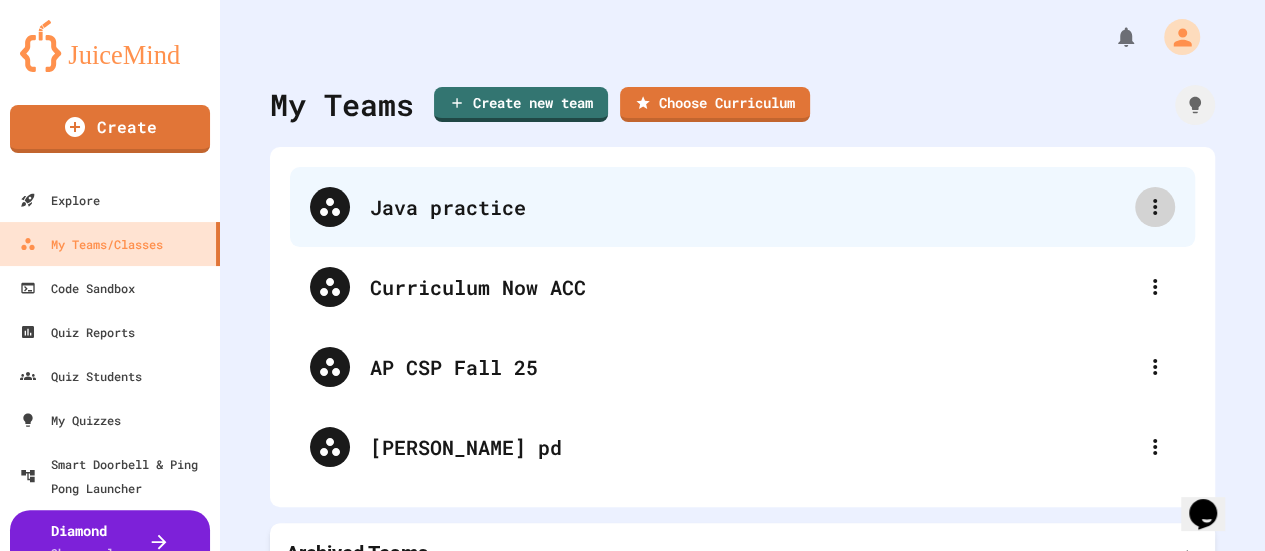 click 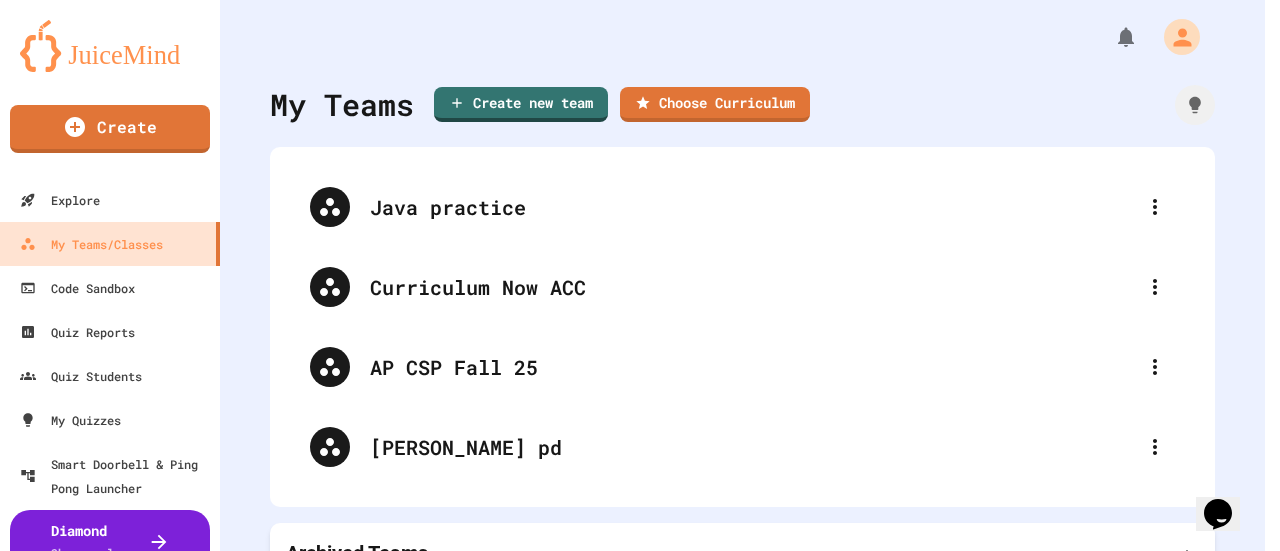 click at bounding box center [642, 635] 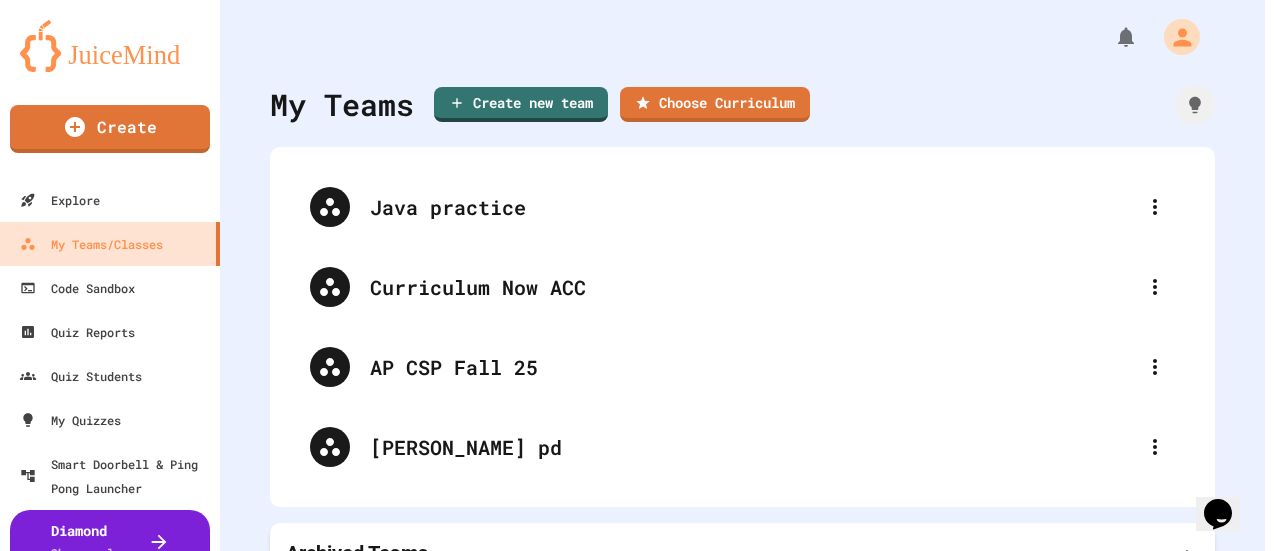click on "Delete" at bounding box center (757, 1015) 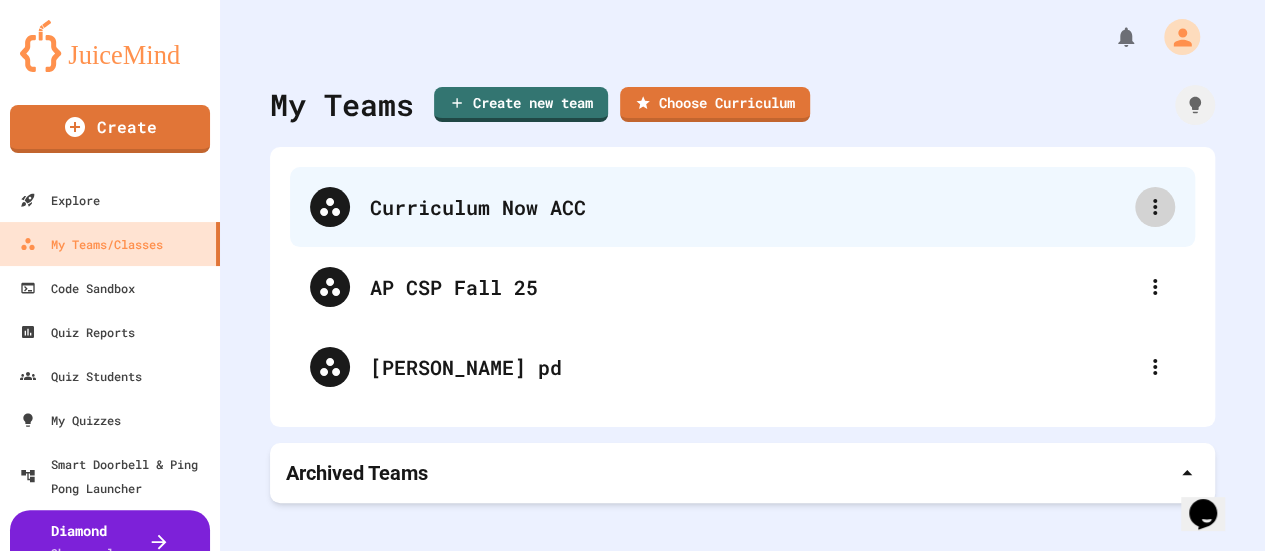 click 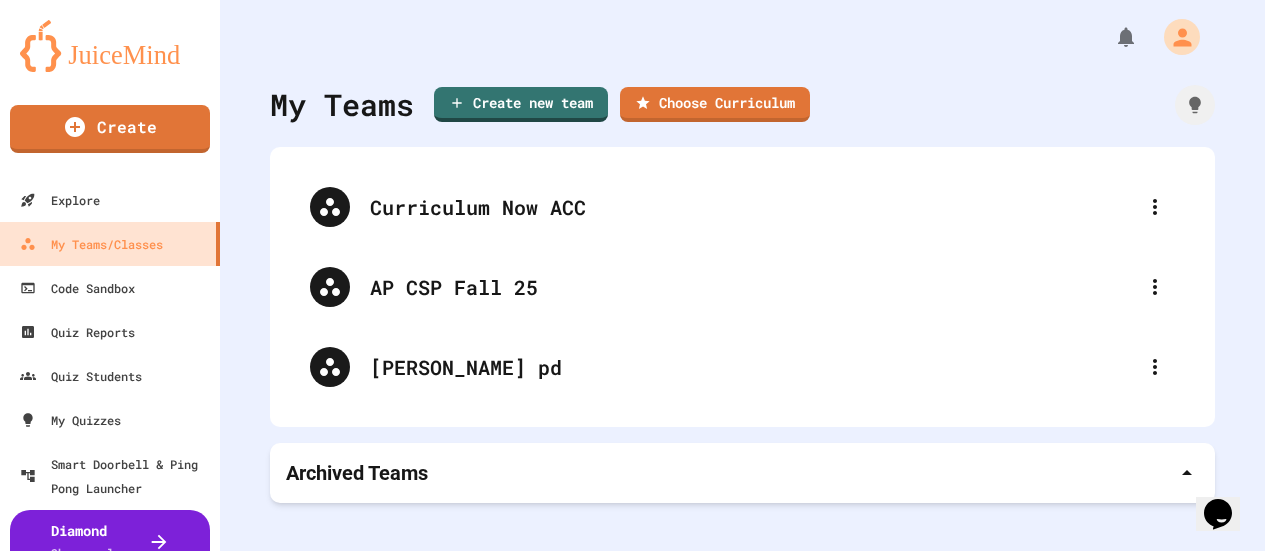 click on "Delete Team" at bounding box center (642, 651) 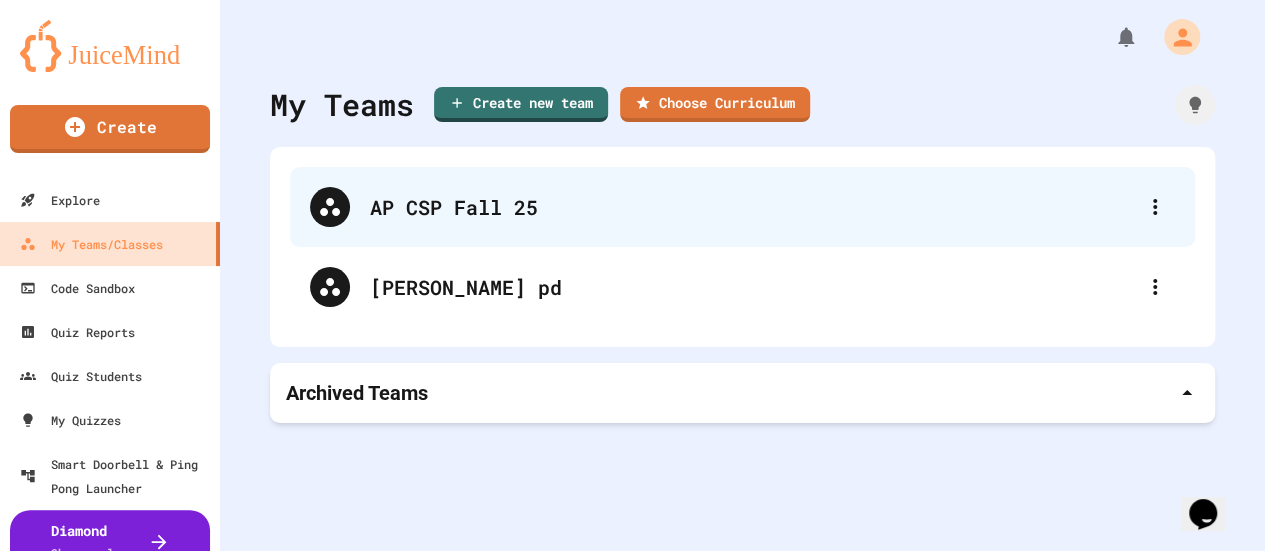 click on "AP CSP Fall 25" at bounding box center (752, 207) 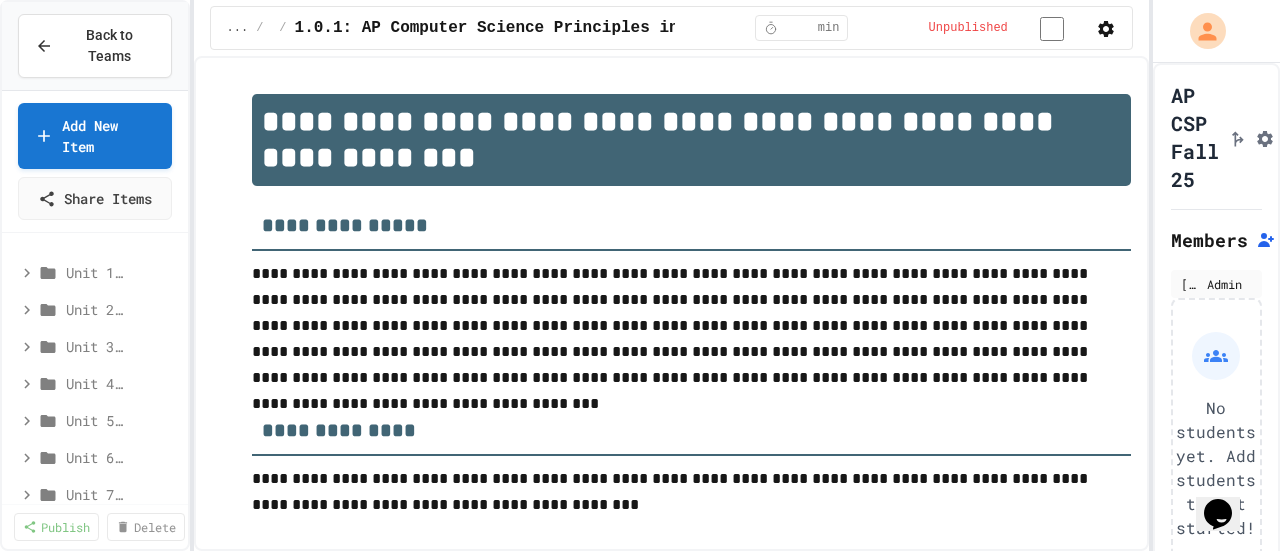 click 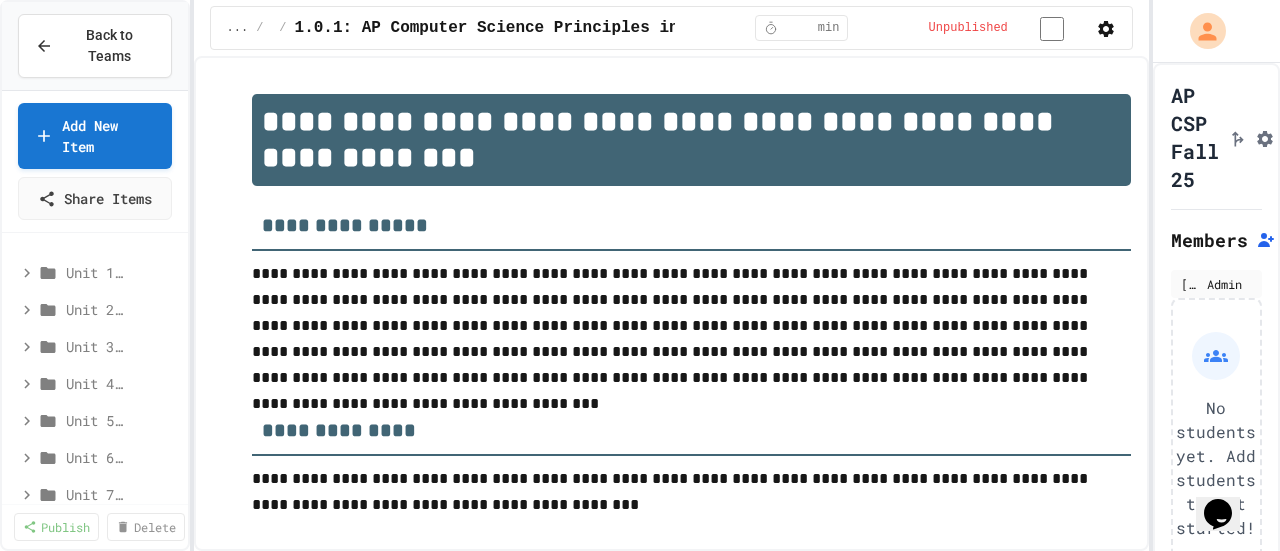 click on "Edit Lesson Plan" at bounding box center [650, 569] 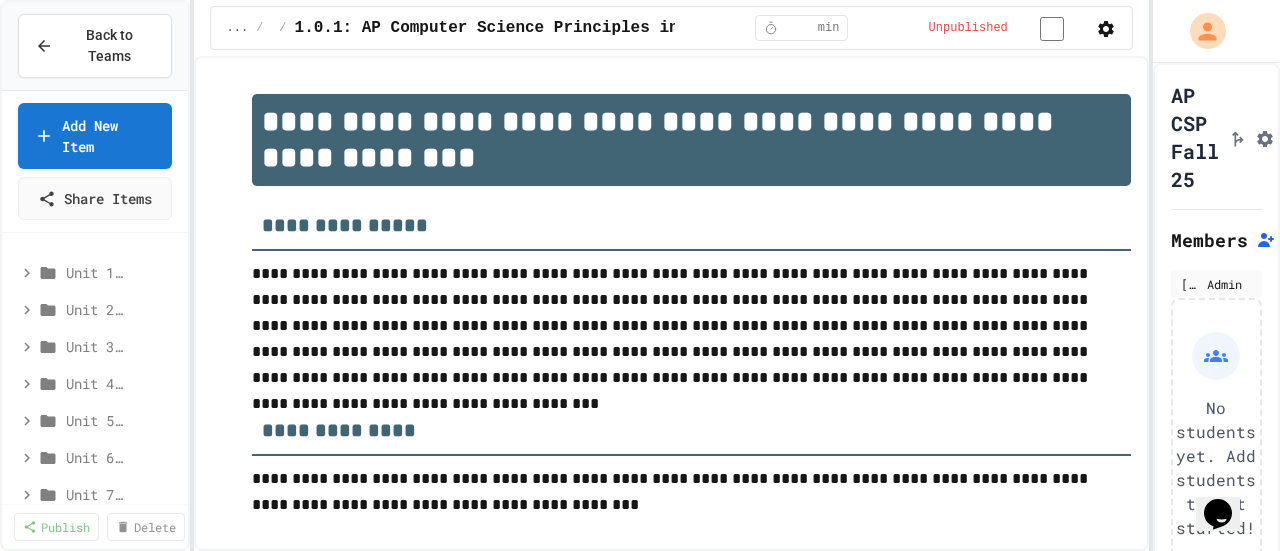 click on "..." at bounding box center (238, 28) 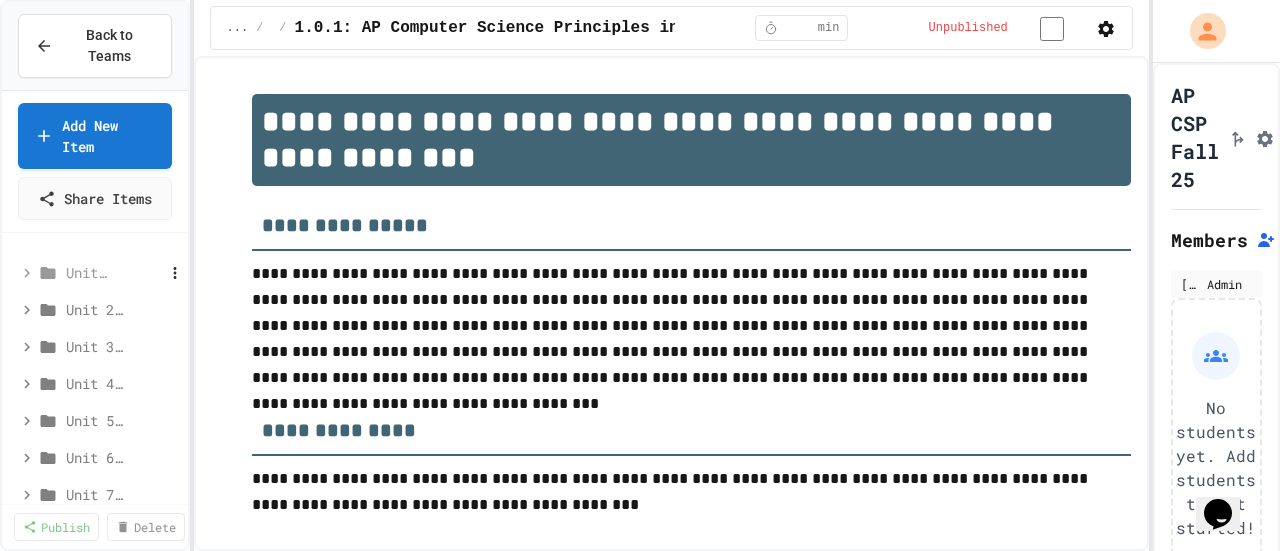 click on "Unit 1: Intro to Computer Science" at bounding box center (87, 272) 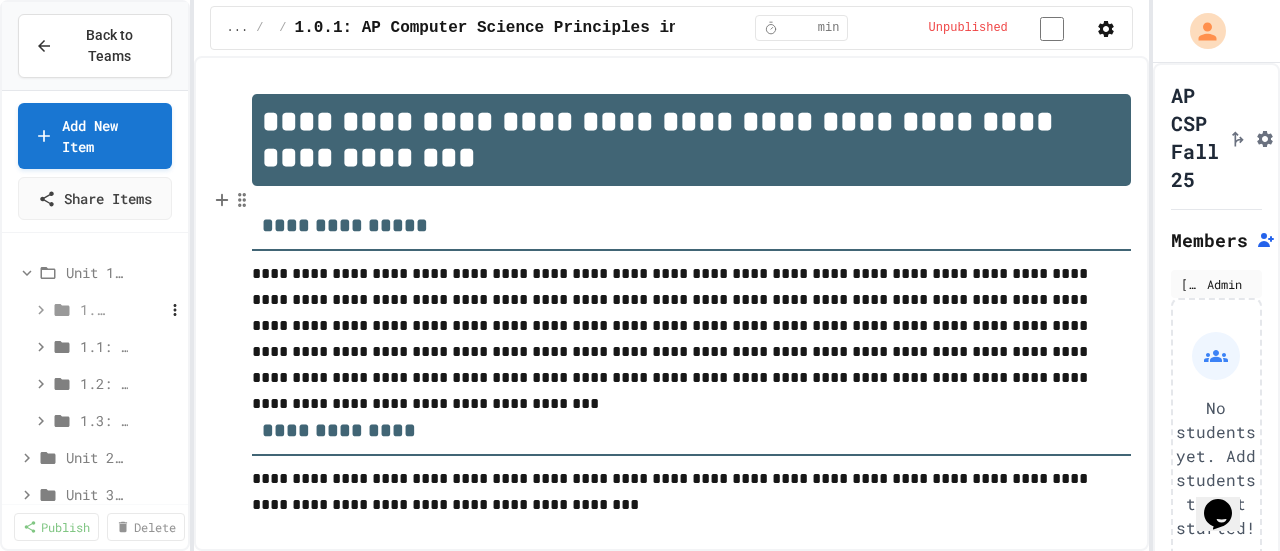click on "1.0: Syllabus" at bounding box center [94, 309] 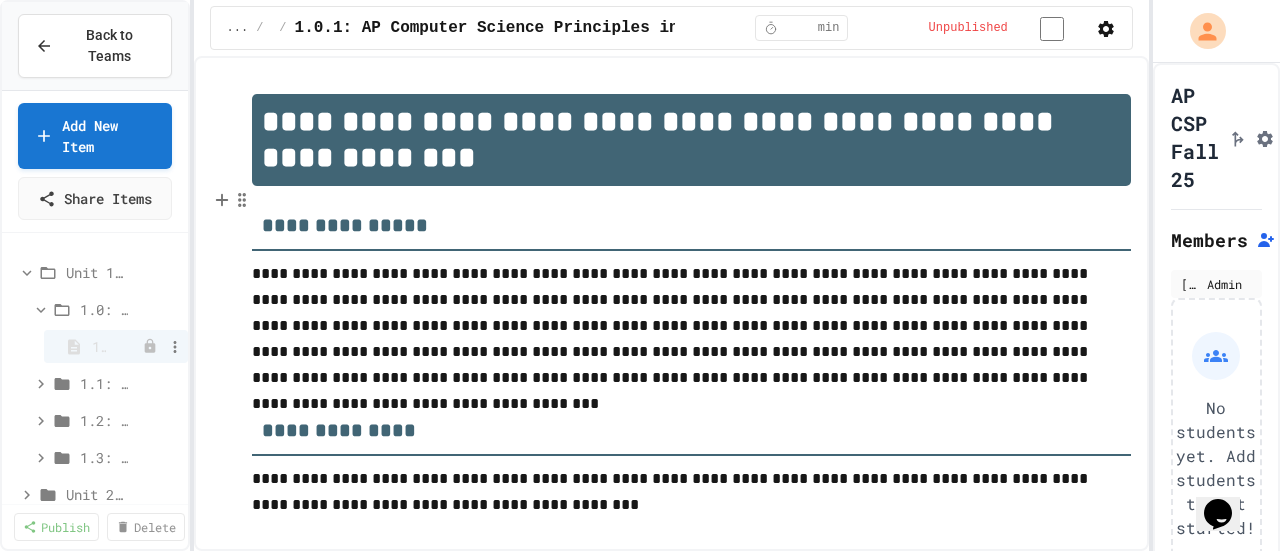 click on "1.0.1: AP Computer Science Principles in Python Course Syllabus" at bounding box center (116, 346) 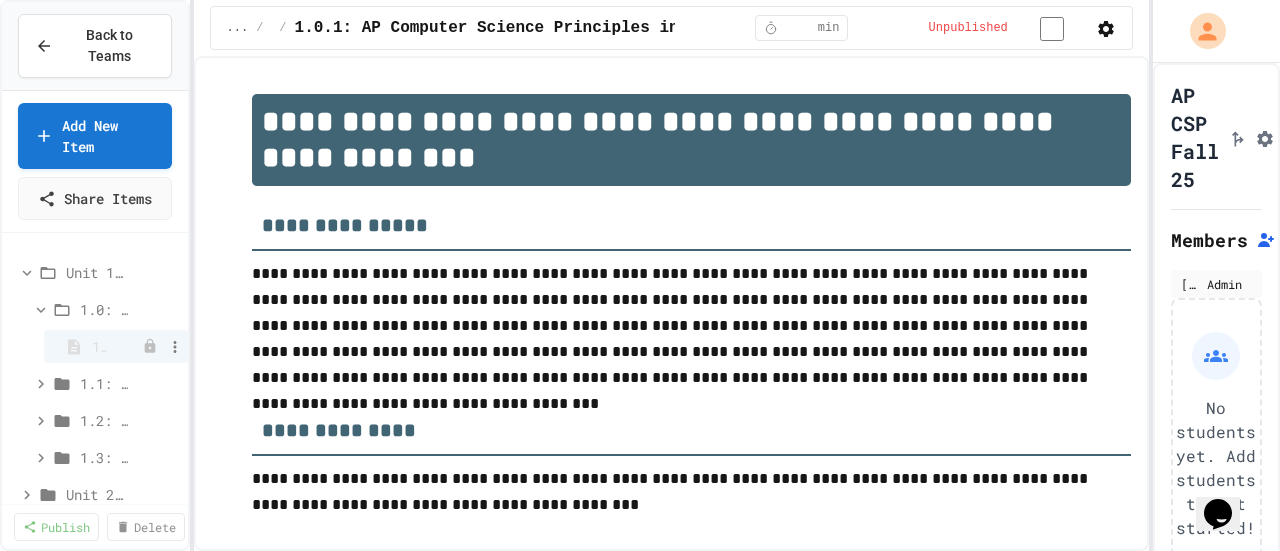 click on "1.0.1: AP Computer Science Principles in Python Course Syllabus" at bounding box center (99, 346) 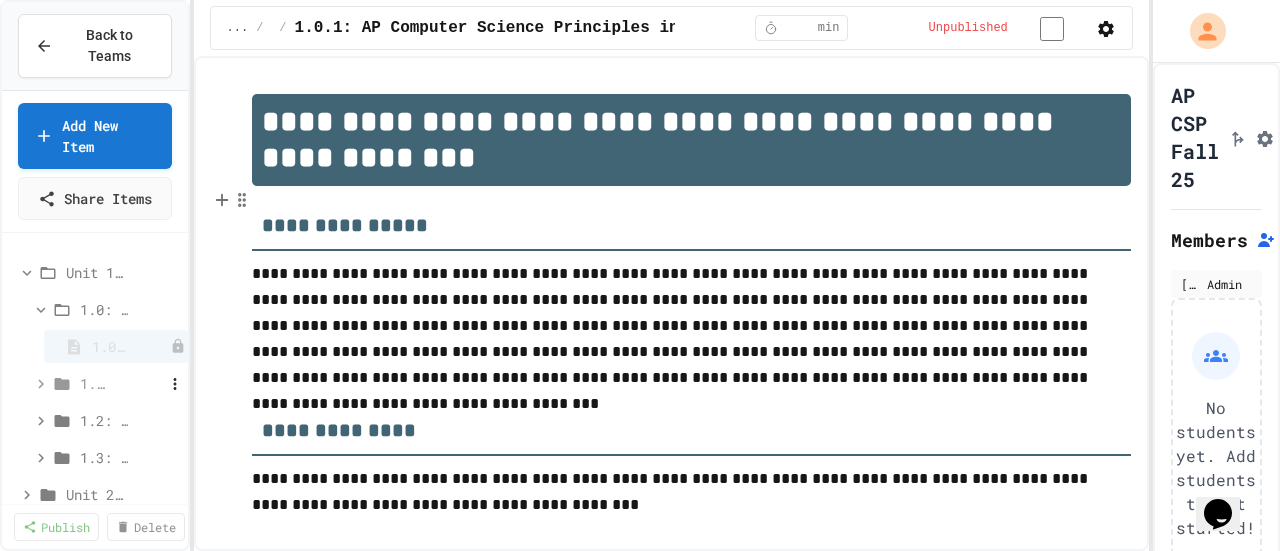 click on "1.1: Welcome to Computer Science" at bounding box center [94, 383] 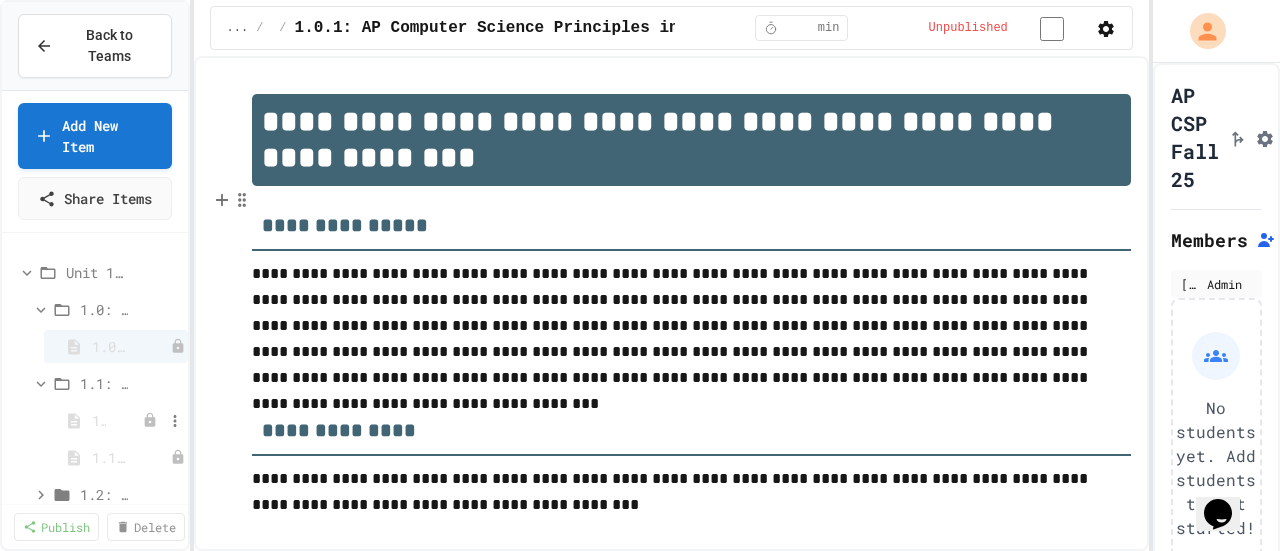 click on "1.1.1: What is Computer Science?" at bounding box center (116, 420) 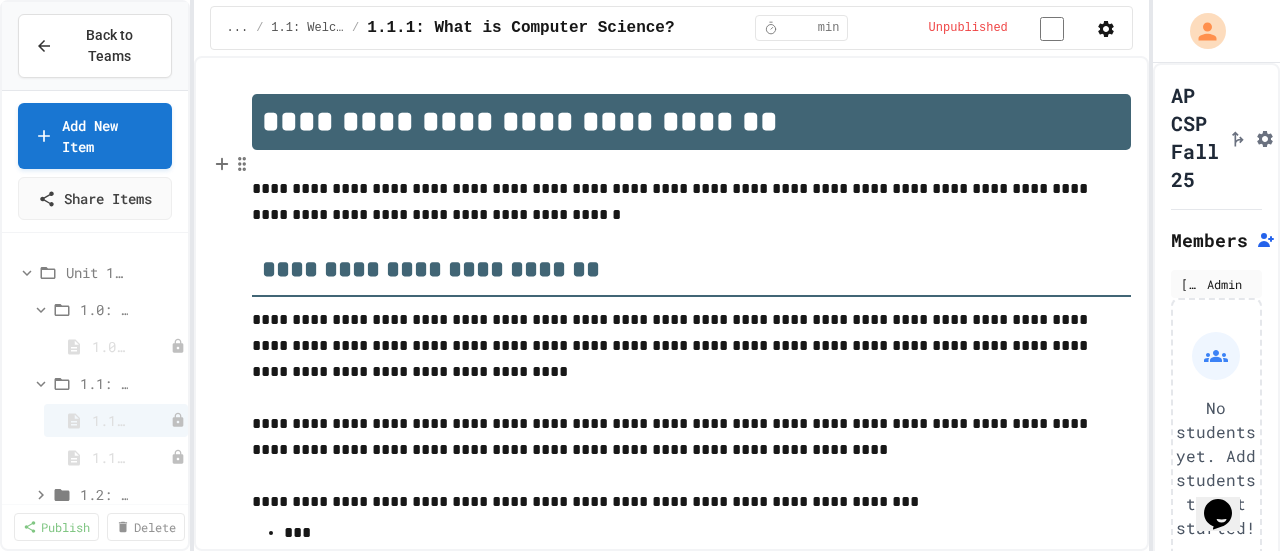 scroll, scrollTop: 3432, scrollLeft: 0, axis: vertical 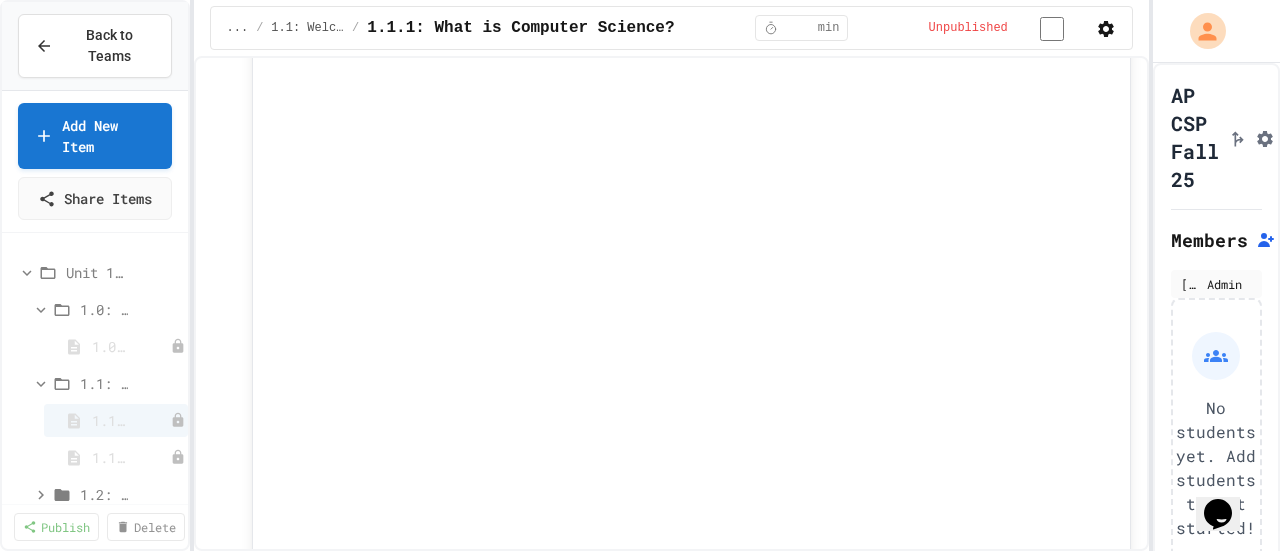click 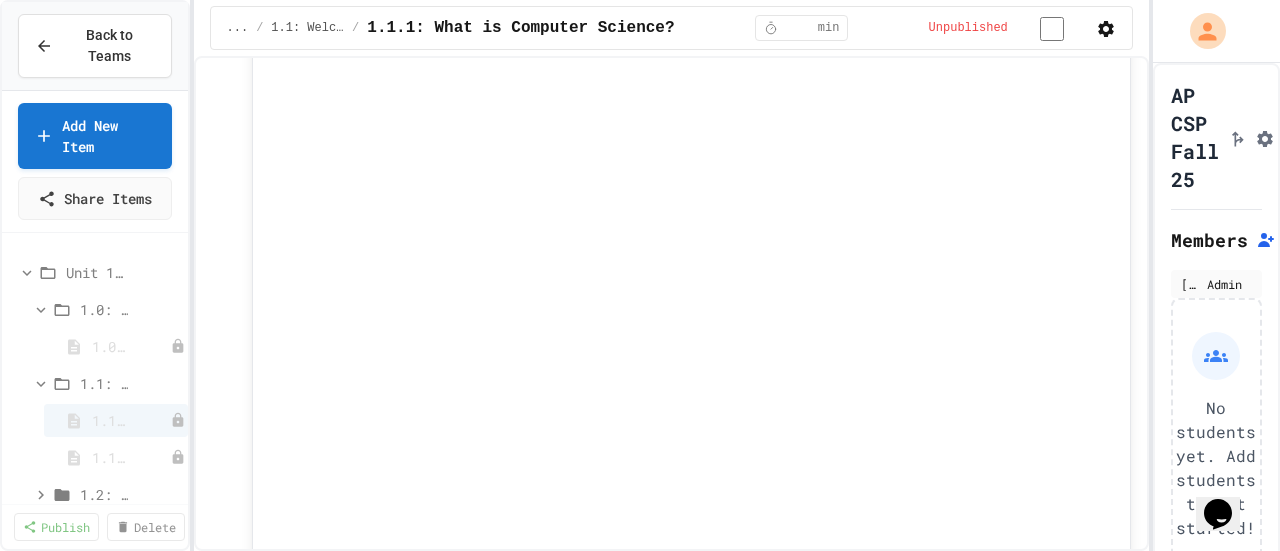 click at bounding box center (640, 553) 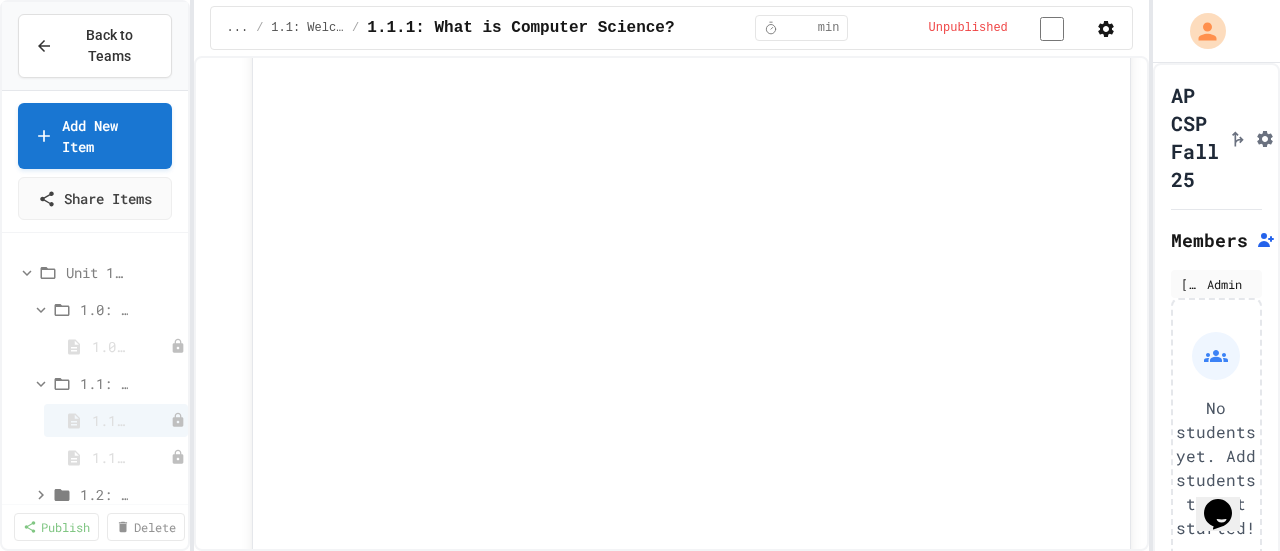 click 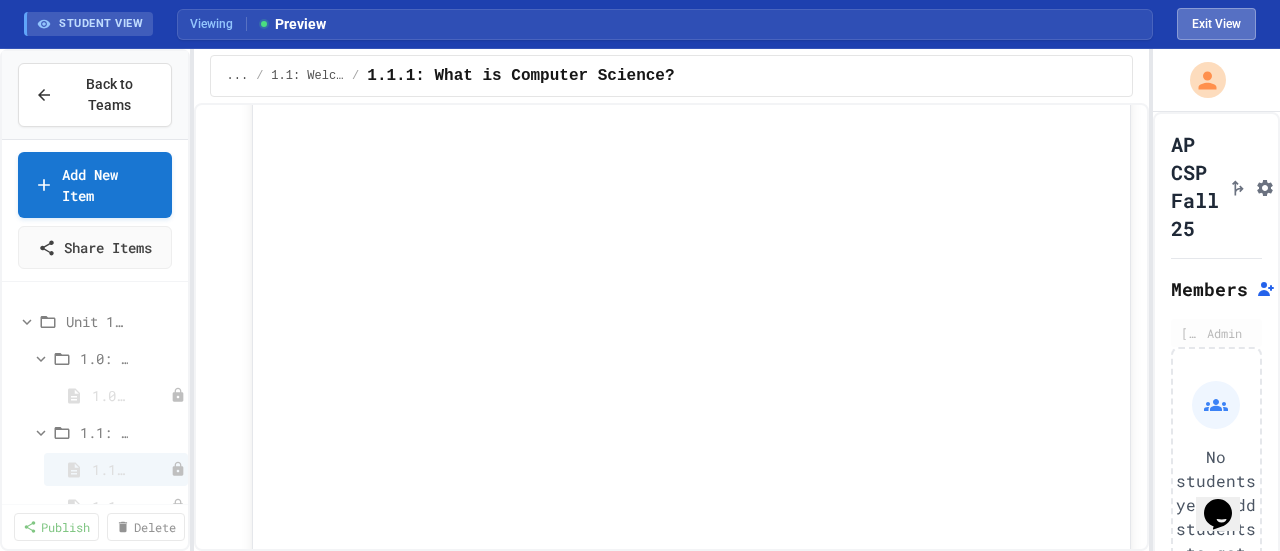 click on "Exit View" at bounding box center [1216, 24] 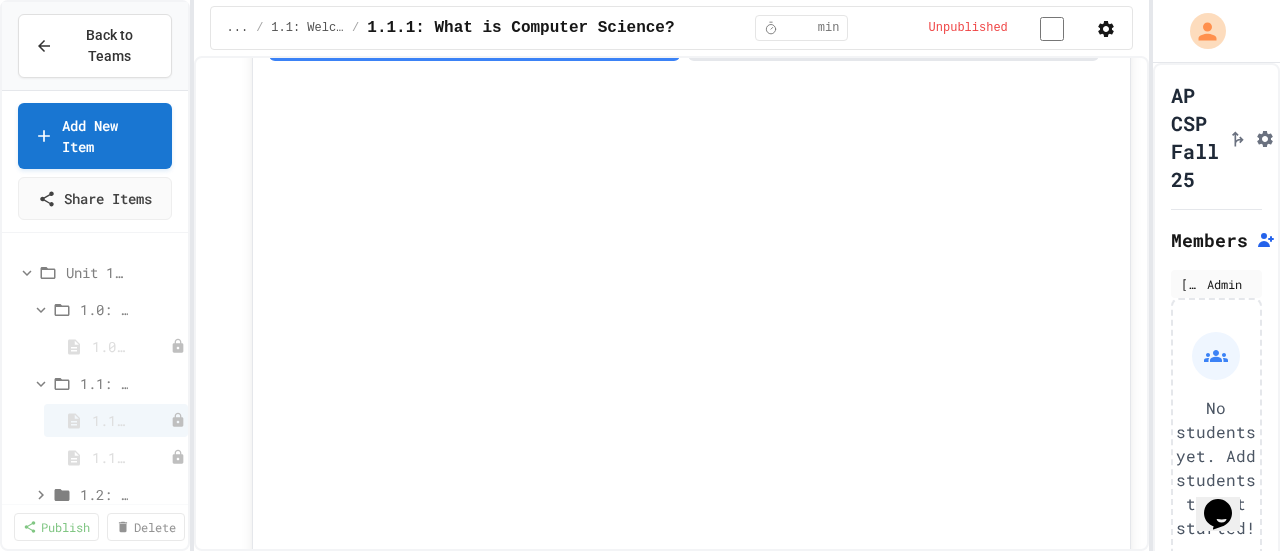 scroll, scrollTop: 1932, scrollLeft: 0, axis: vertical 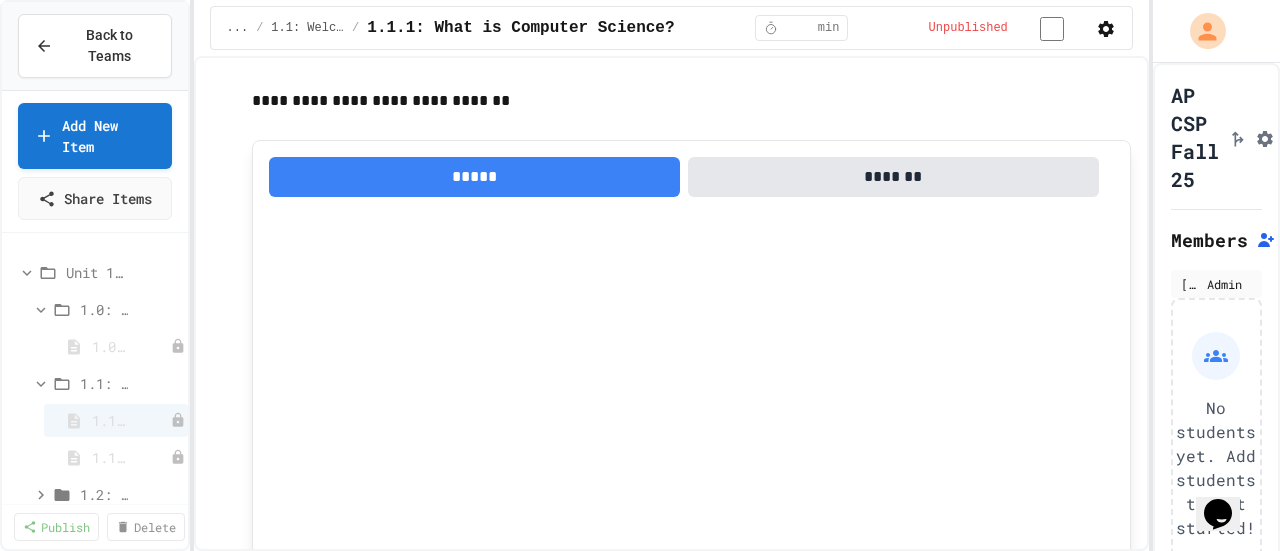 click 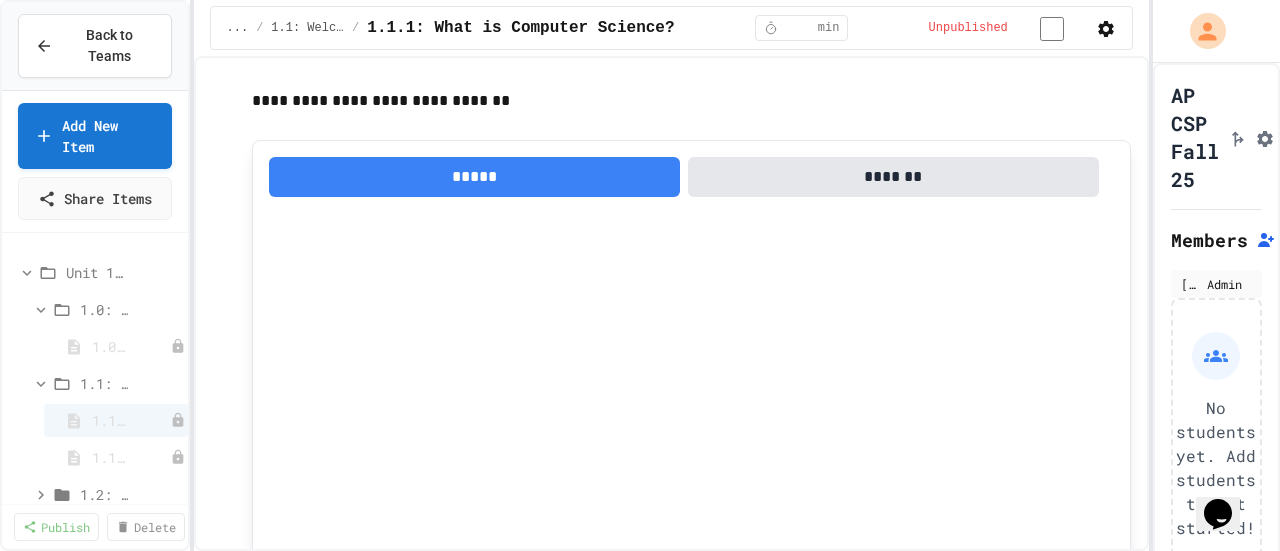 scroll, scrollTop: 0, scrollLeft: 0, axis: both 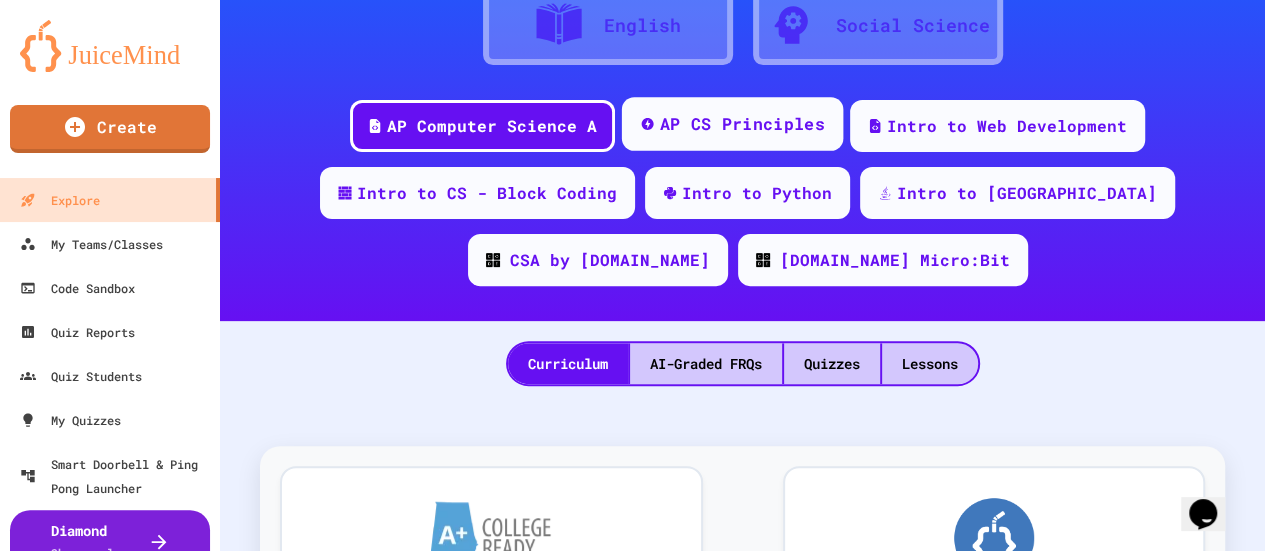 click on "AP CS Principles" at bounding box center (742, 124) 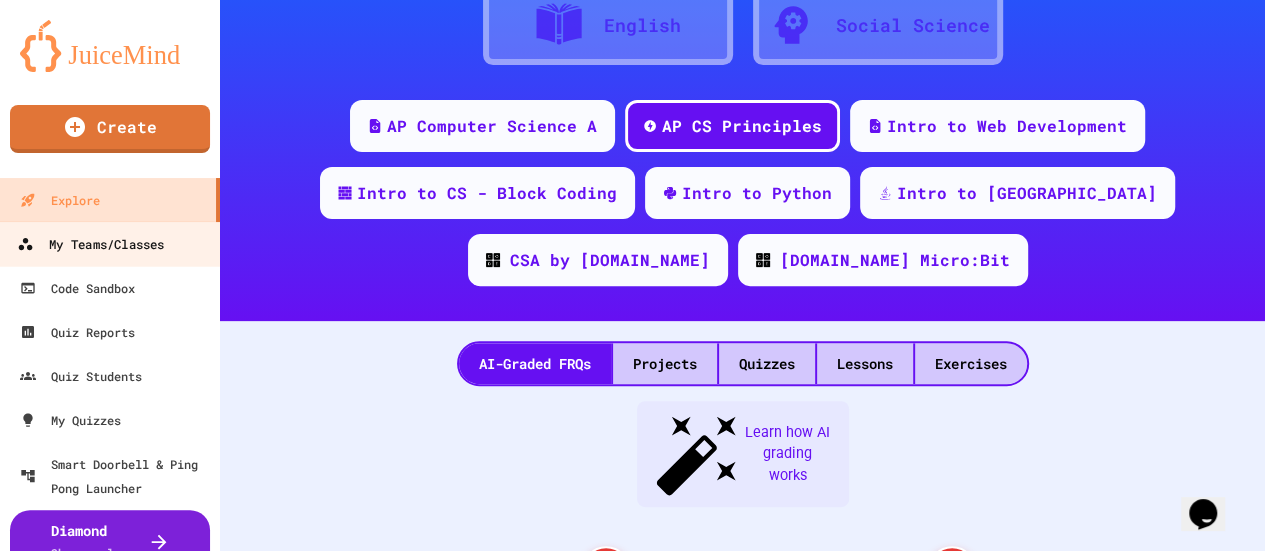 click on "My Teams/Classes" at bounding box center [90, 244] 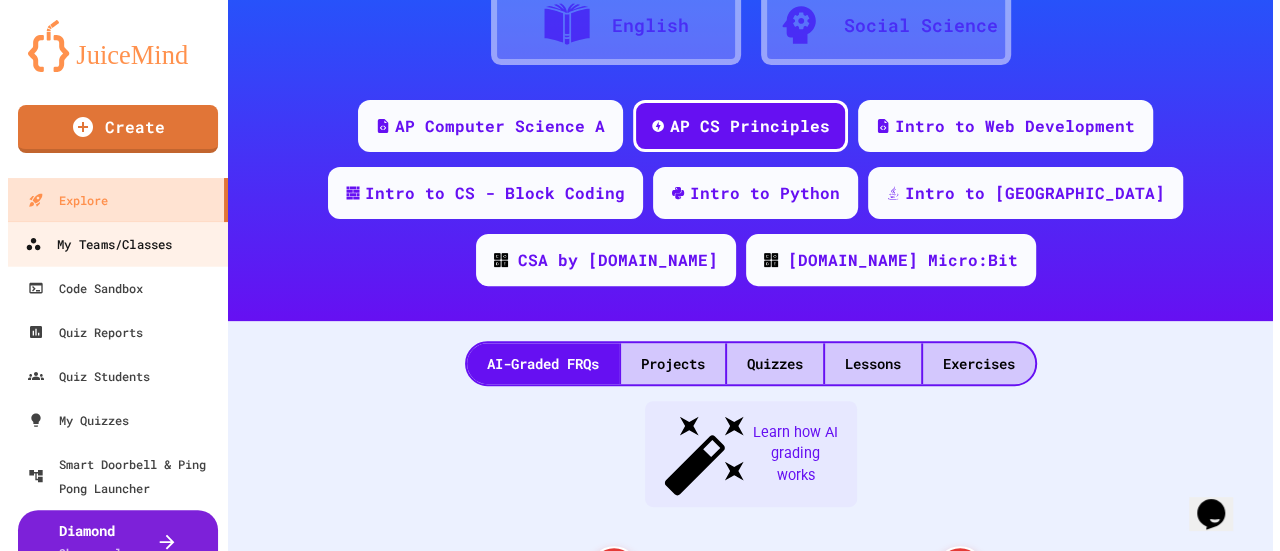scroll, scrollTop: 0, scrollLeft: 0, axis: both 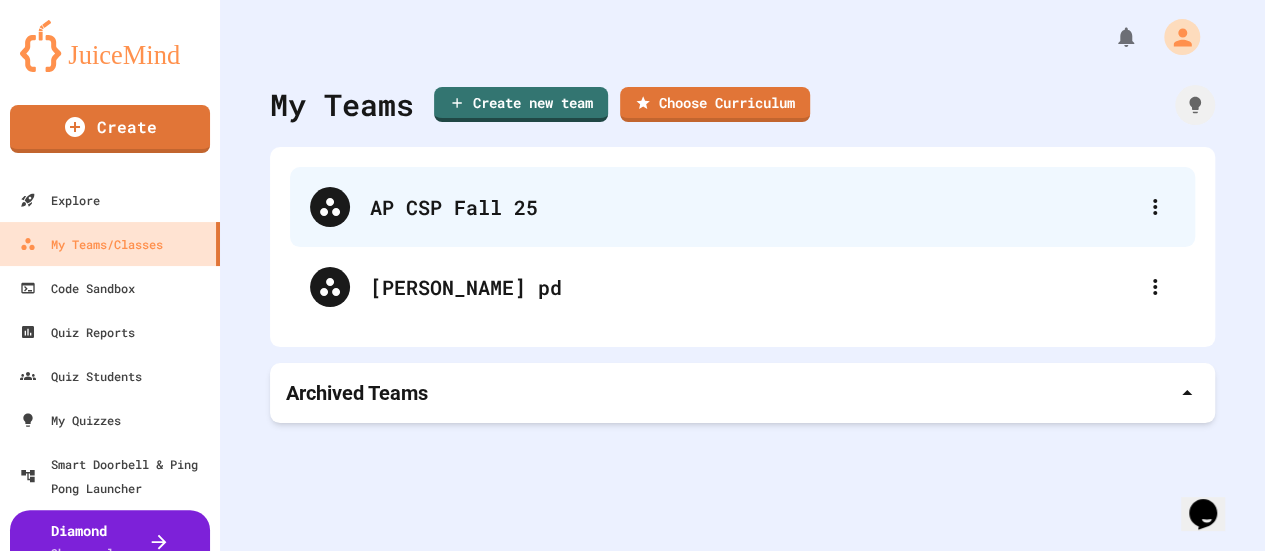 click on "AP CSP Fall 25" at bounding box center [752, 207] 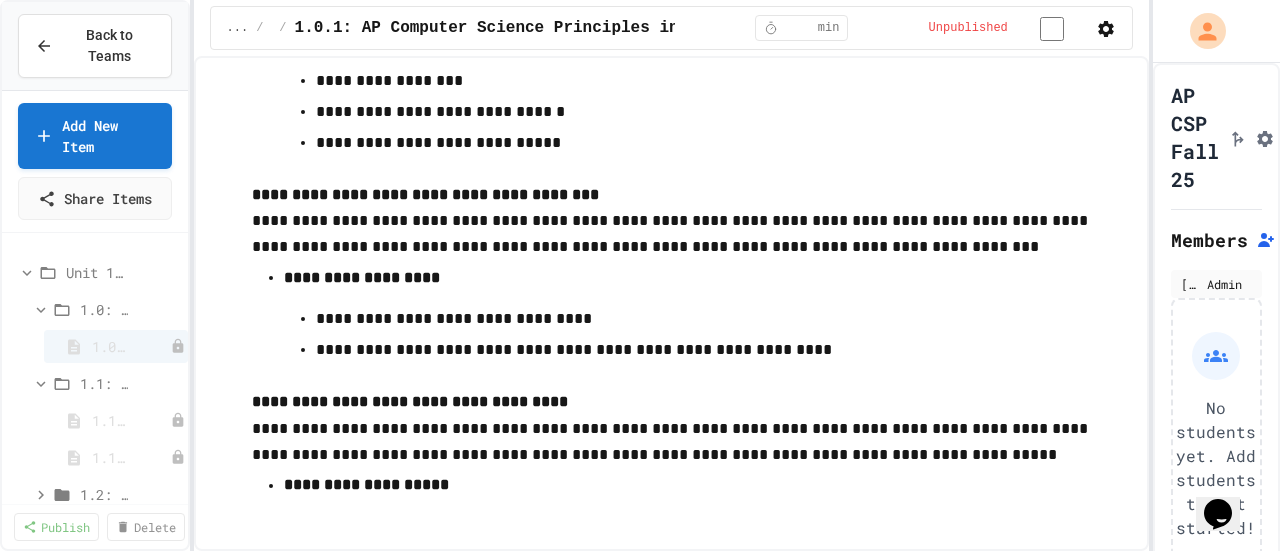 scroll, scrollTop: 12074, scrollLeft: 0, axis: vertical 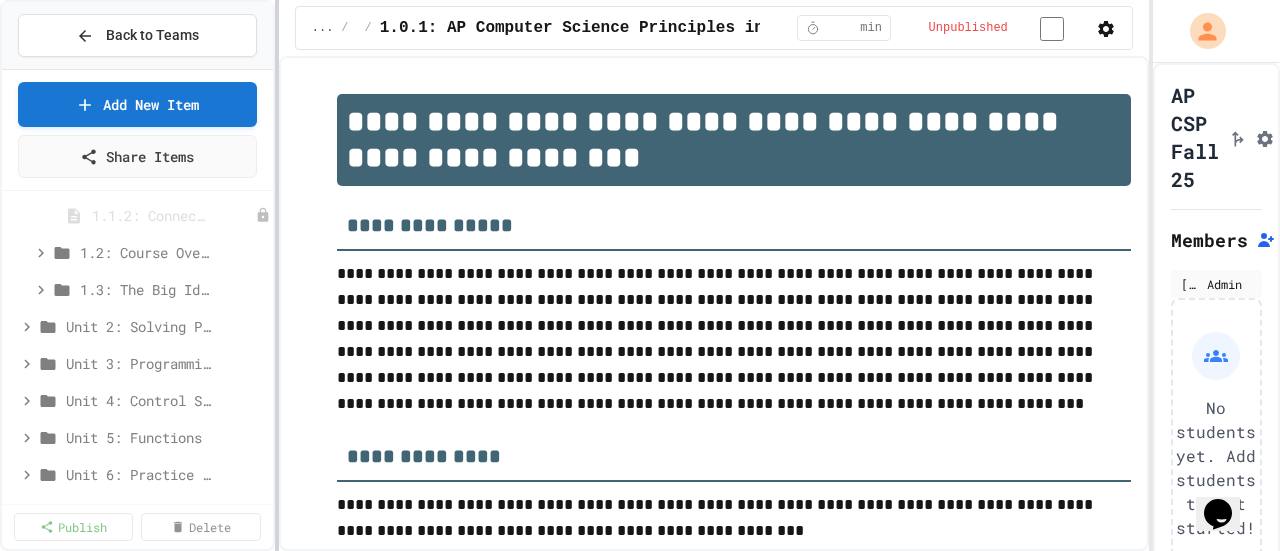 click at bounding box center (277, 275) 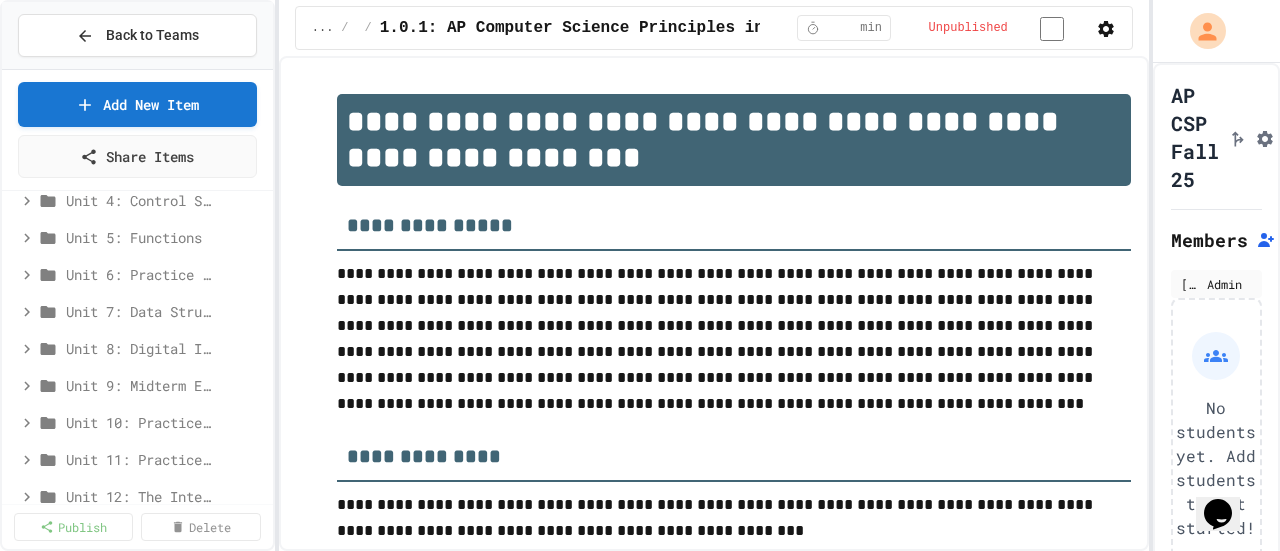 scroll, scrollTop: 200, scrollLeft: 0, axis: vertical 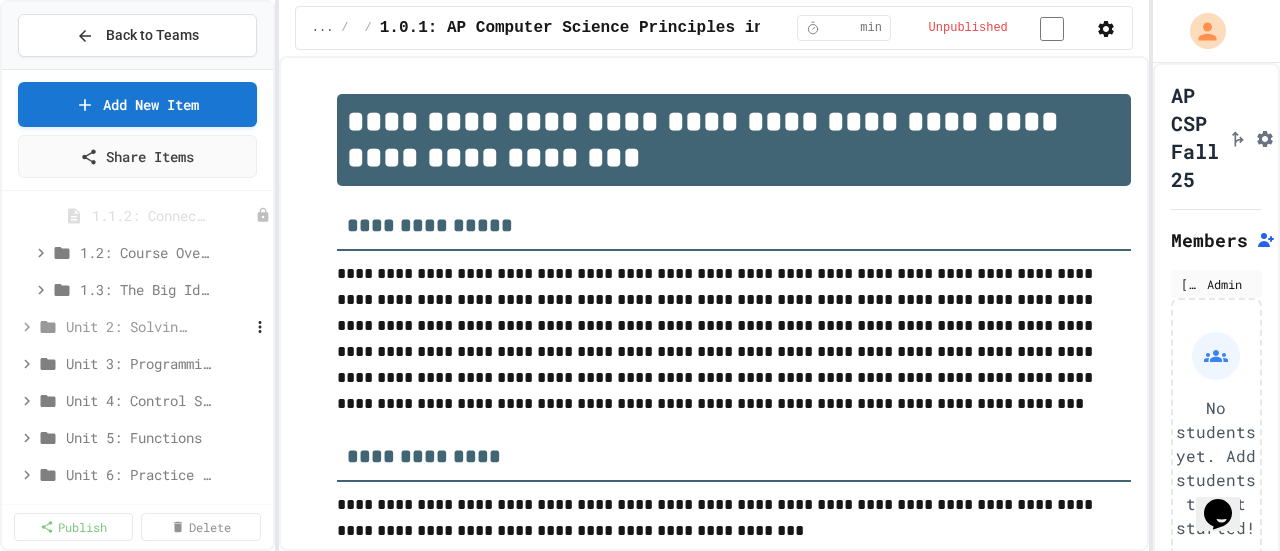 click on "Unit 2: Solving Problems in Computer Science" at bounding box center (129, 326) 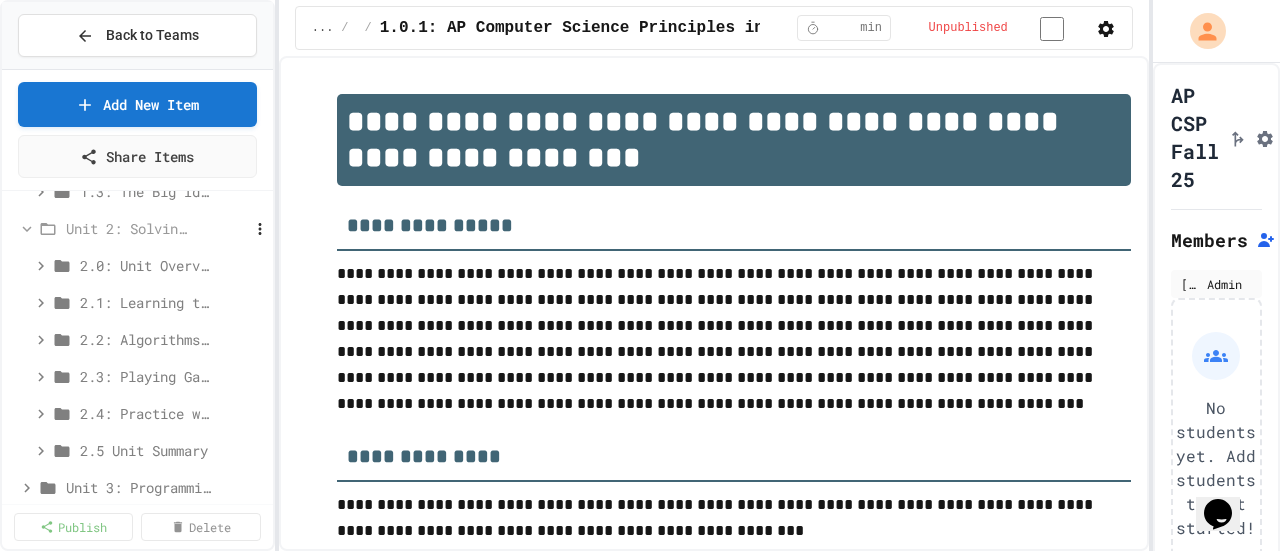 scroll, scrollTop: 300, scrollLeft: 0, axis: vertical 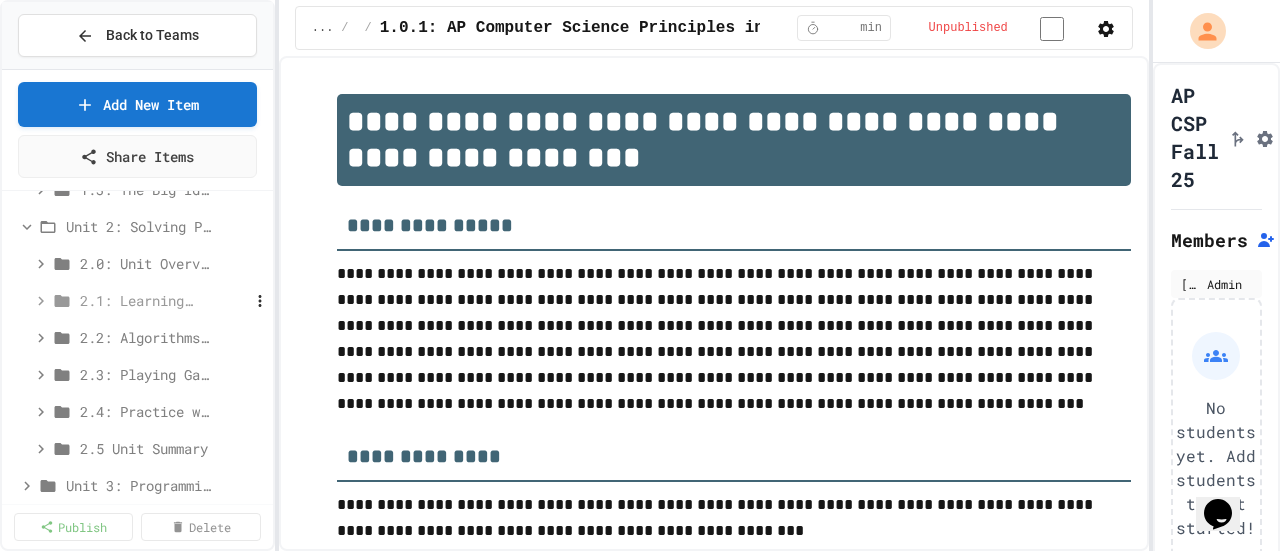 click on "2.1: Learning to Solve Hard Problems" at bounding box center (136, 300) 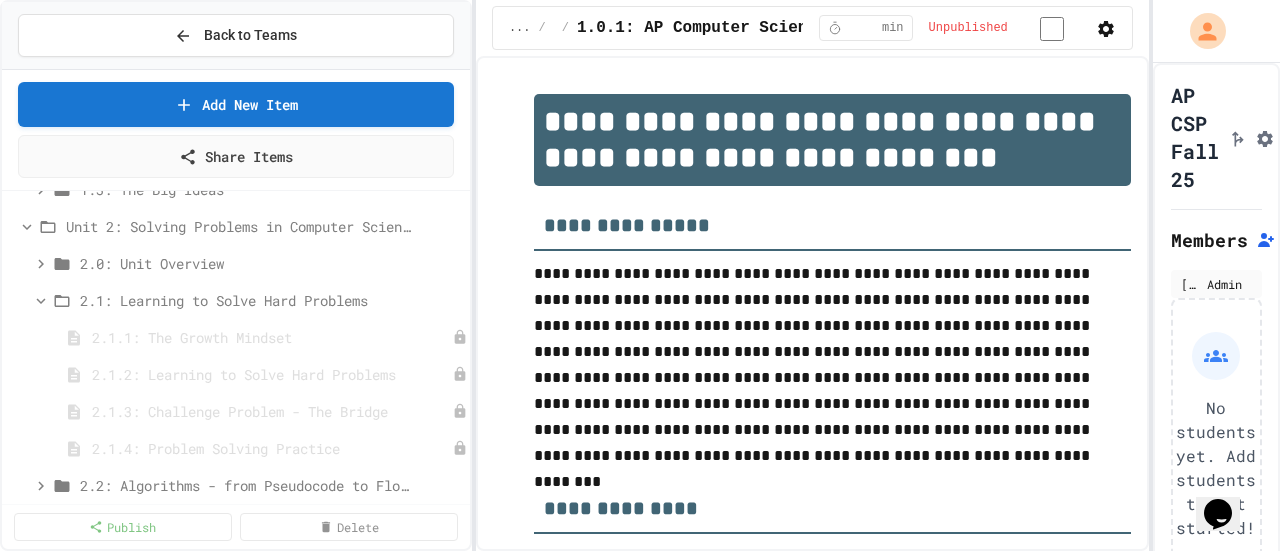 click on "Back to Teams Add New Item Share Items Unit 1: Intro to Computer Science   1.0: Syllabus   1.0.1: AP Computer Science Principles in Python Course Syllabus 1.1: Welcome to Computer Science   1.1.1: What is Computer Science? 1.1.2: Connect with Your World 1.2: Course Overview and the AP Exam   1.3: The Big Ideas   Unit 2: Solving Problems in Computer Science   2.0: Unit Overview   2.1: Learning to Solve Hard Problems   2.1.1: The Growth Mindset 2.1.2: Learning to Solve Hard Problems 2.1.3: Challenge Problem - The Bridge 2.1.4: Problem Solving Practice 2.2: Algorithms - from Pseudocode to Flowcharts   2.3: Playing Games   2.4: Practice with Algorithms   2.5 Unit Summary   Unit 3: Programming with Python   Unit 4: Control Structures   Unit 5: Functions   Unit 6: Practice Project - Tell a Story   Unit 7: Data Structures   Unit 8: Digital Information   Unit 9: Midterm Exam   Unit 10: Practice Project - Wordle   Unit 11: Practice Project - Loaded Dice   Unit 12: The Internet     Unit 14: Data" at bounding box center [640, 275] 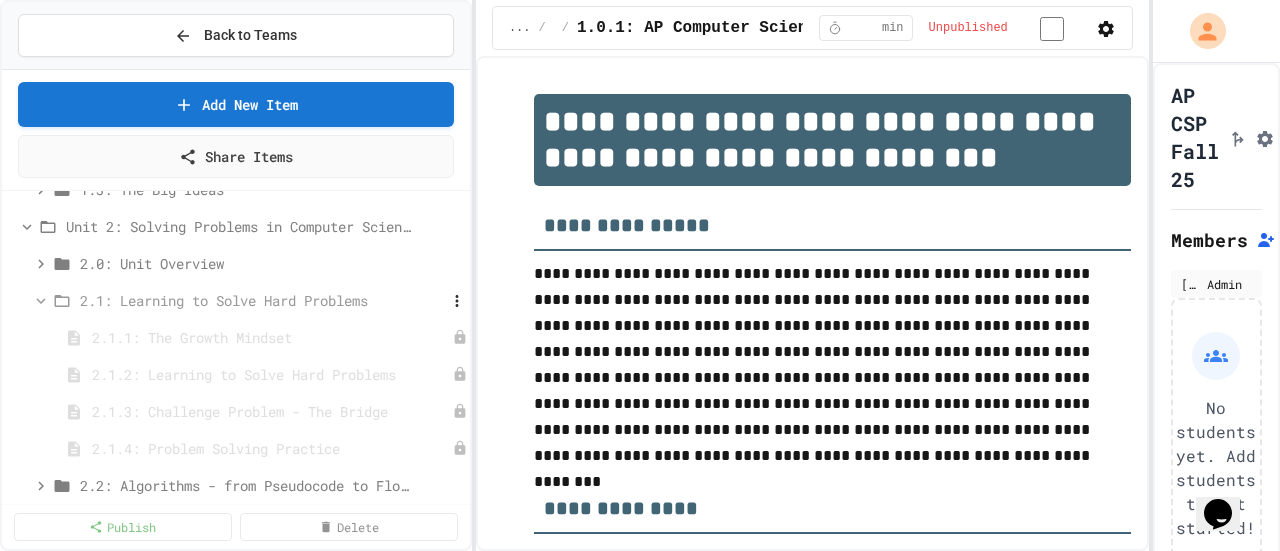 click on "2.1: Learning to Solve Hard Problems" at bounding box center [250, 300] 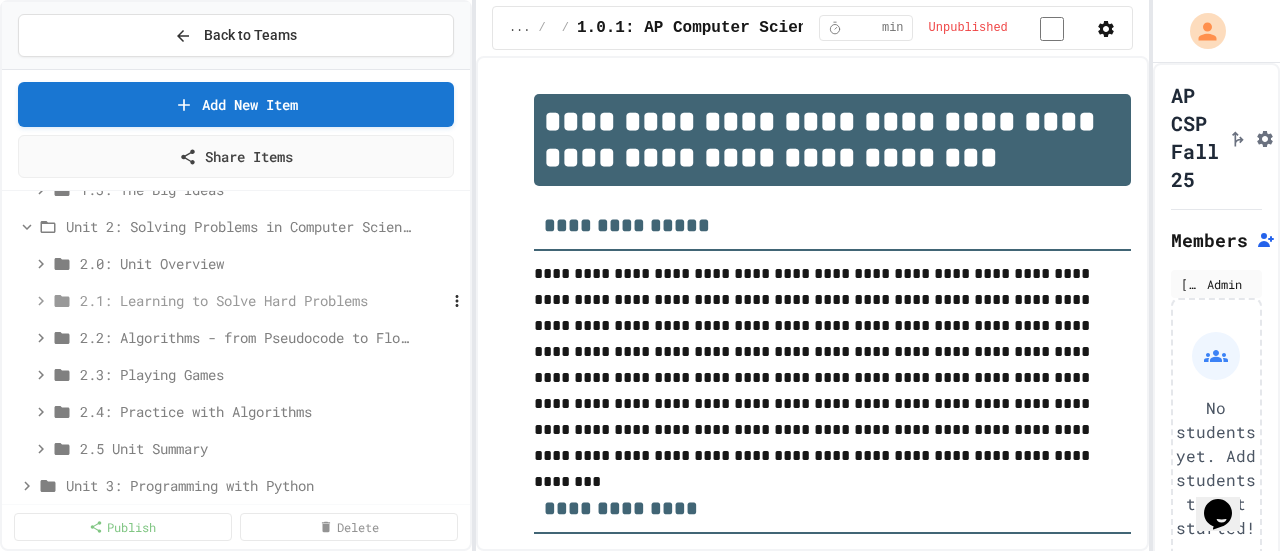 click on "2.1: Learning to Solve Hard Problems" at bounding box center (250, 300) 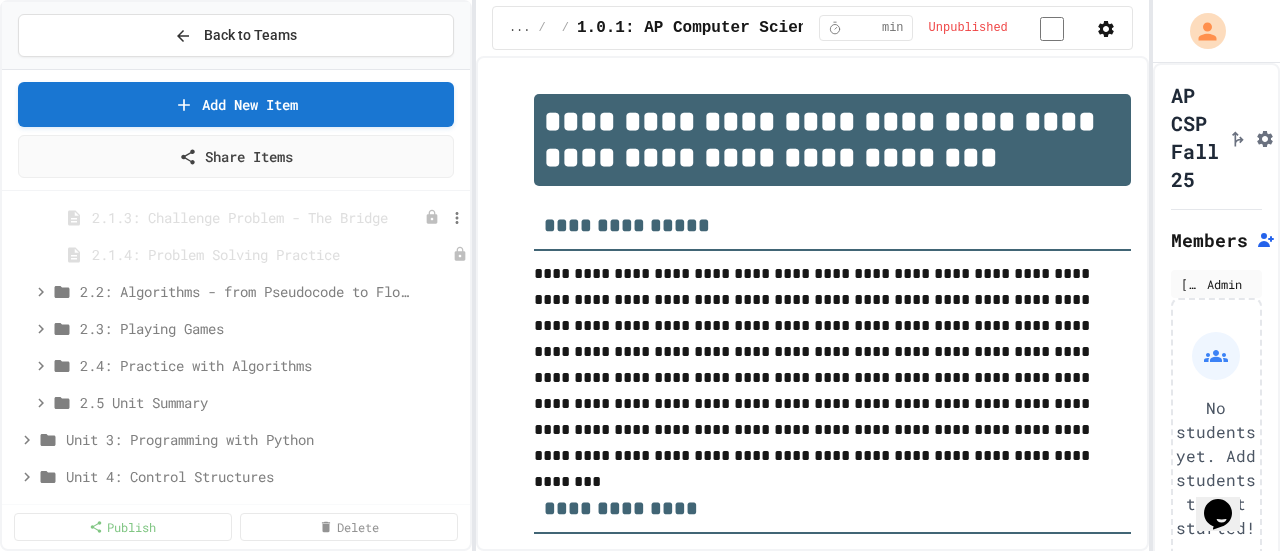 scroll, scrollTop: 500, scrollLeft: 0, axis: vertical 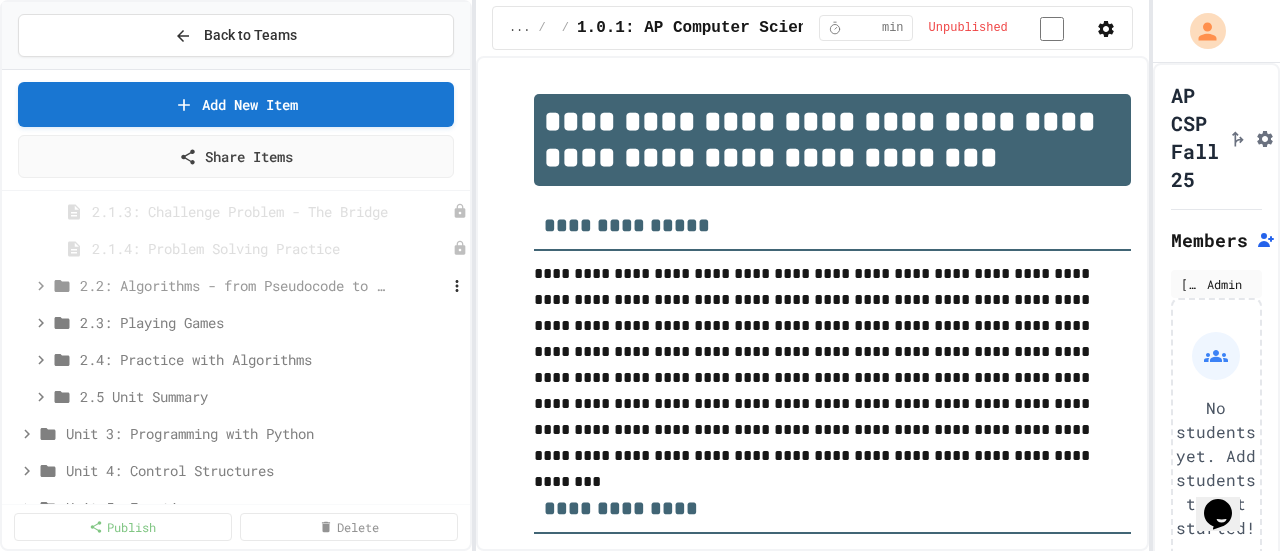 click on "2.2: Algorithms - from Pseudocode to Flowcharts" at bounding box center [235, 285] 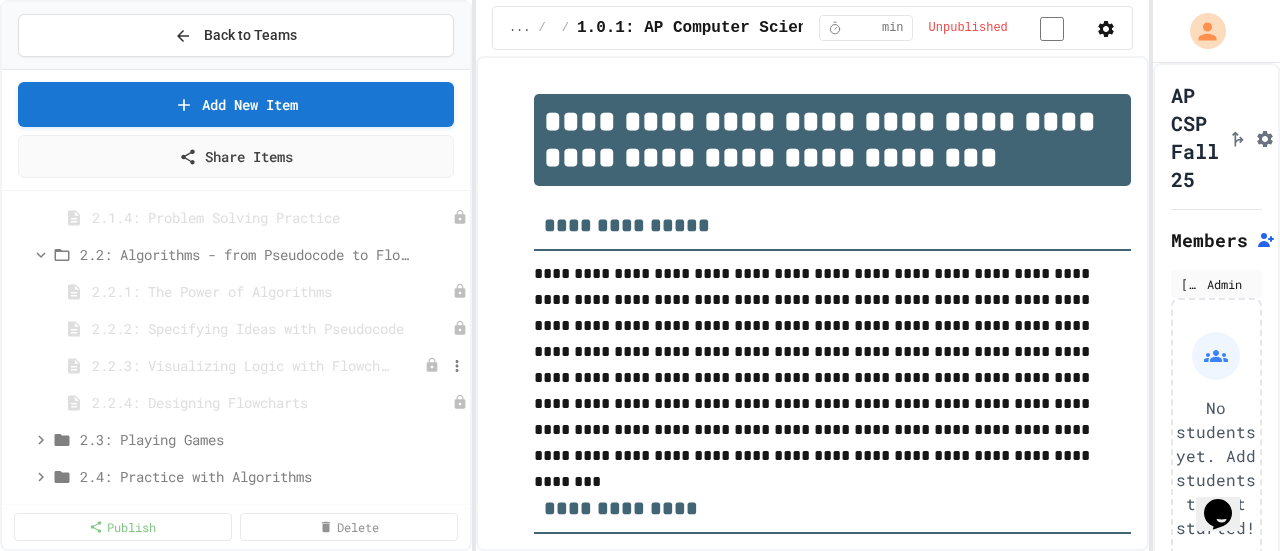 scroll, scrollTop: 500, scrollLeft: 0, axis: vertical 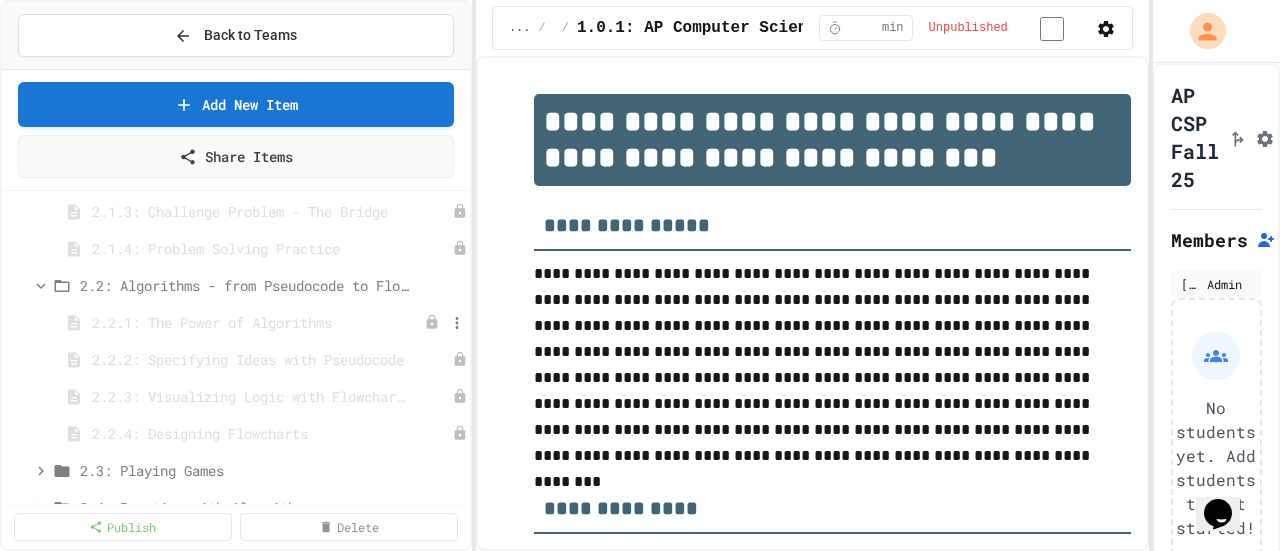 click on "2.2.1: The Power of Algorithms" at bounding box center [240, 322] 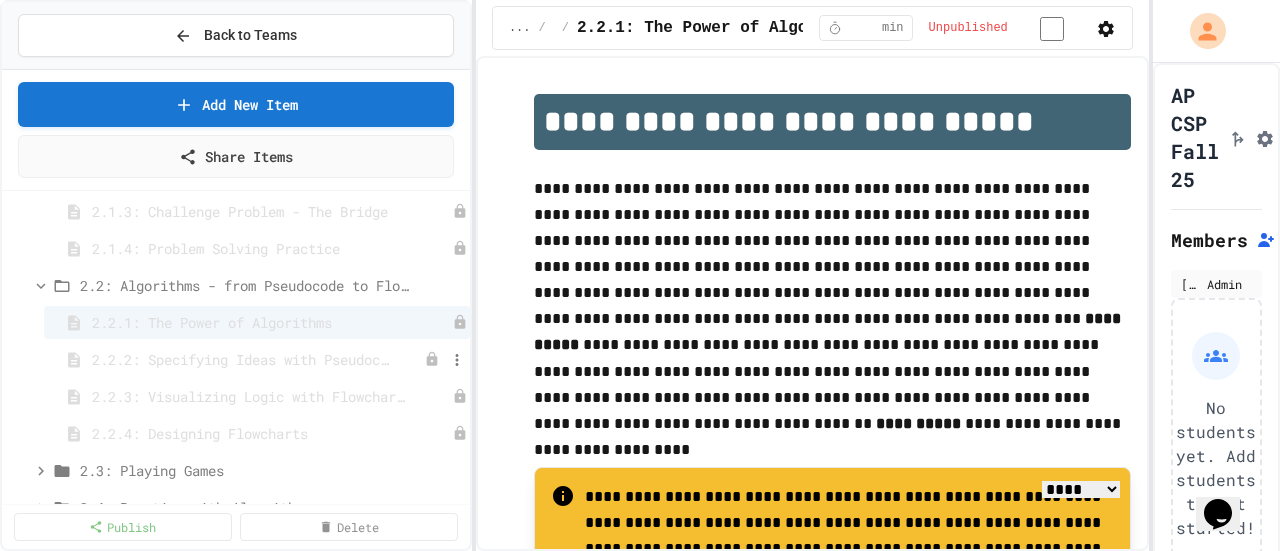 click on "2.2.2: Specifying Ideas with Pseudocode" at bounding box center [240, 359] 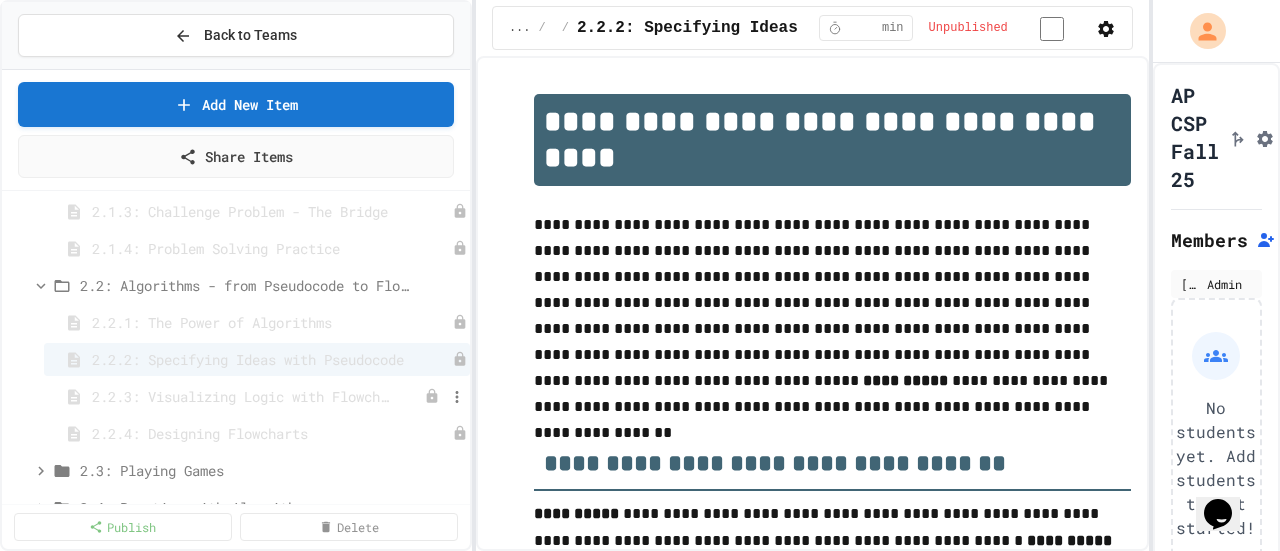 click on "2.2.3: Visualizing Logic with Flowcharts" at bounding box center (240, 396) 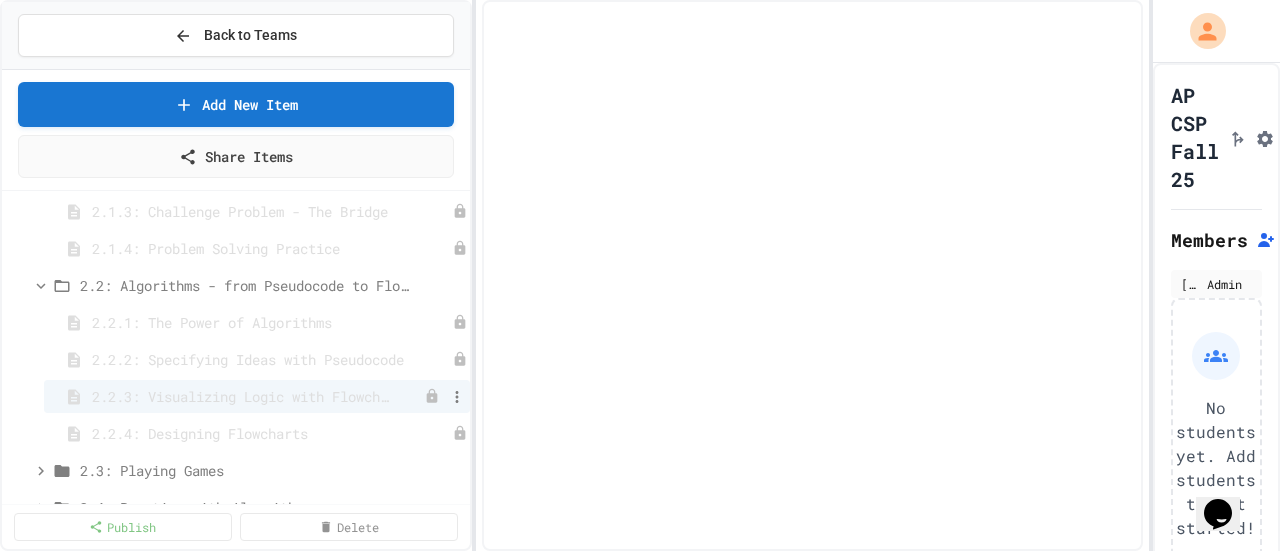 select on "***" 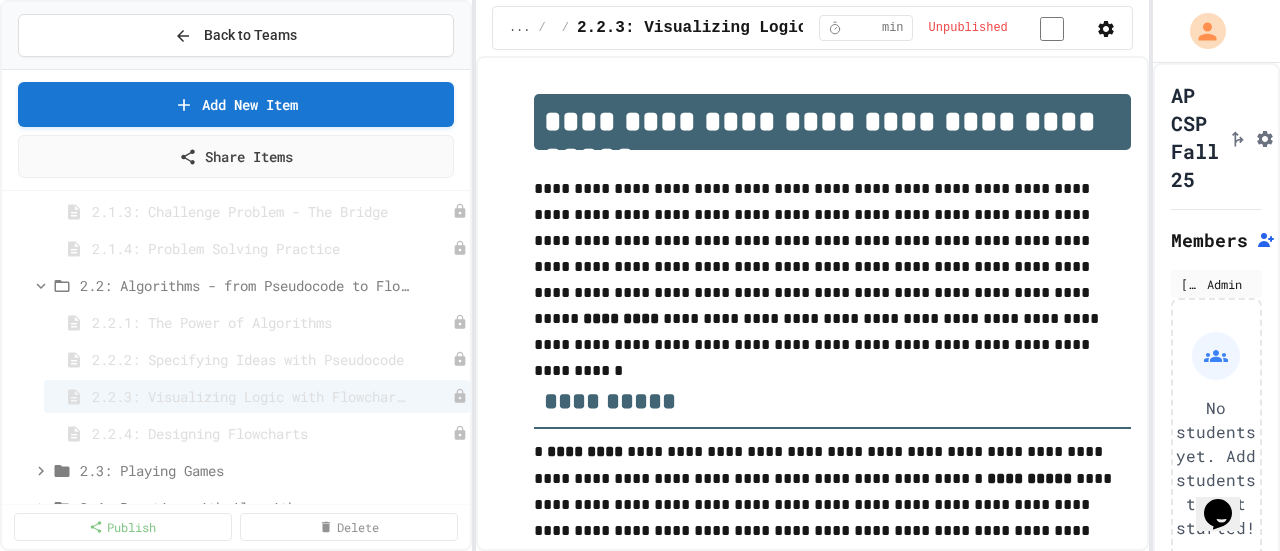 click on "2.2: Algorithms - from Pseudocode to Flowcharts   2.2.1: The Power of Algorithms 2.2.2: Specifying Ideas with Pseudocode 2.2.3: Visualizing Logic with Flowcharts 2.2.4: Designing Flowcharts" at bounding box center (236, 359) 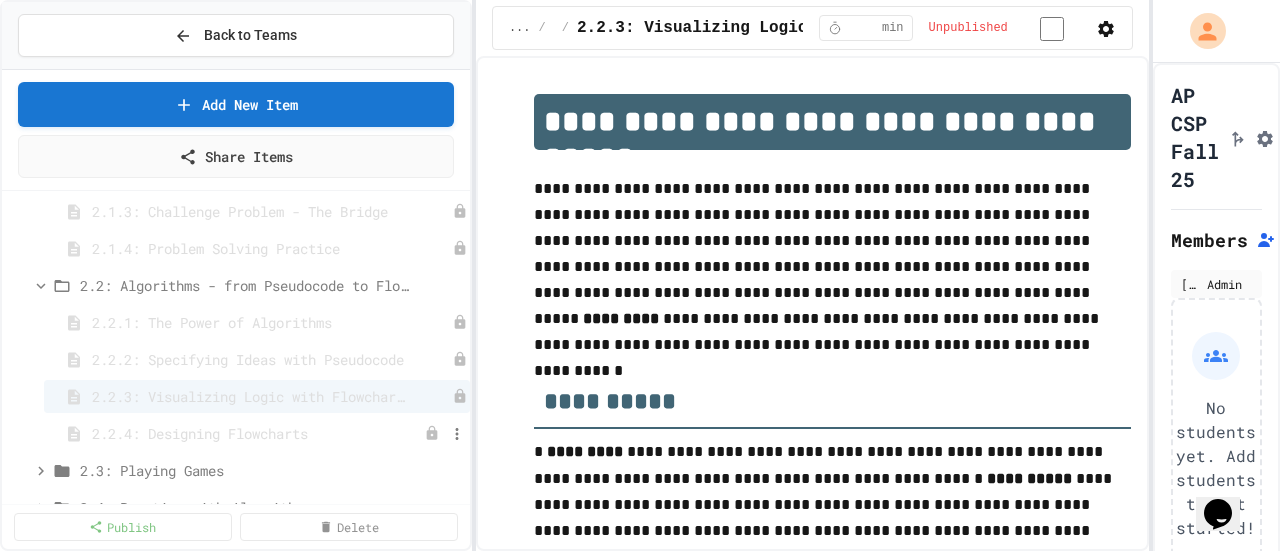 click on "2.2.4: Designing Flowcharts" at bounding box center (240, 433) 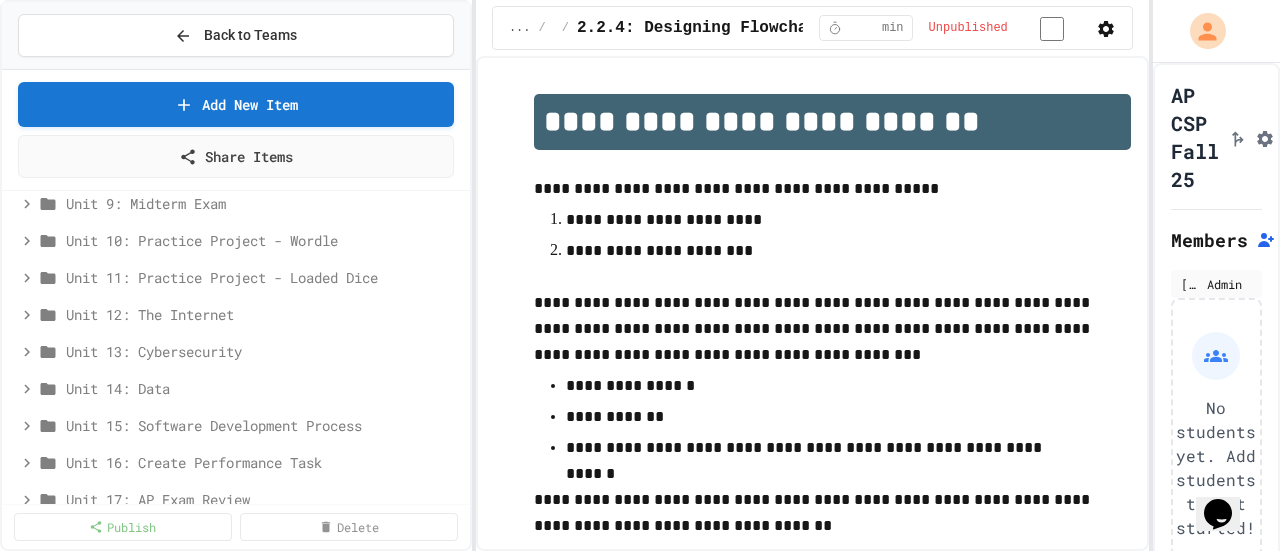scroll, scrollTop: 1052, scrollLeft: 0, axis: vertical 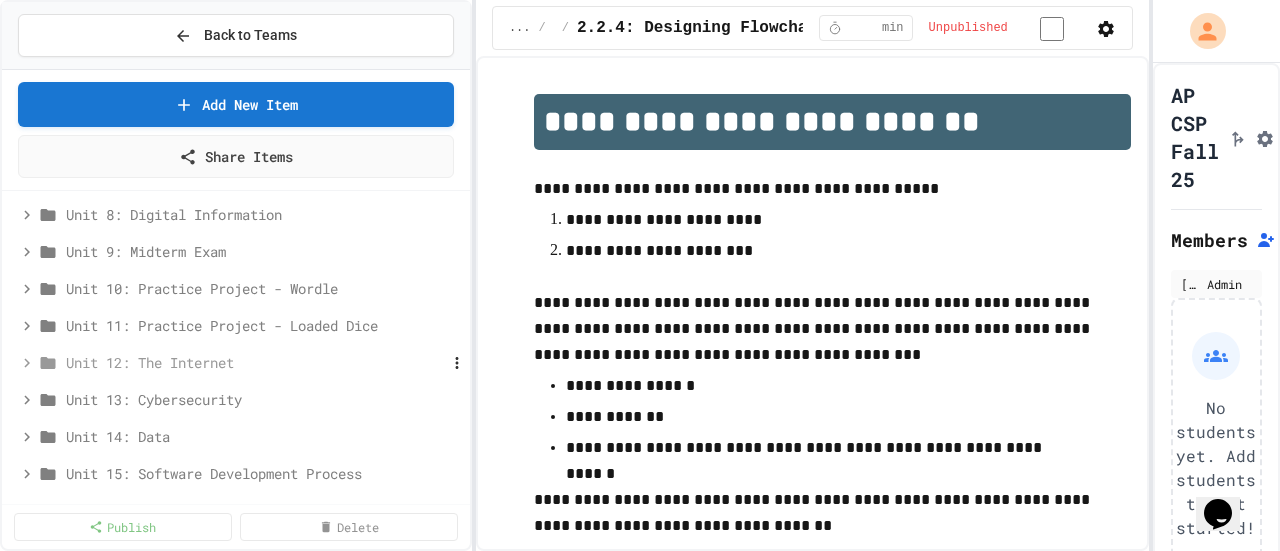 click on "Unit 12: The Internet" at bounding box center (228, 362) 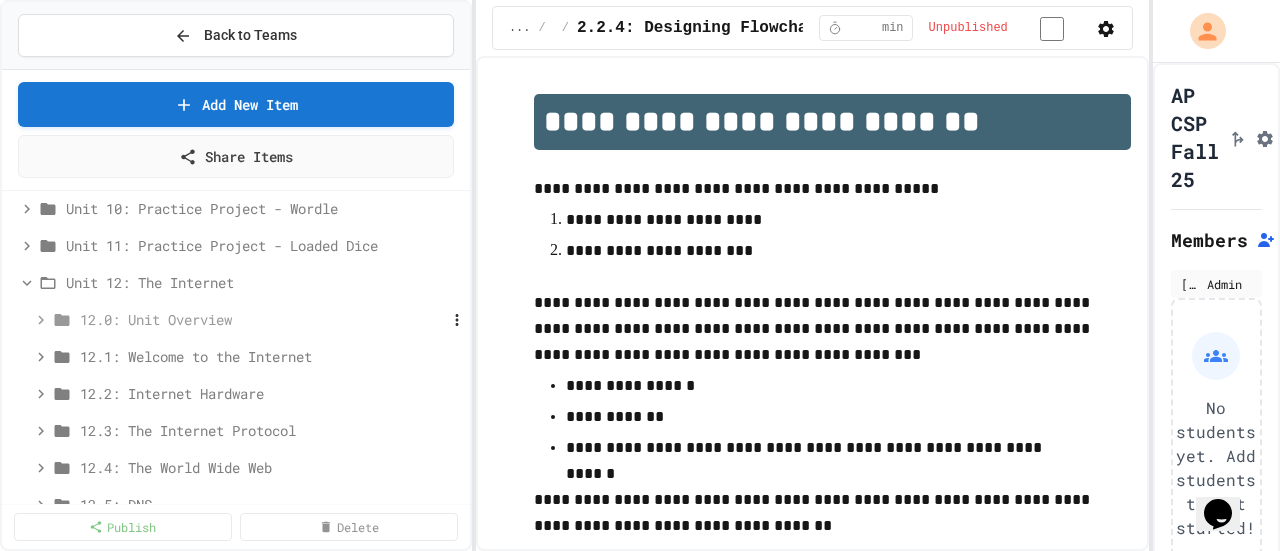 scroll, scrollTop: 1252, scrollLeft: 0, axis: vertical 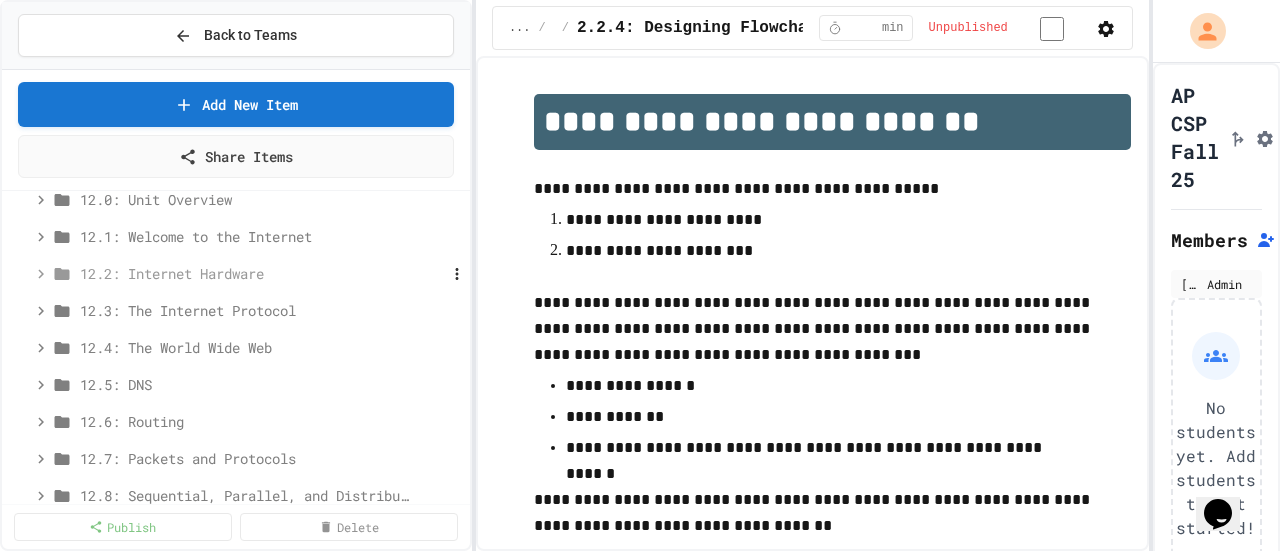 click on "12.2: Internet Hardware" at bounding box center (235, 273) 